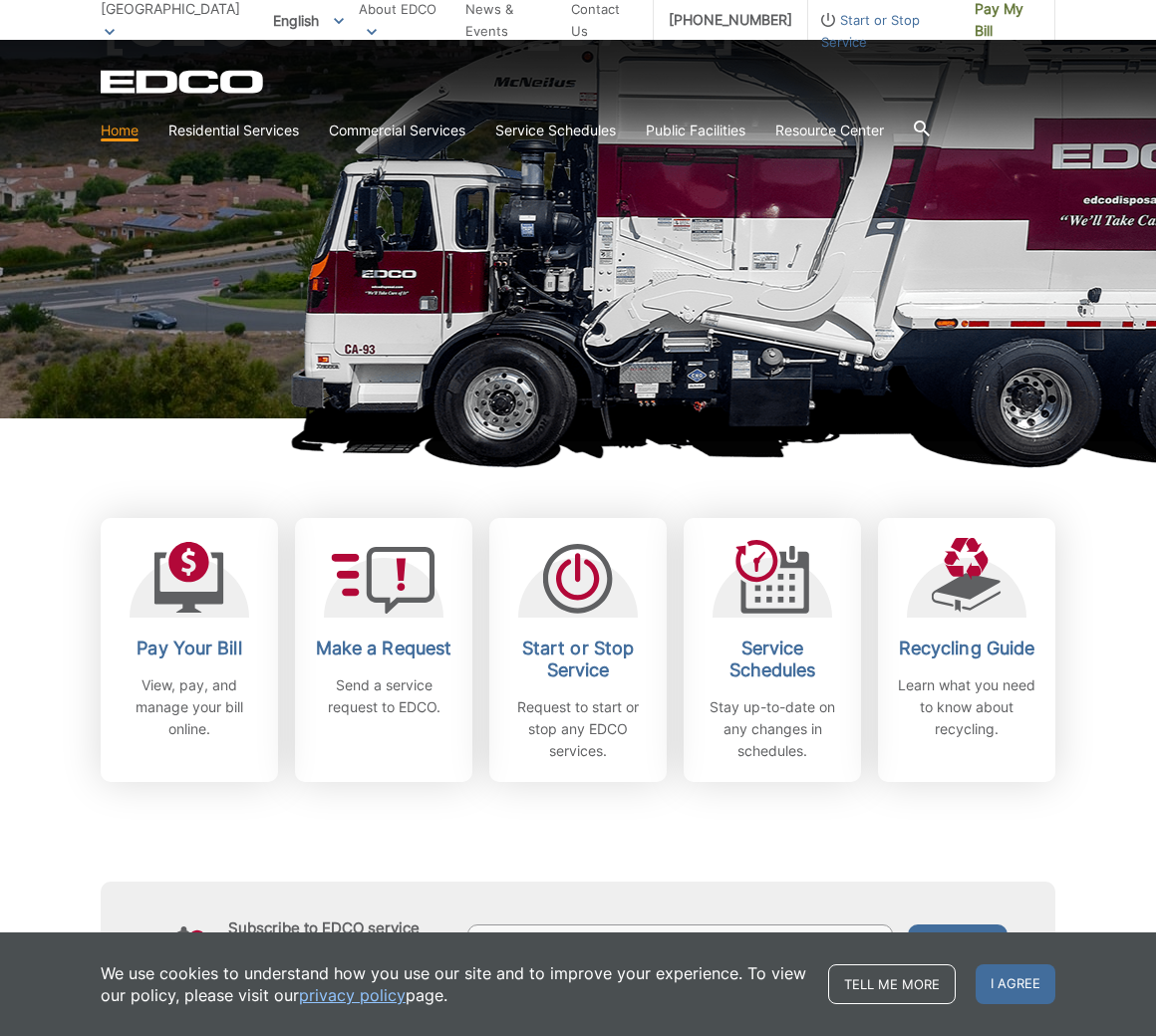 scroll, scrollTop: 232, scrollLeft: 0, axis: vertical 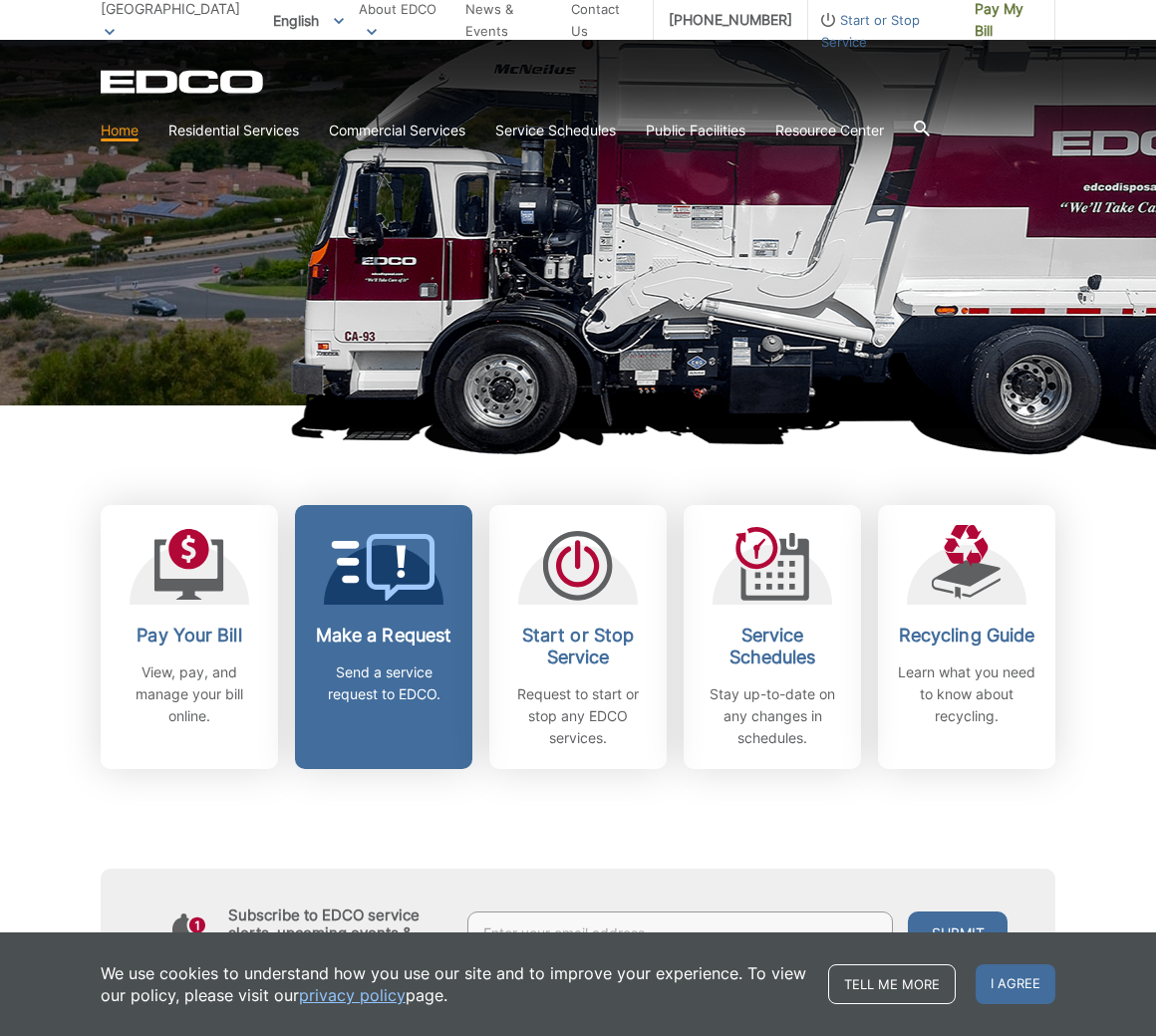 click on "Send a service request to EDCO." at bounding box center [384, 683] 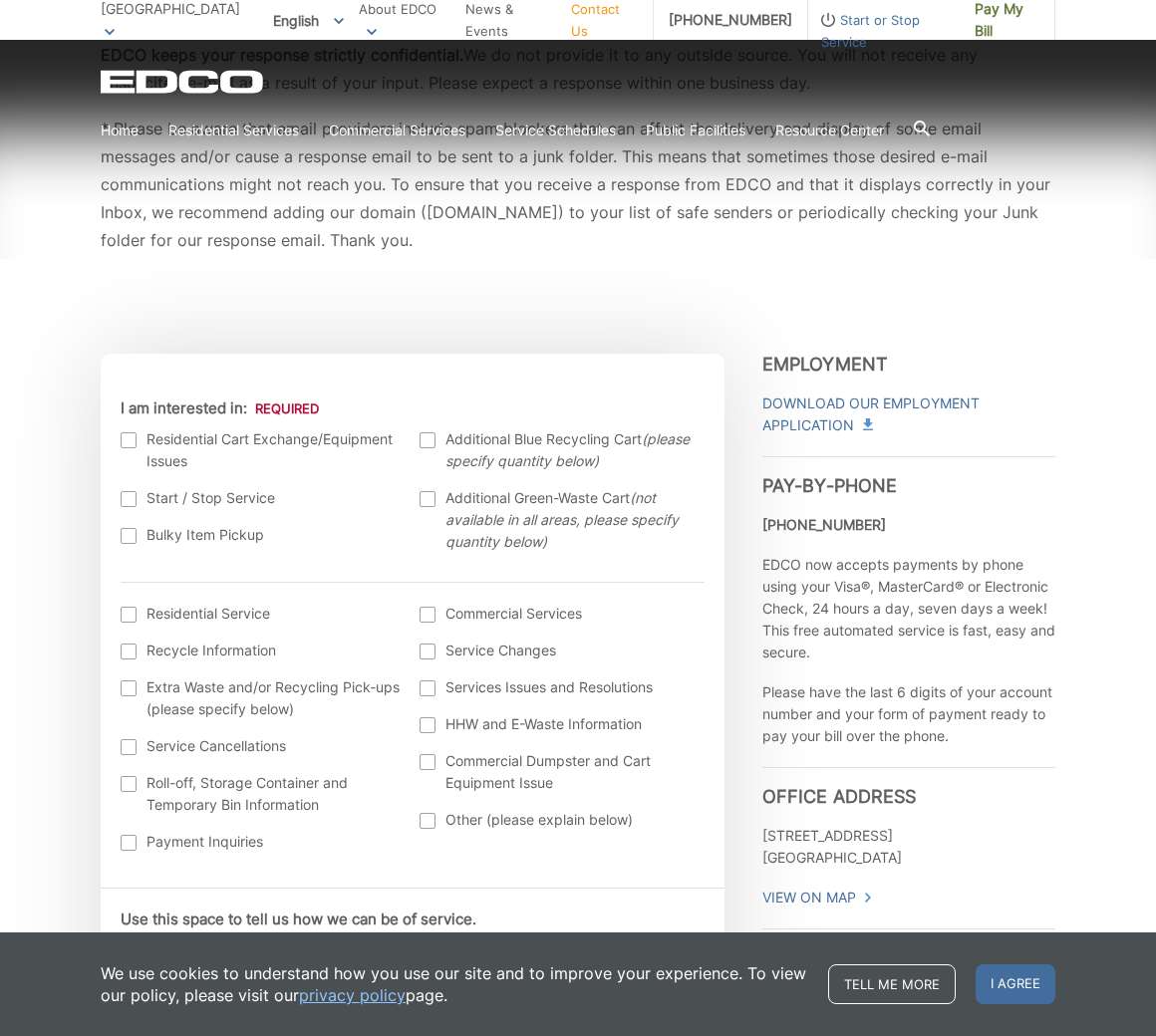 scroll, scrollTop: 447, scrollLeft: 0, axis: vertical 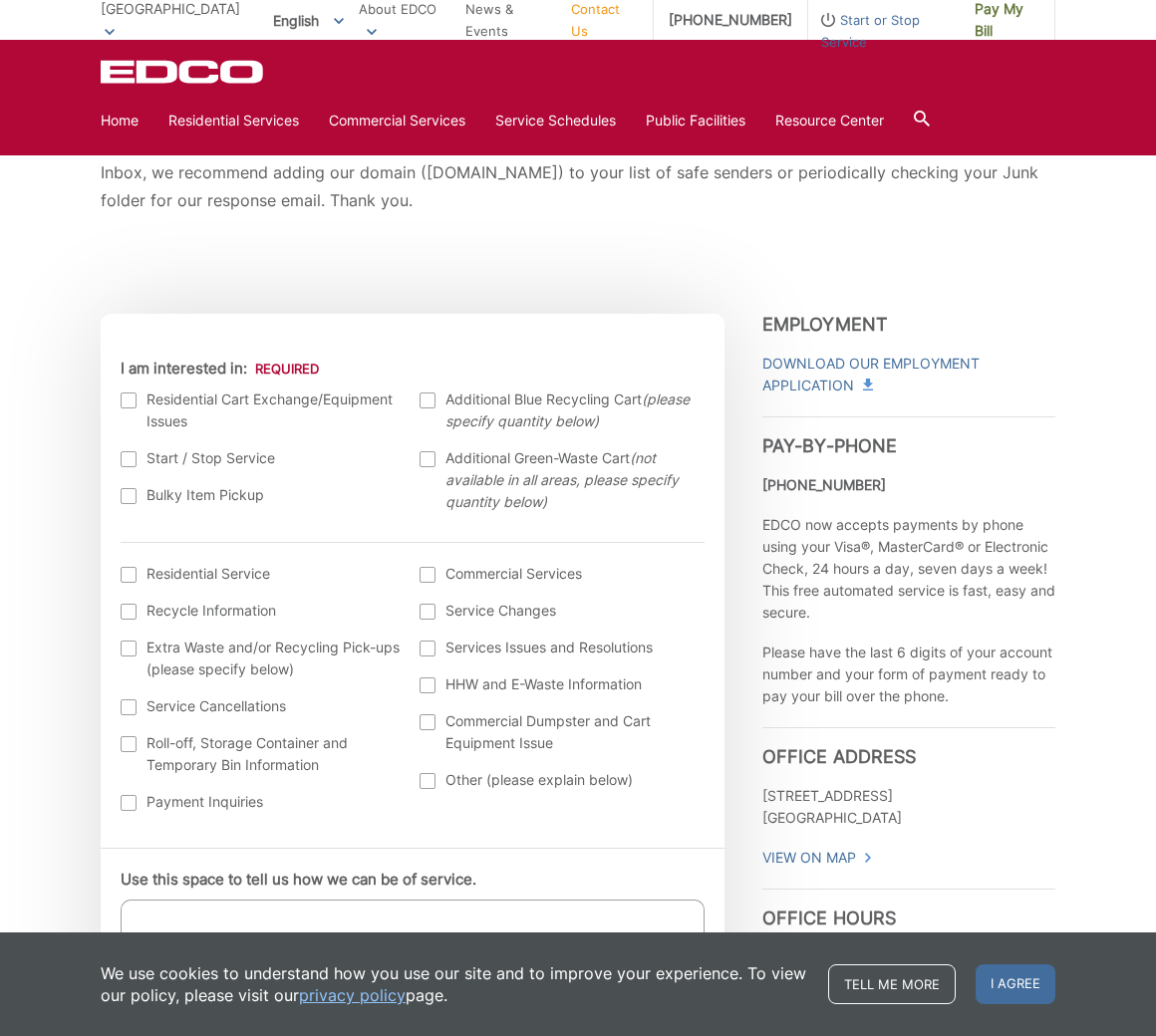 click at bounding box center [129, 496] 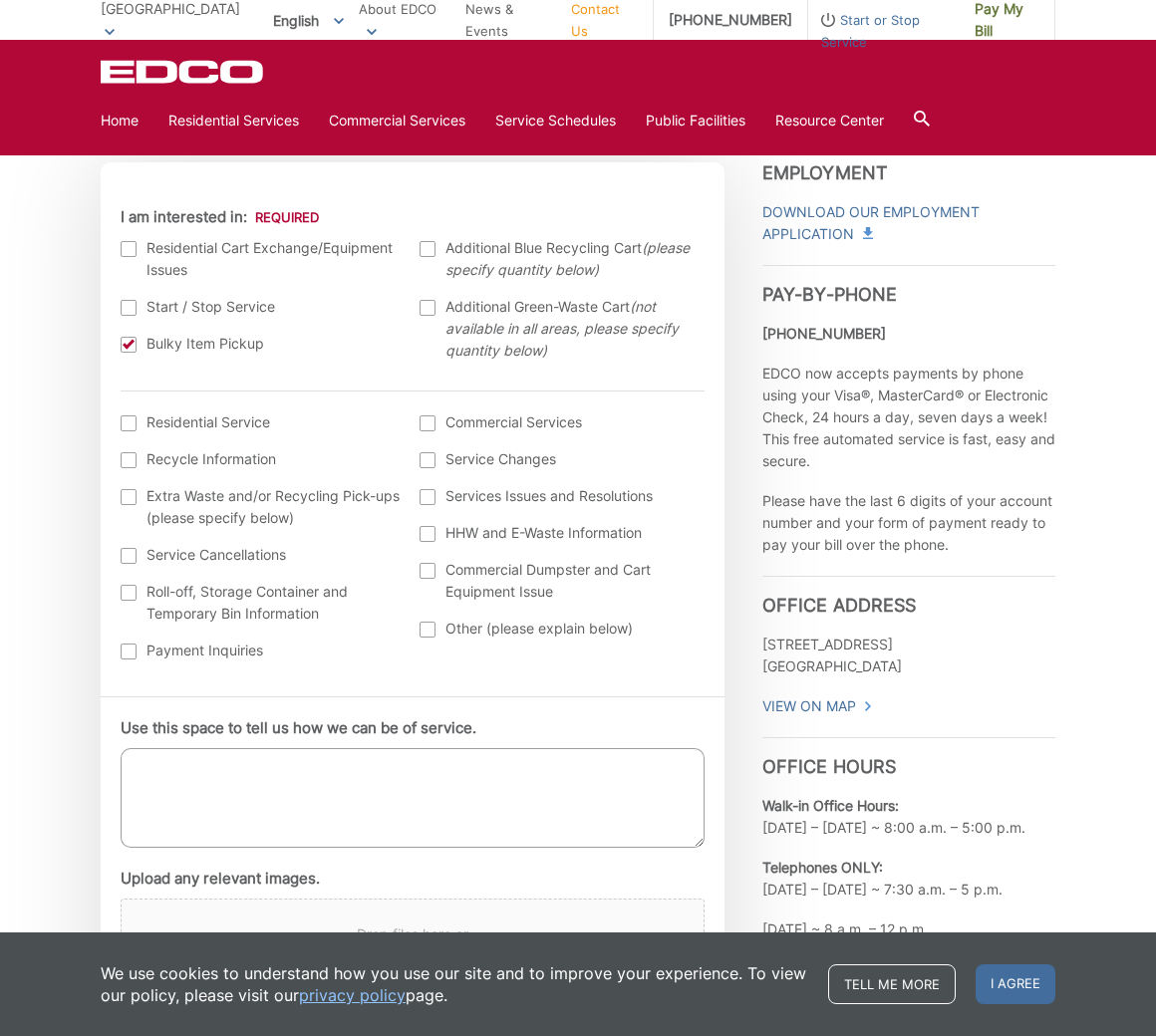 scroll, scrollTop: 606, scrollLeft: 0, axis: vertical 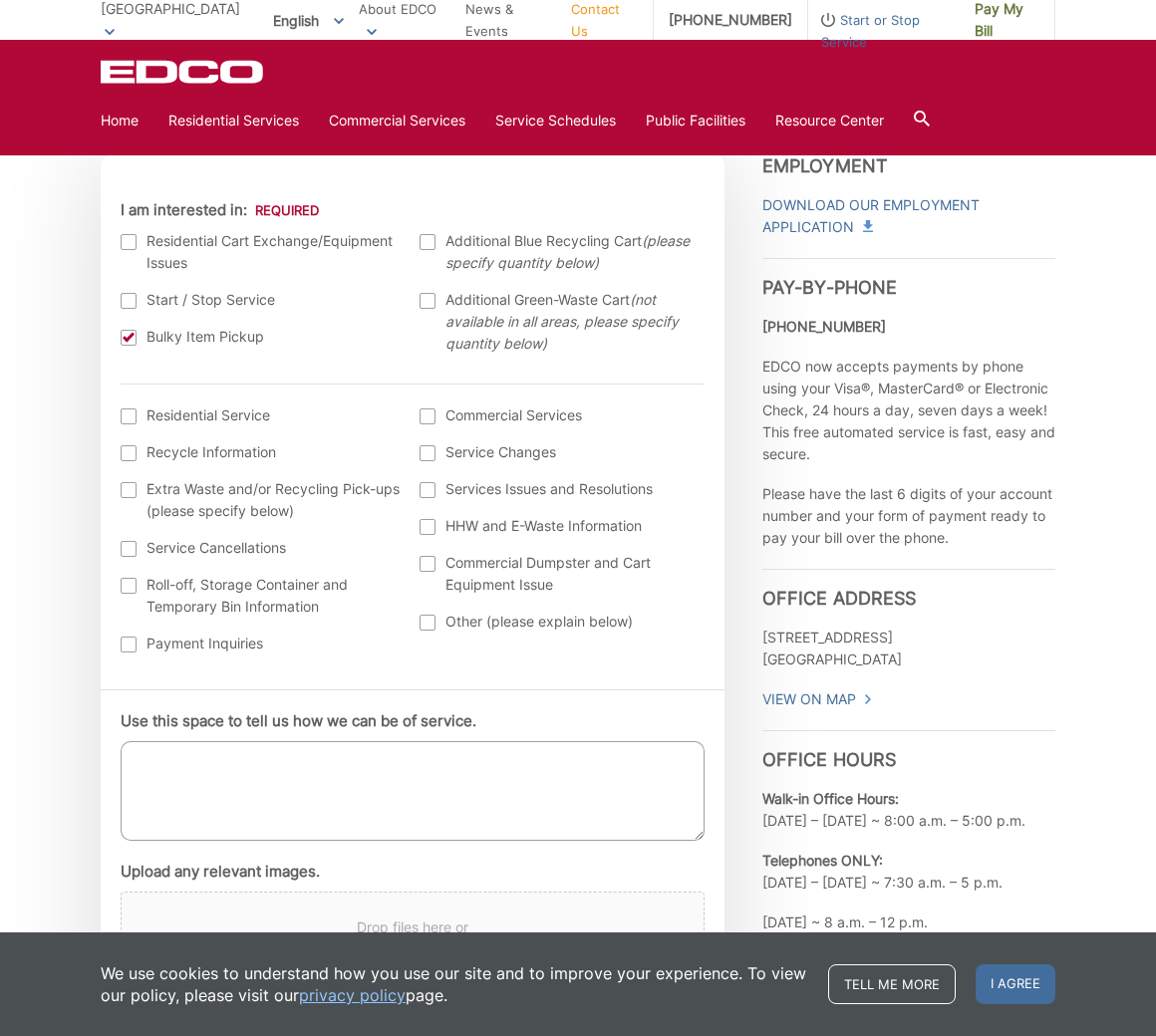 click at bounding box center [129, 416] 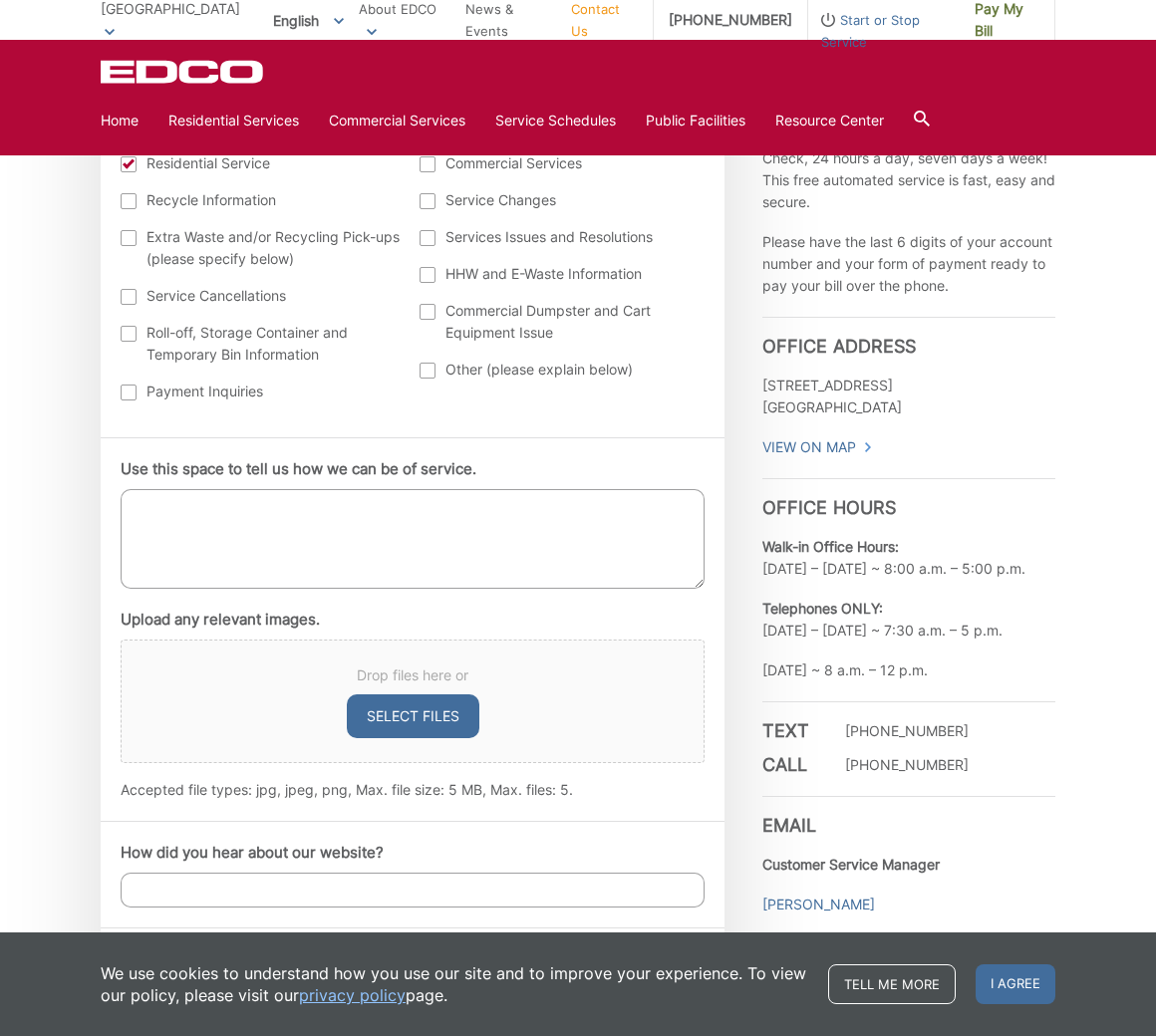 scroll, scrollTop: 859, scrollLeft: 0, axis: vertical 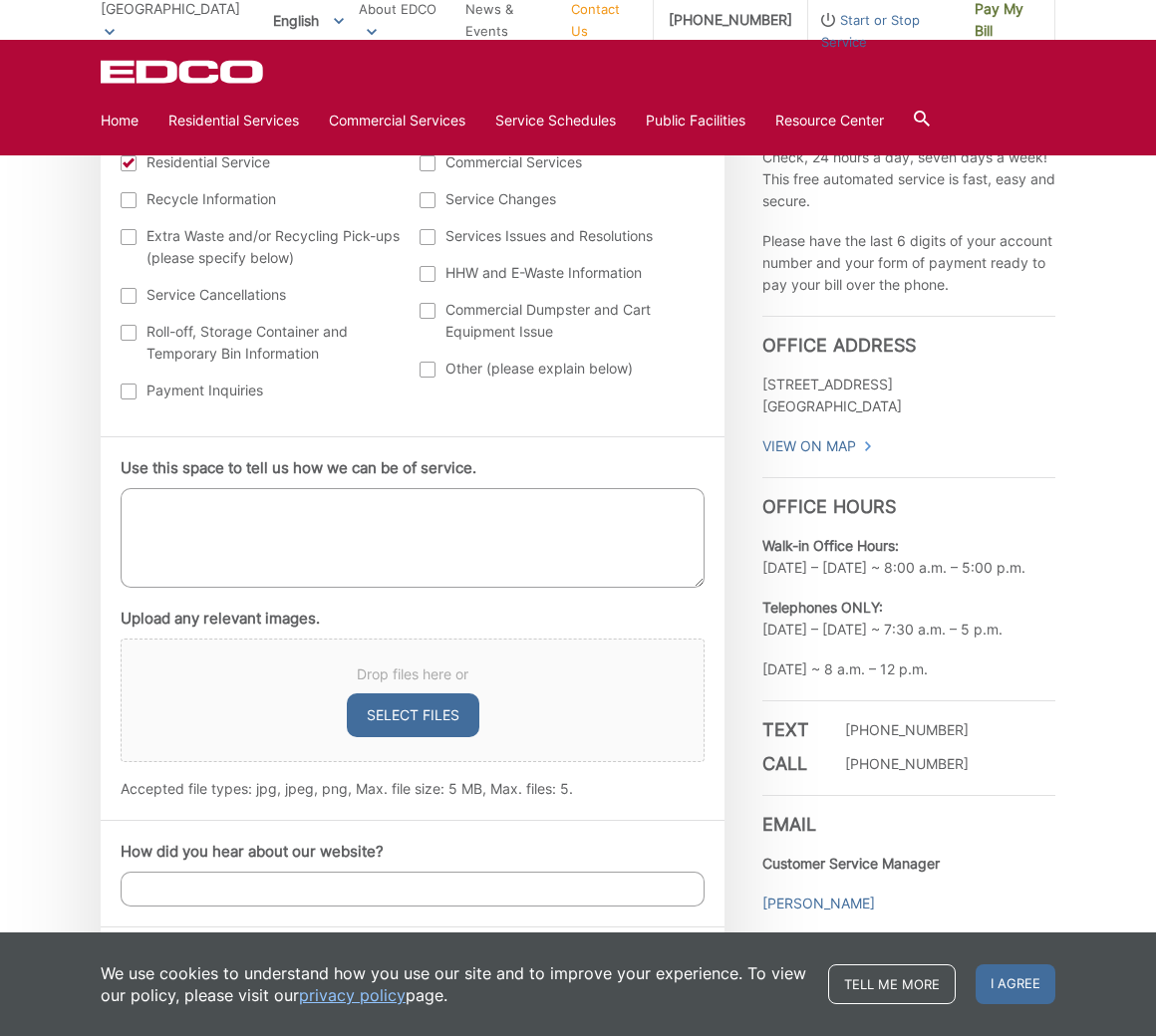 click on "Use this space to tell us how we can be of service." at bounding box center [413, 538] 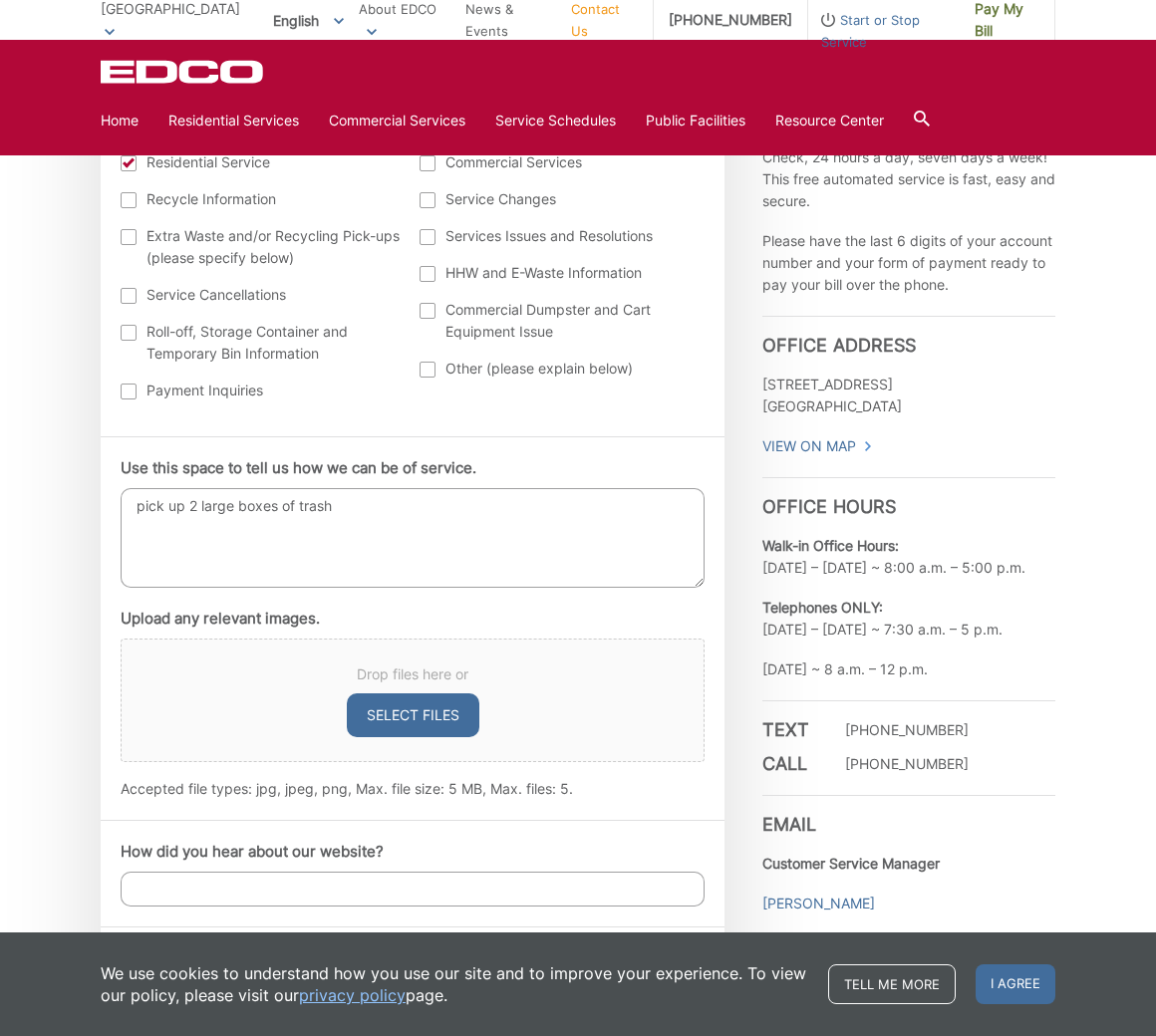 drag, startPoint x: 199, startPoint y: 502, endPoint x: 232, endPoint y: 499, distance: 33.13608 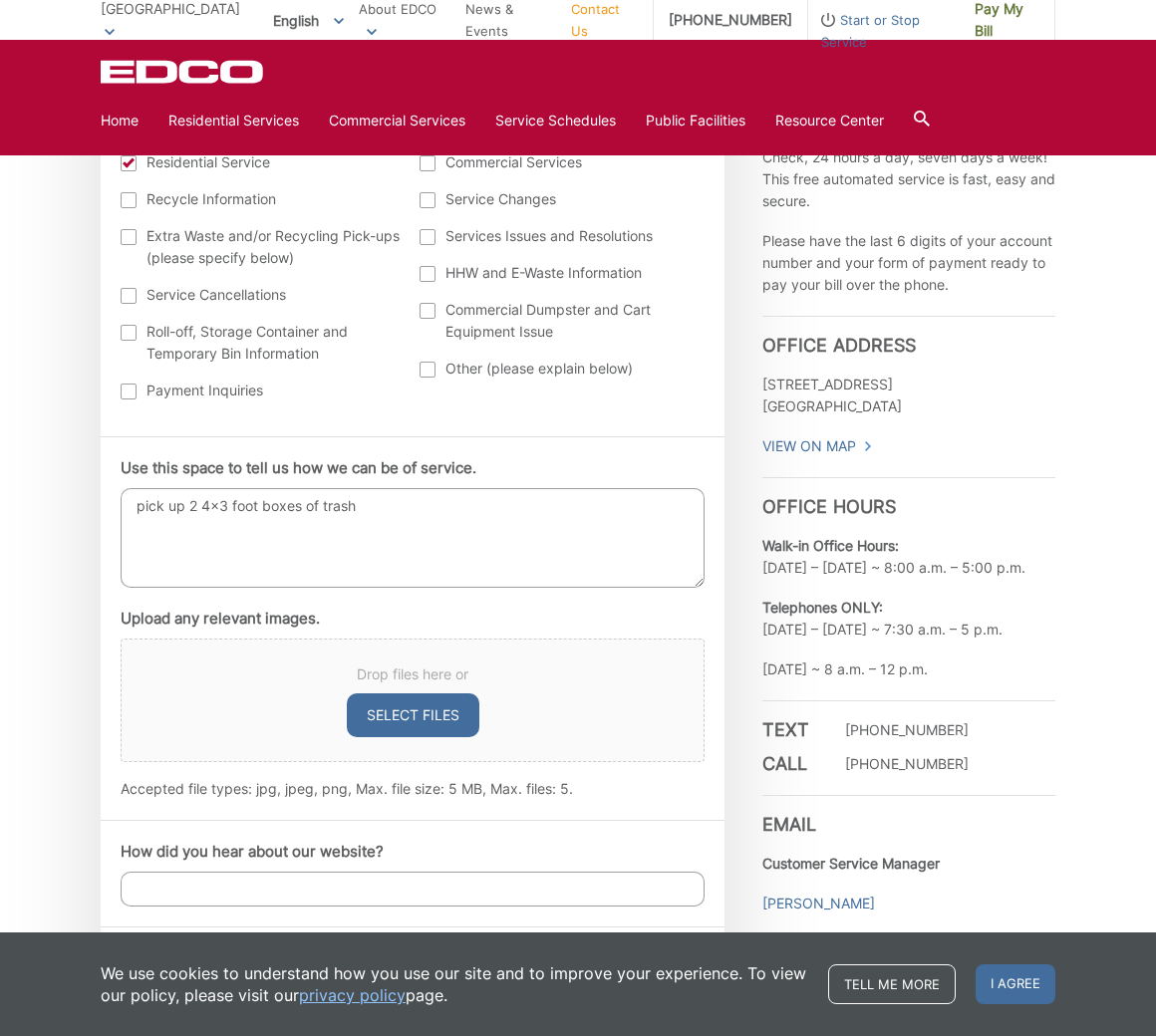 click on "pick up 2 4x3 foot boxes of trash" at bounding box center (413, 538) 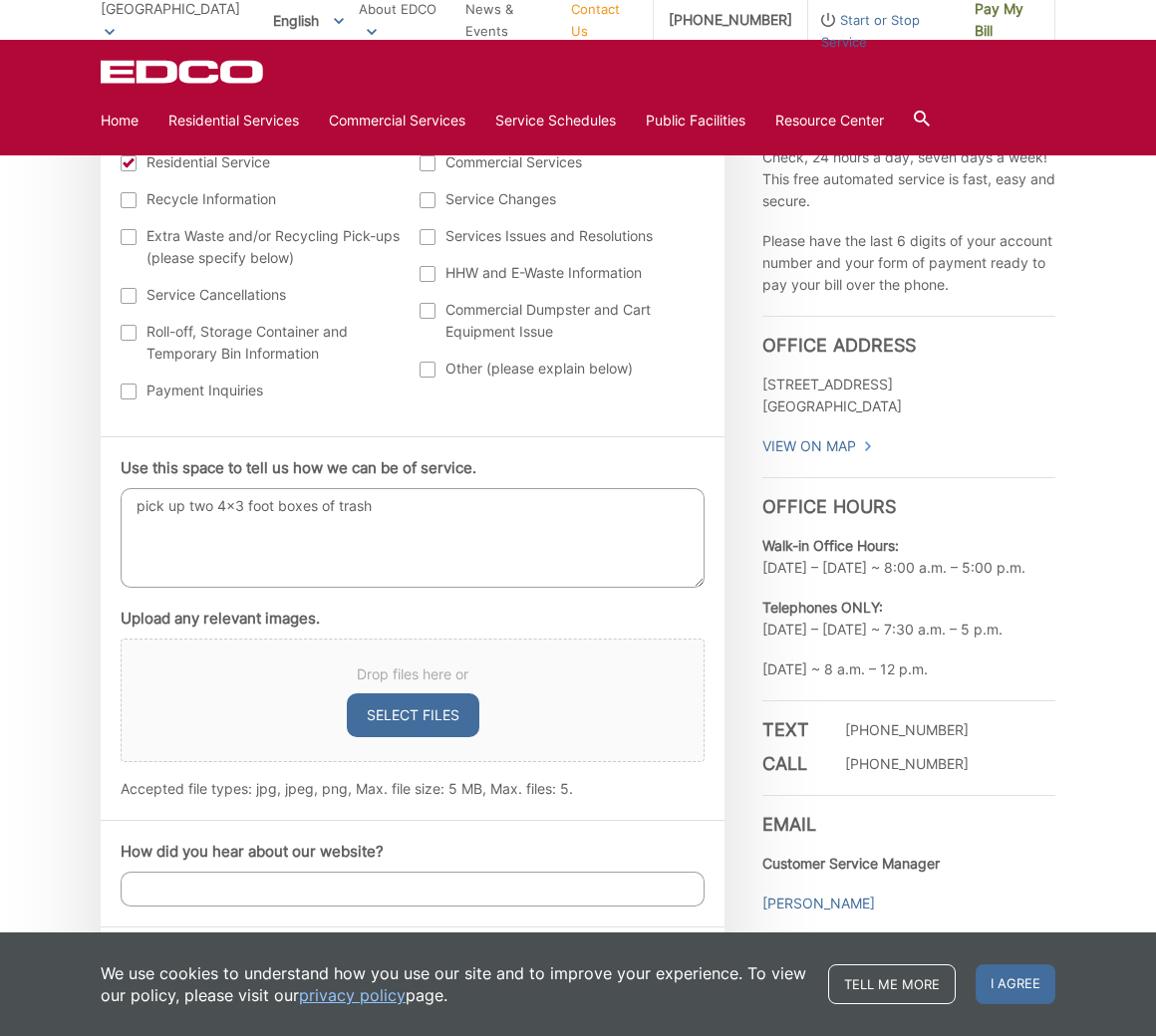 click on "pick up two 4x3 foot boxes of trash" at bounding box center [413, 538] 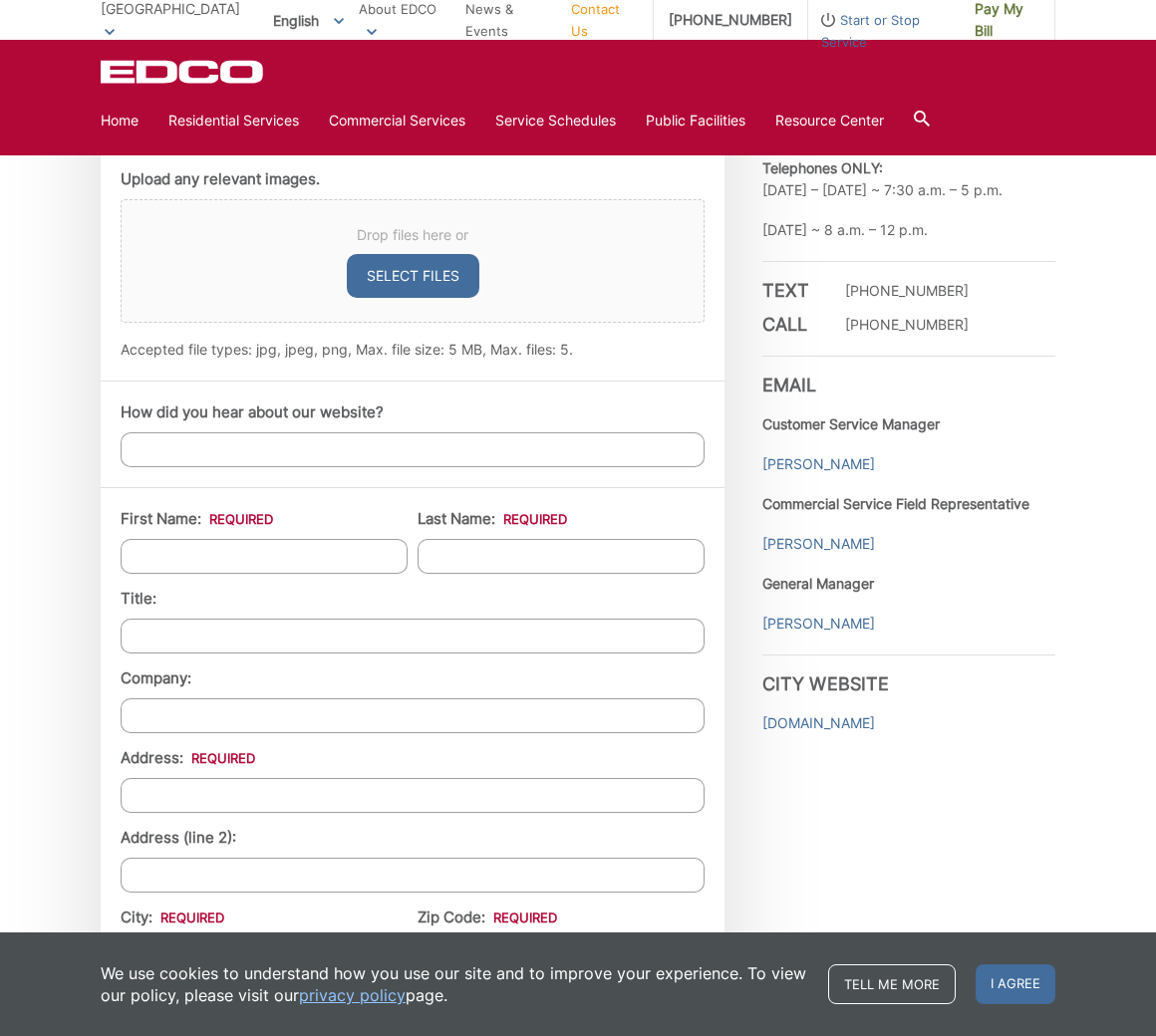 scroll, scrollTop: 1325, scrollLeft: 0, axis: vertical 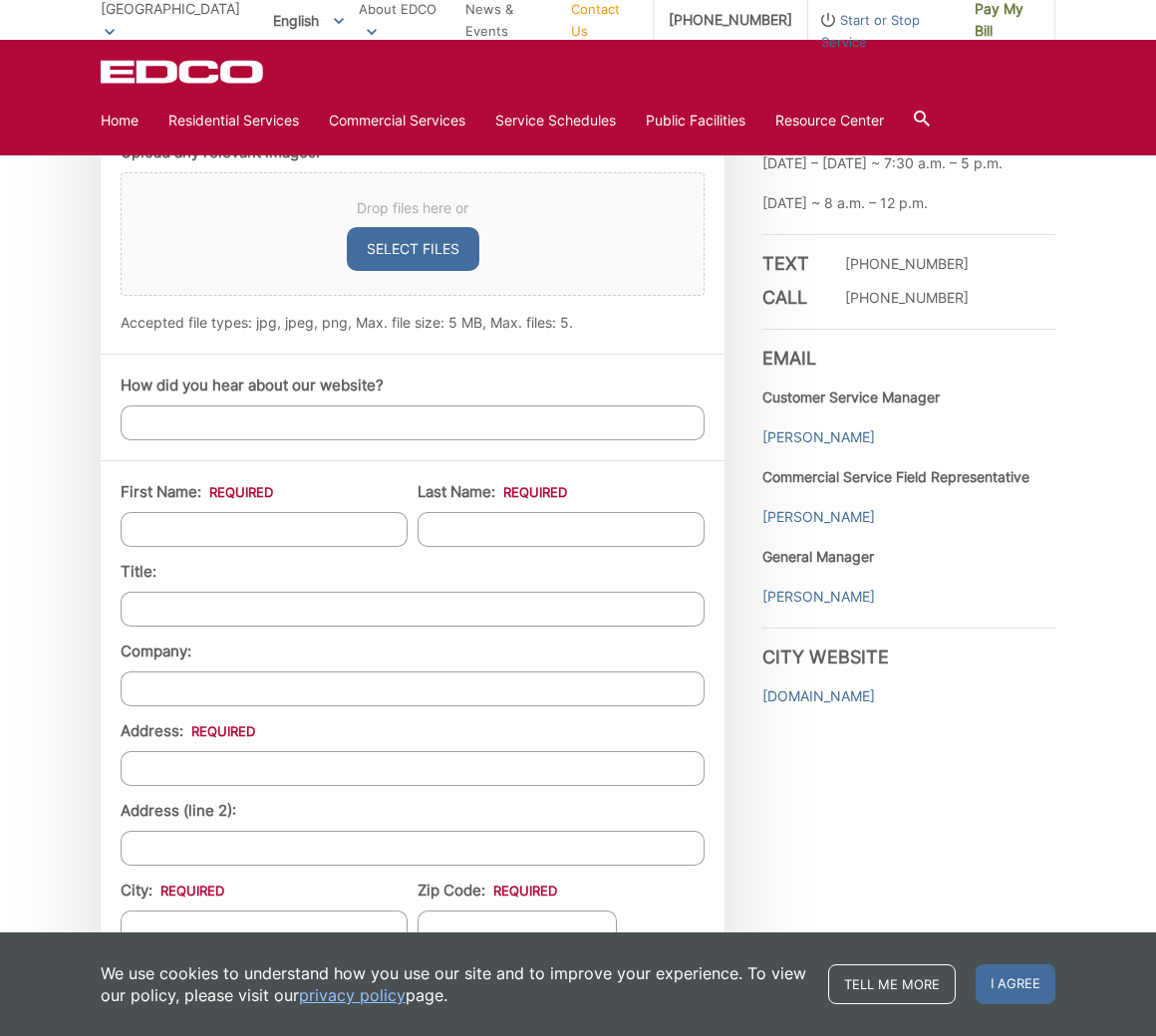 type on "pick up two 4x3 foot boxes of trash" 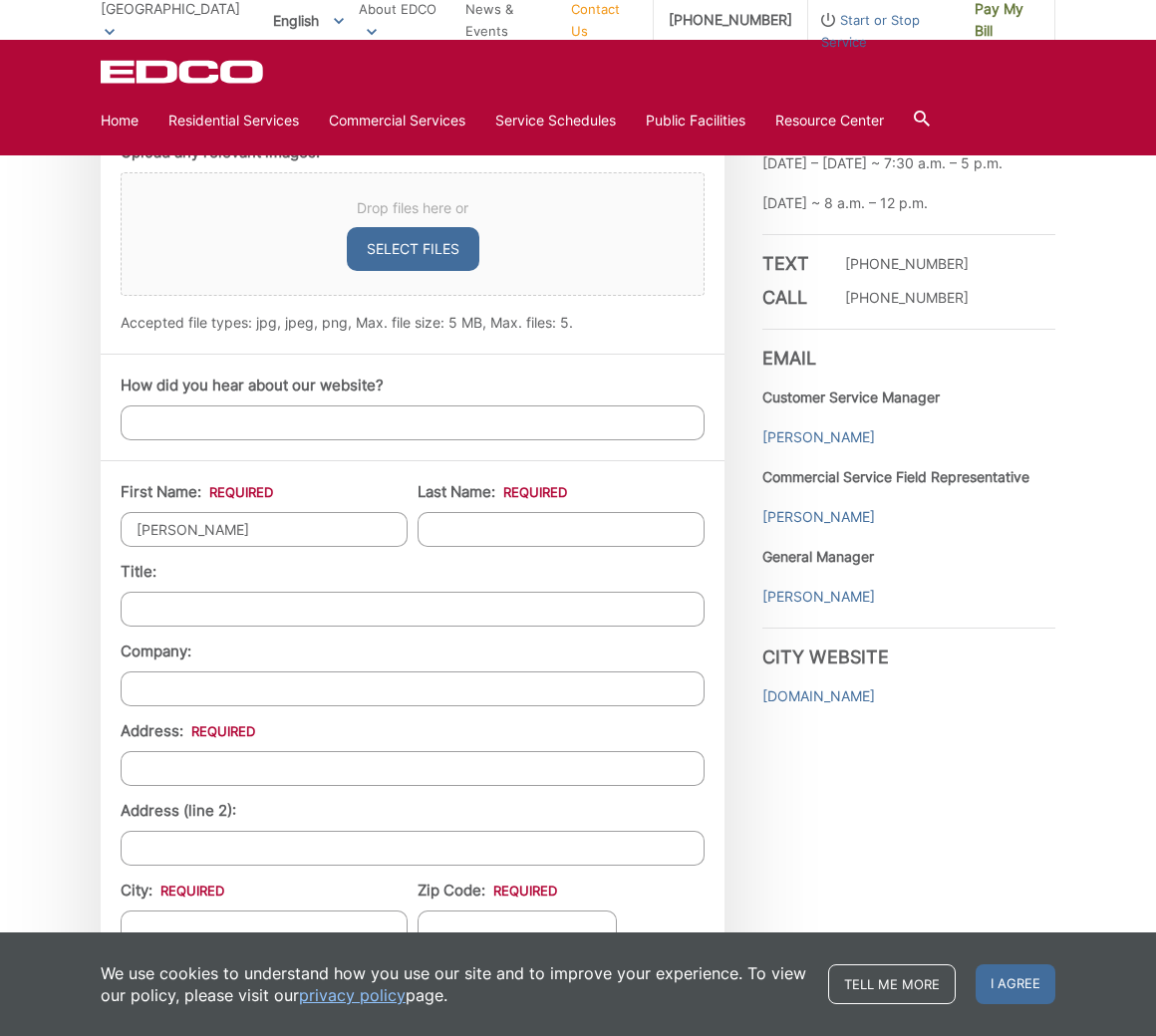 type on "[PERSON_NAME]" 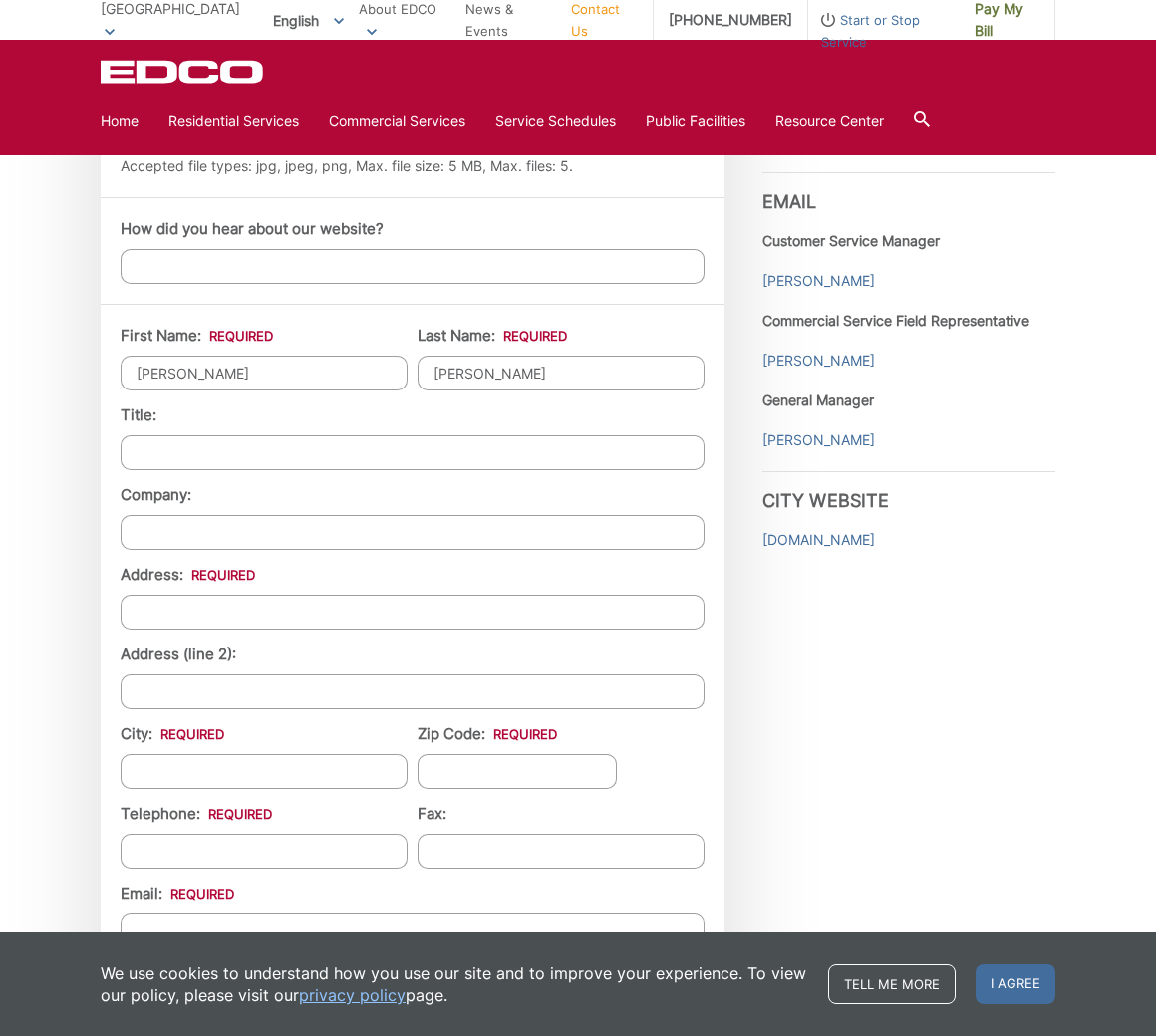 scroll, scrollTop: 1551, scrollLeft: 0, axis: vertical 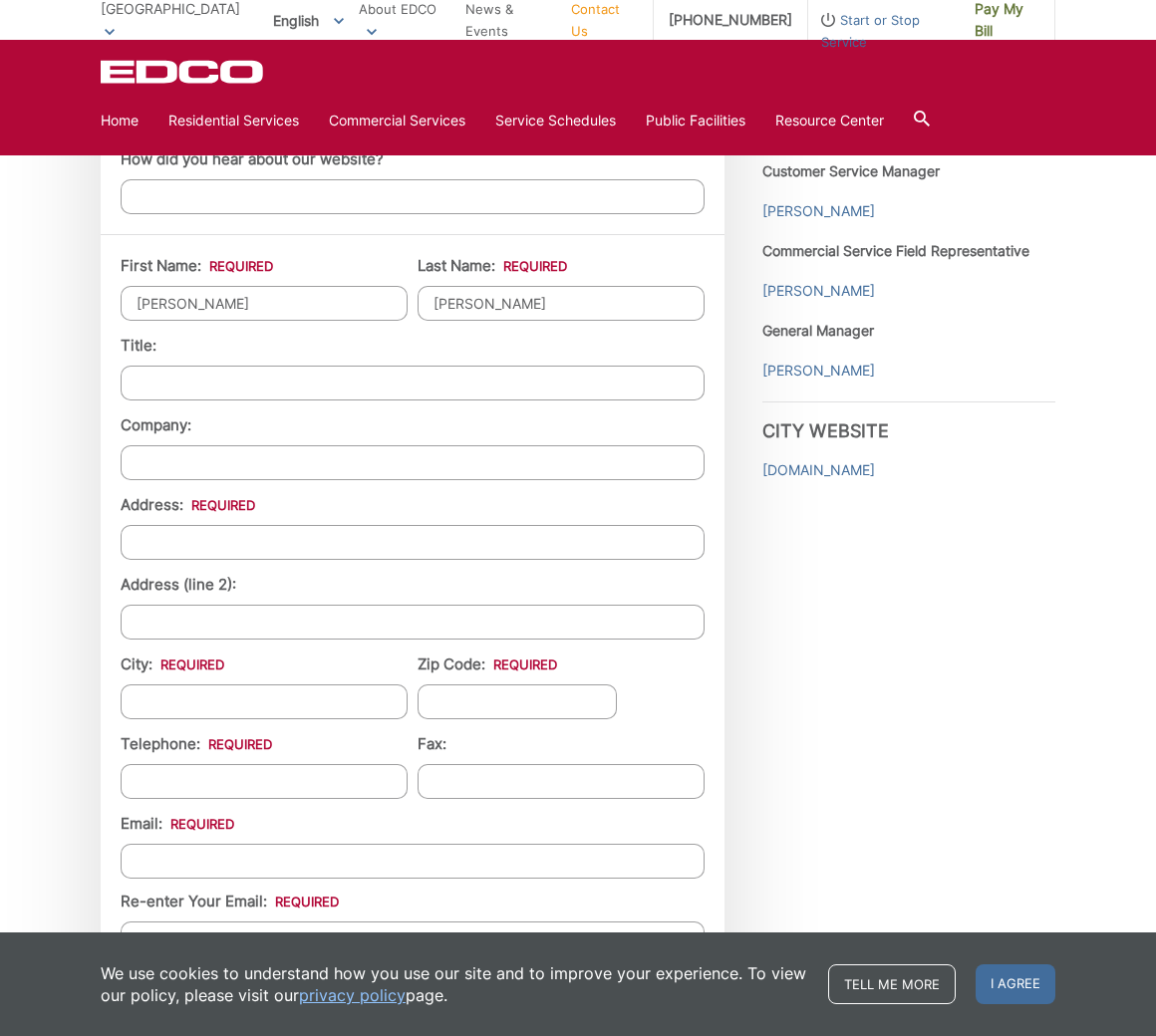 type on "[PERSON_NAME]" 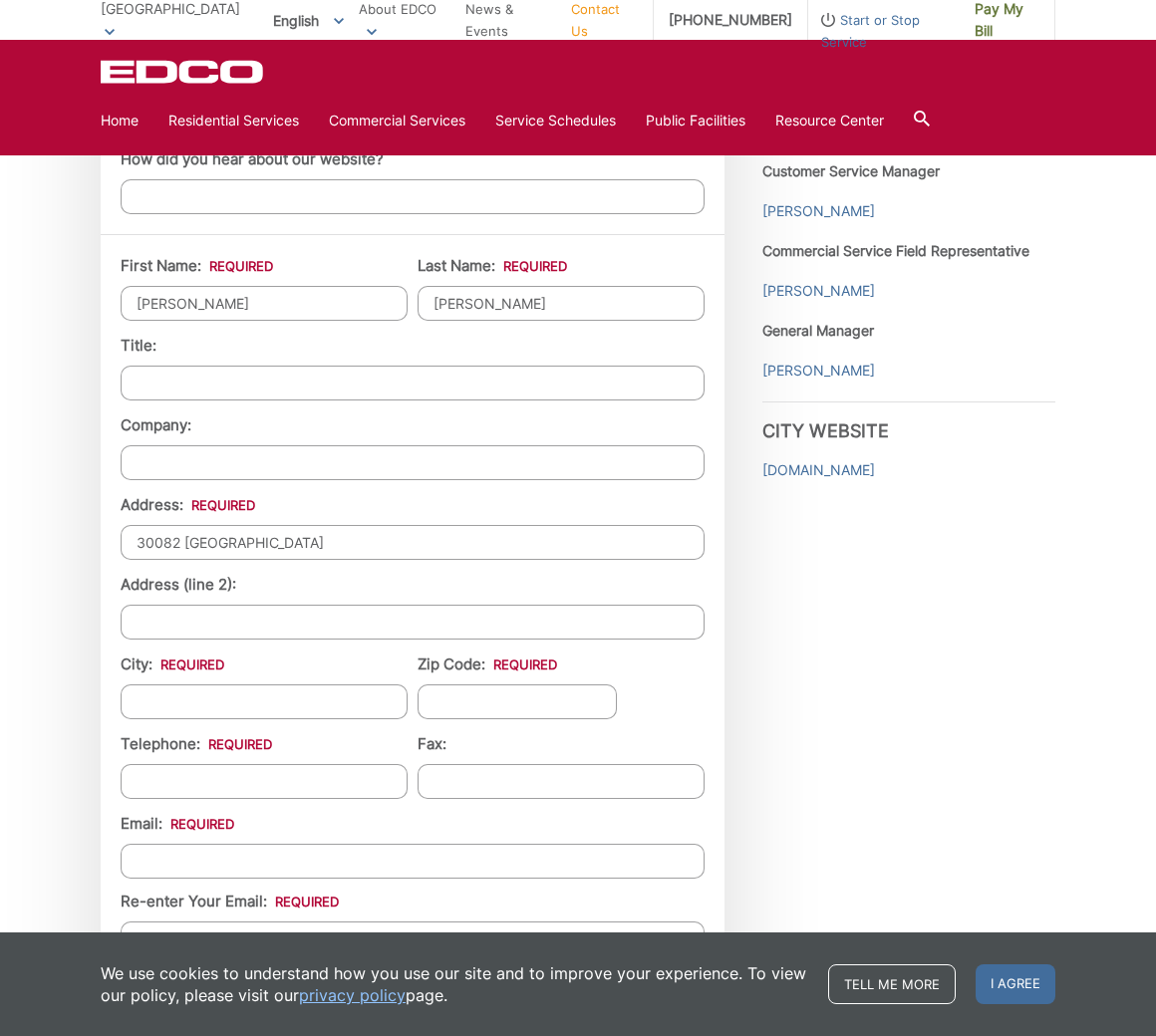 type on "30082 [GEOGRAPHIC_DATA]" 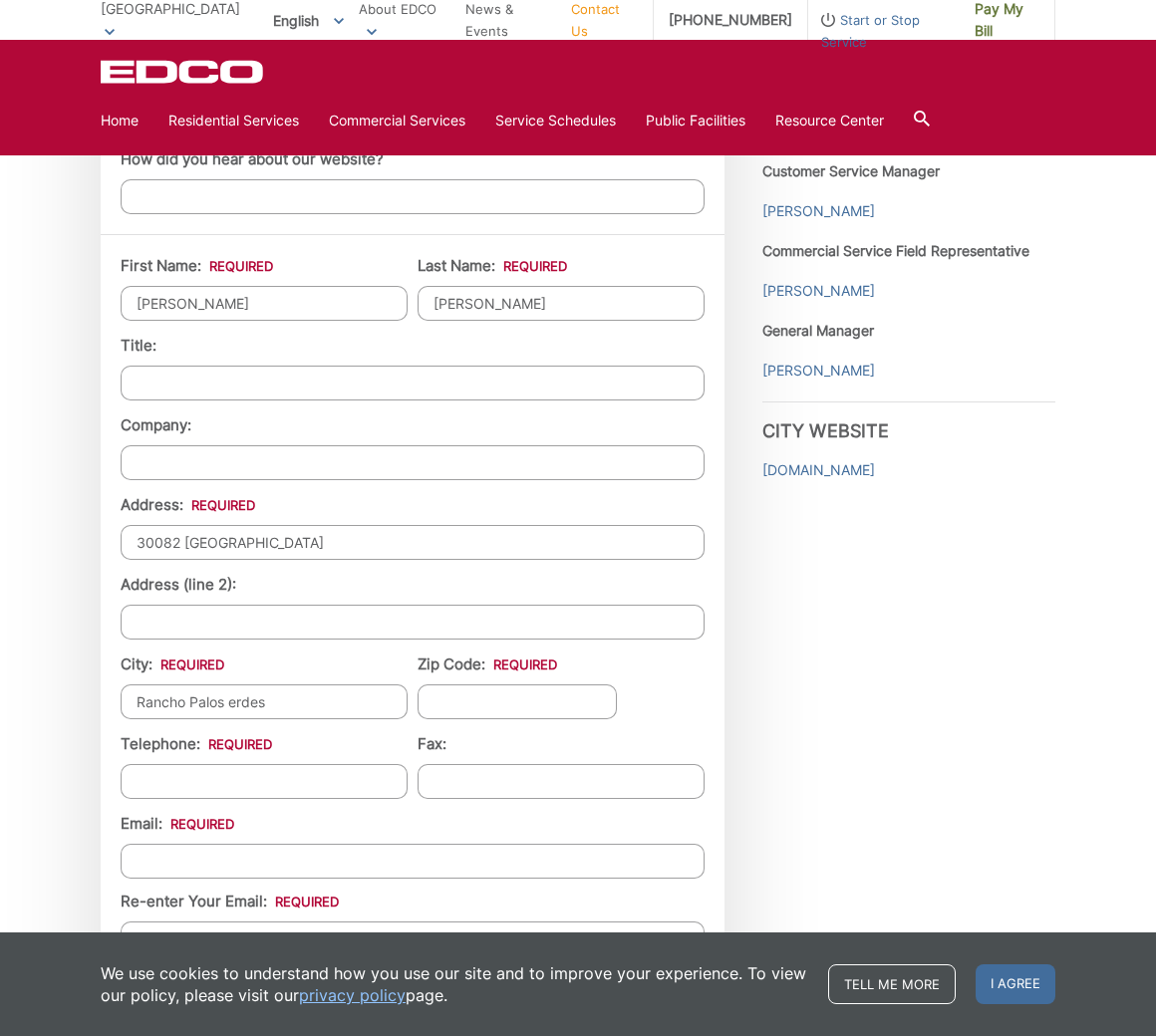 click on "Rancho Palos erdes" at bounding box center (264, 701) 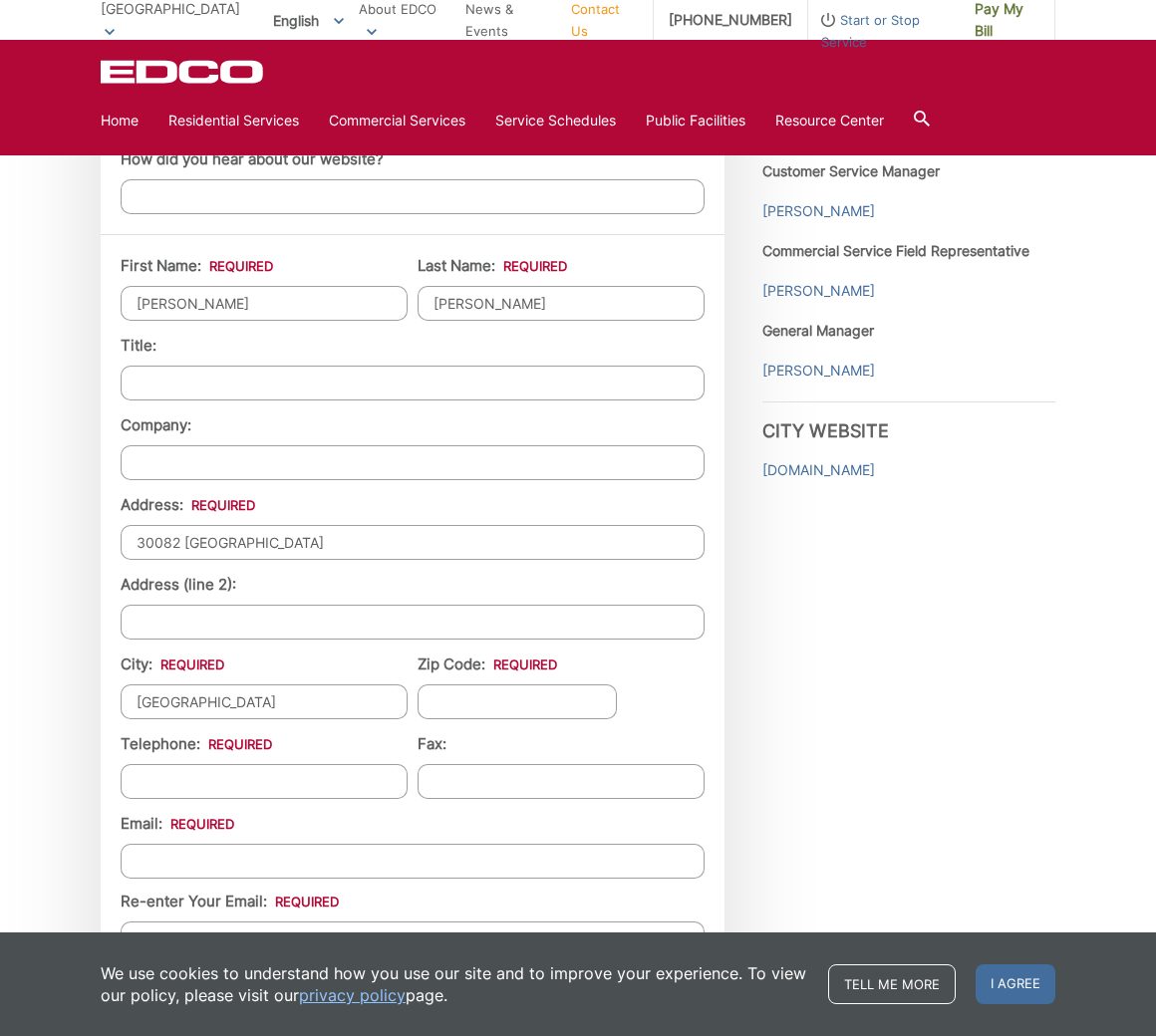 type on "[GEOGRAPHIC_DATA]" 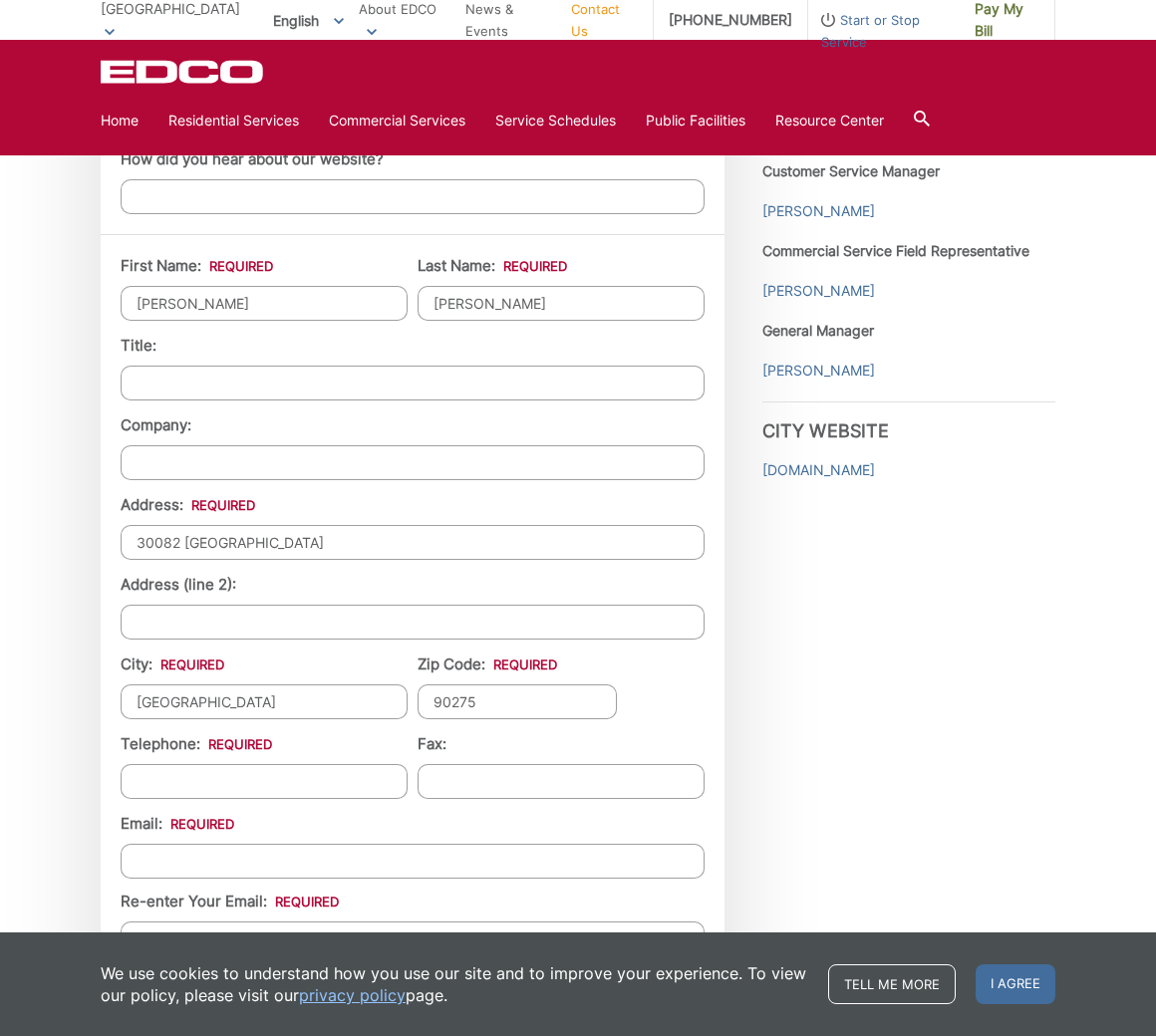 type on "90275" 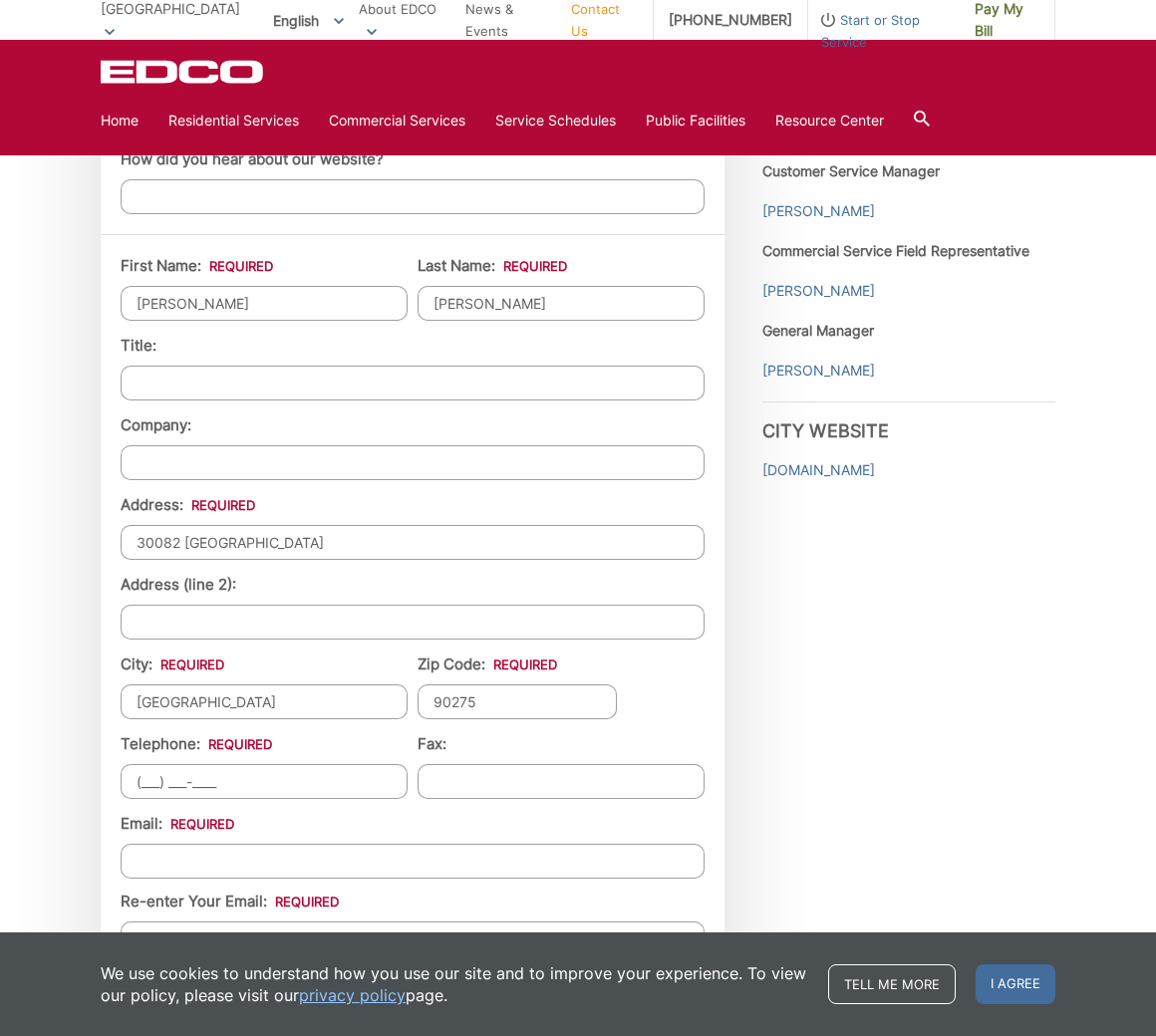 click on "(___) ___-____" at bounding box center [264, 781] 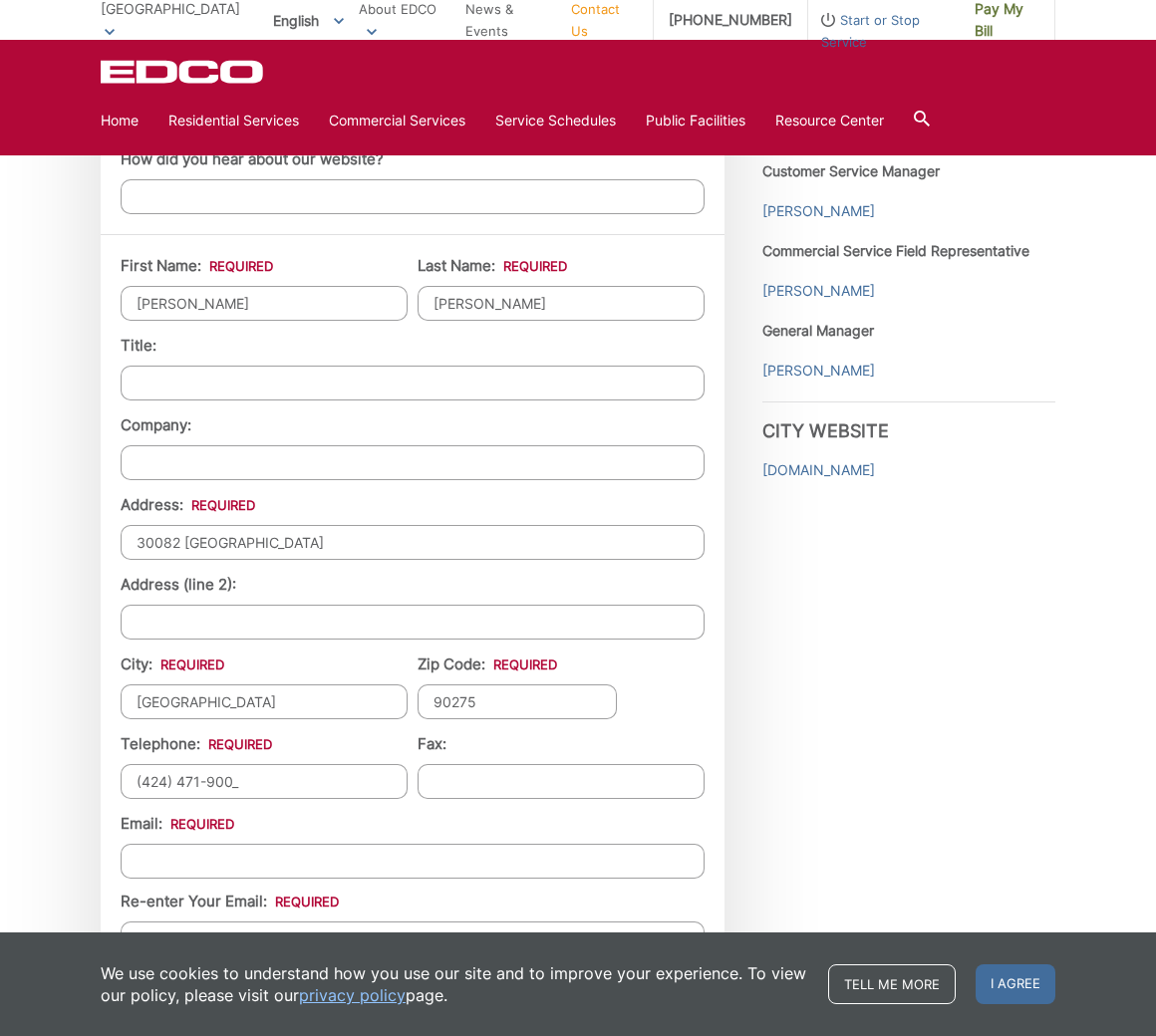 type on "[PHONE_NUMBER]" 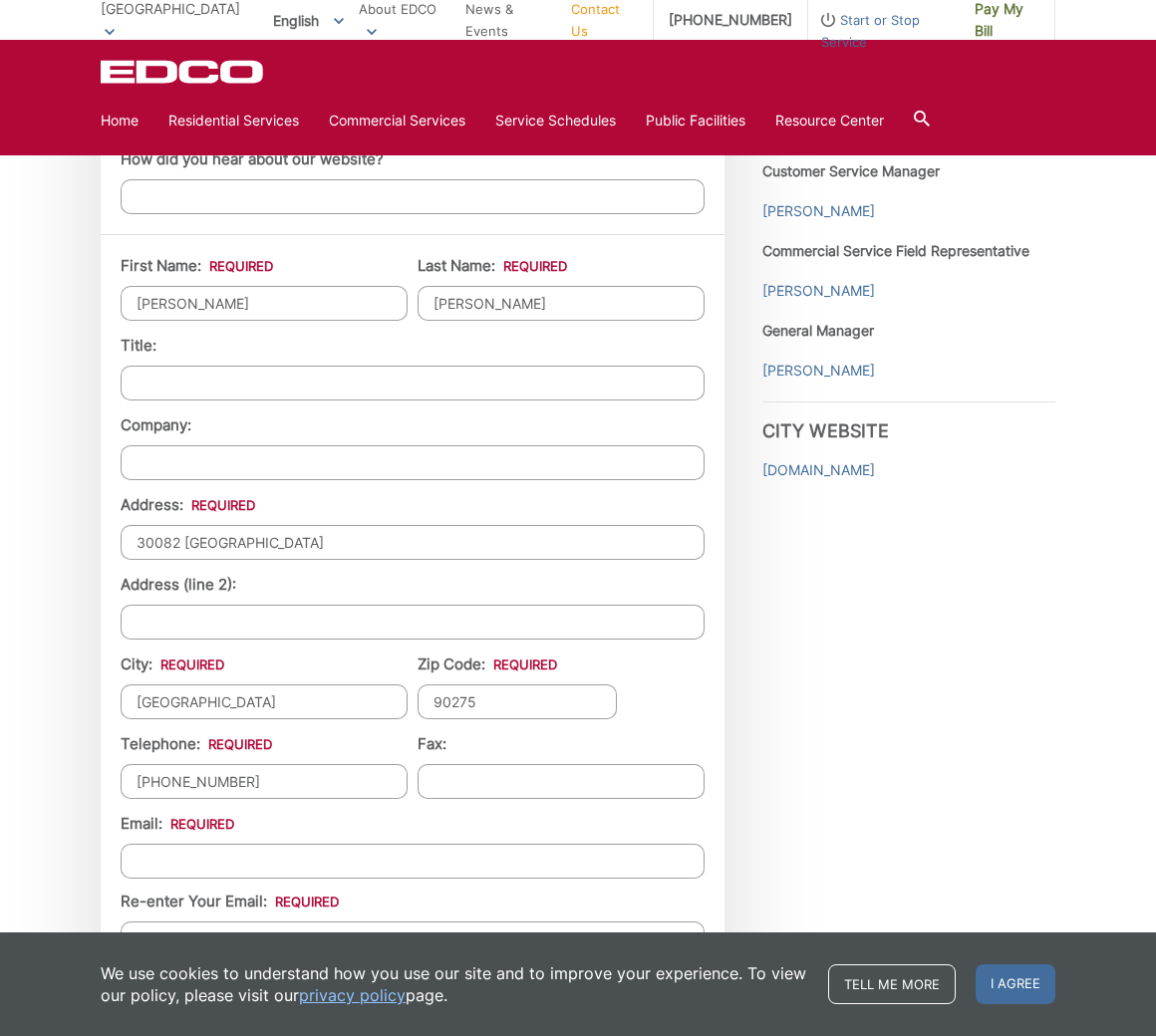 click on "Email *" at bounding box center (413, 861) 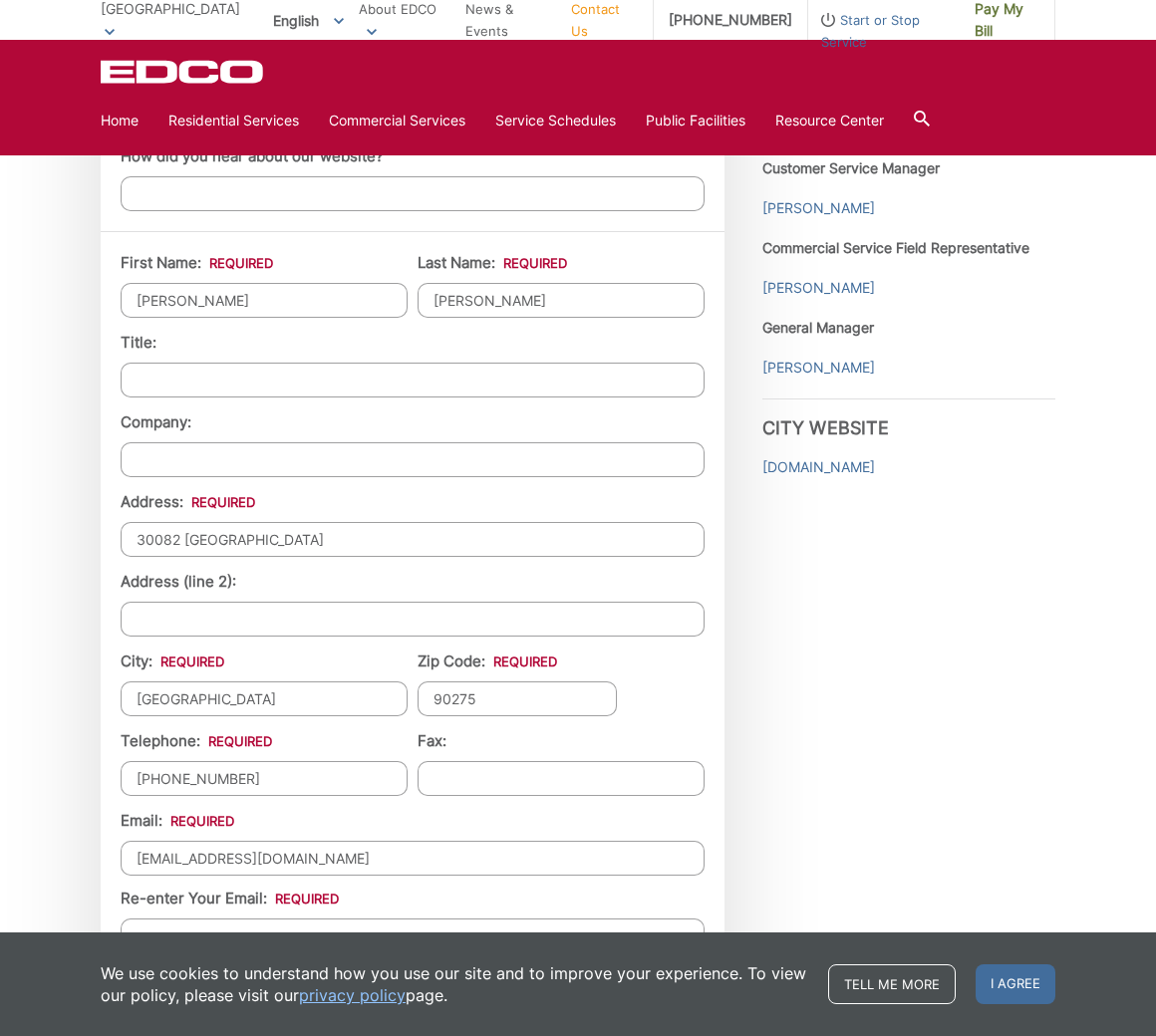 scroll, scrollTop: 1871, scrollLeft: 0, axis: vertical 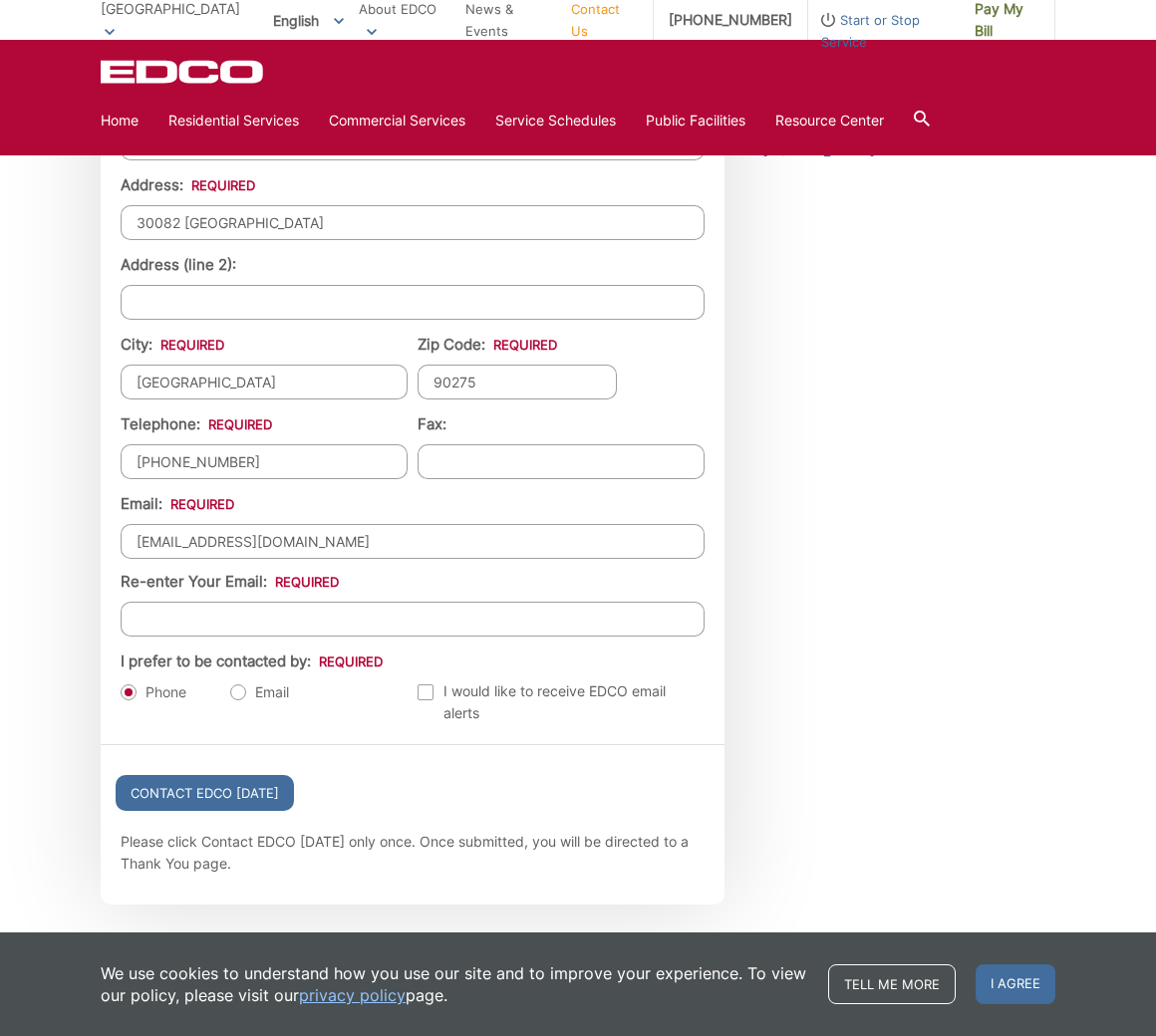 type on "[EMAIL_ADDRESS][DOMAIN_NAME]" 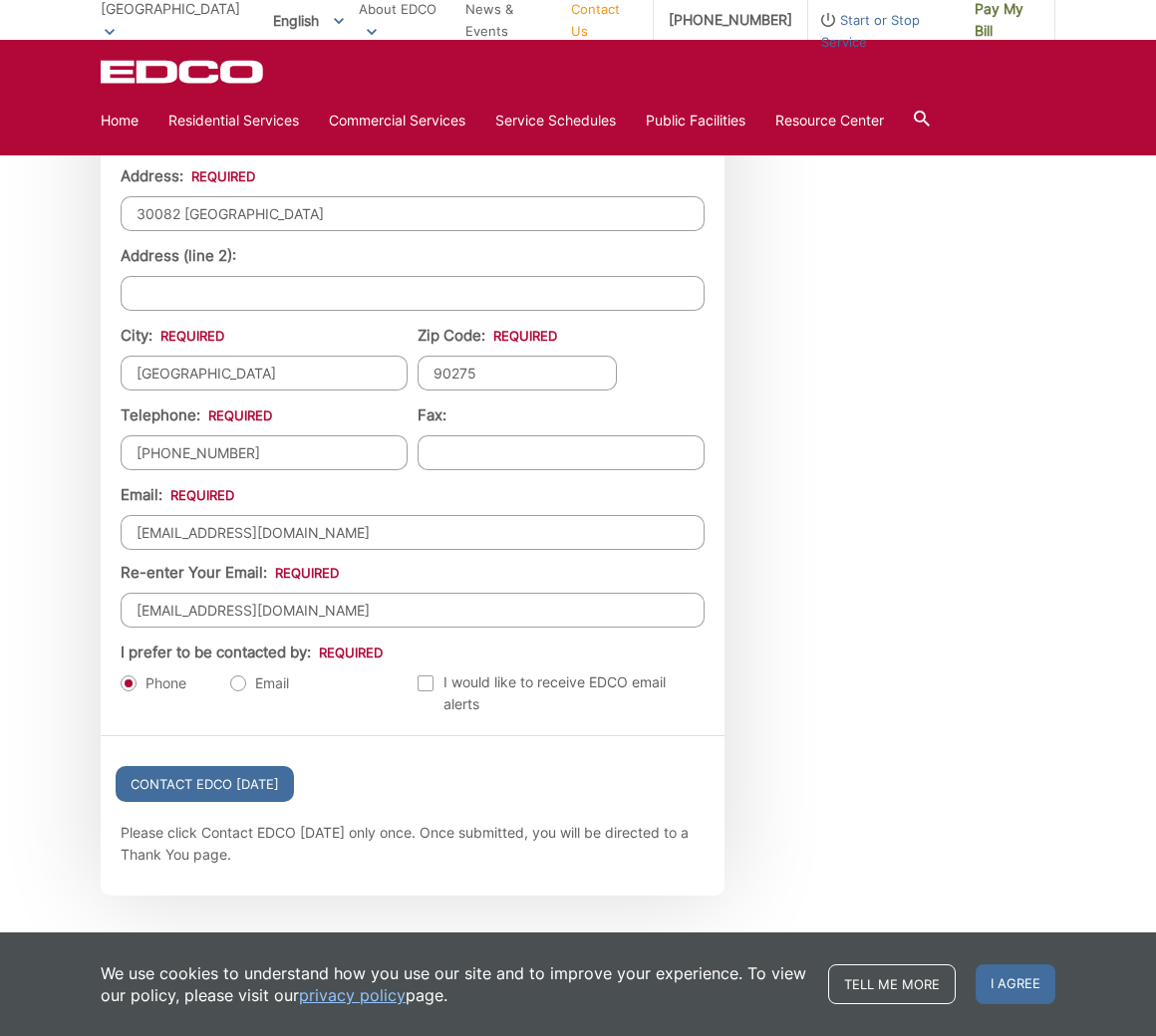 scroll, scrollTop: 1884, scrollLeft: 0, axis: vertical 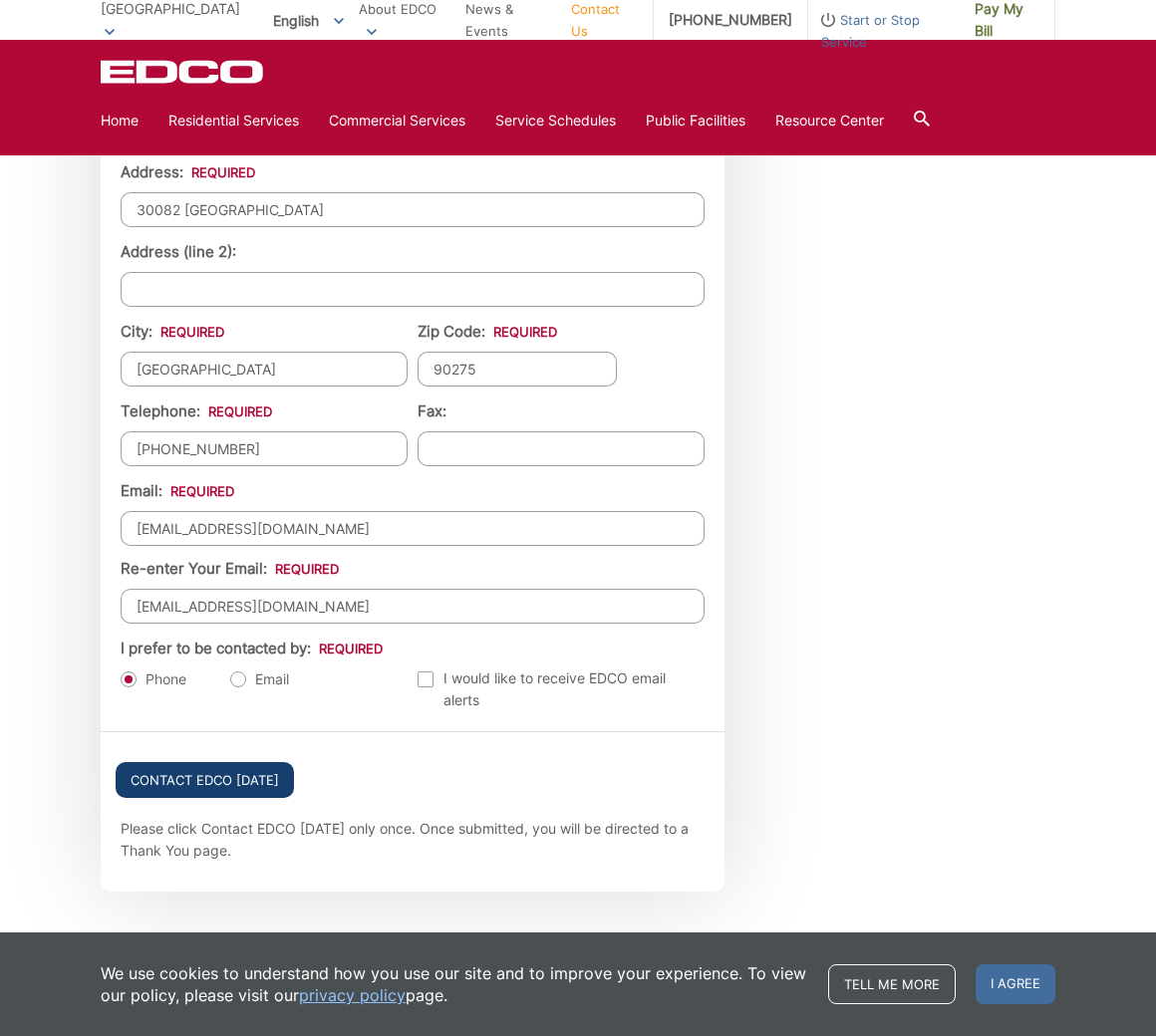 type on "[EMAIL_ADDRESS][DOMAIN_NAME]" 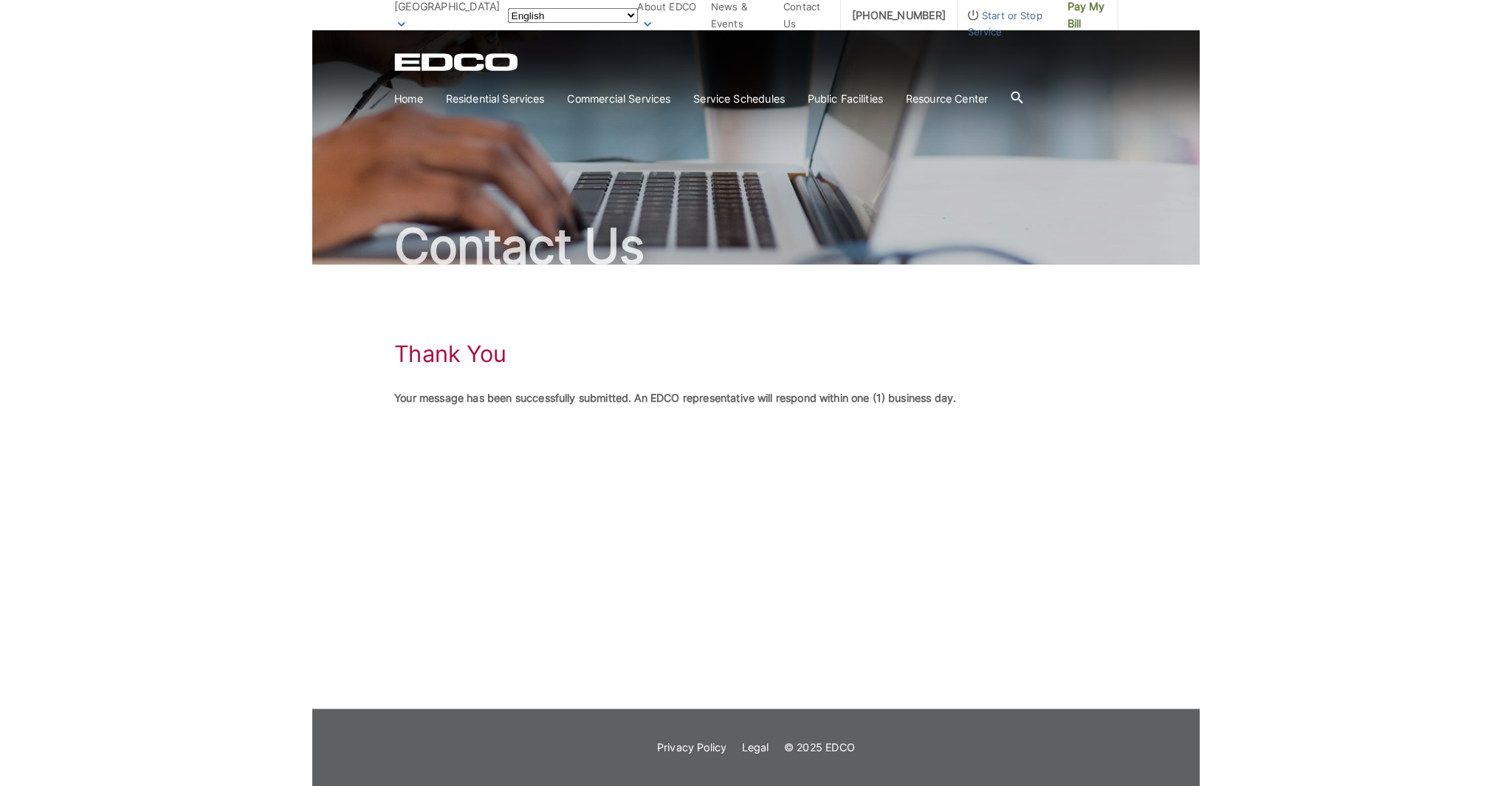 scroll, scrollTop: 0, scrollLeft: 0, axis: both 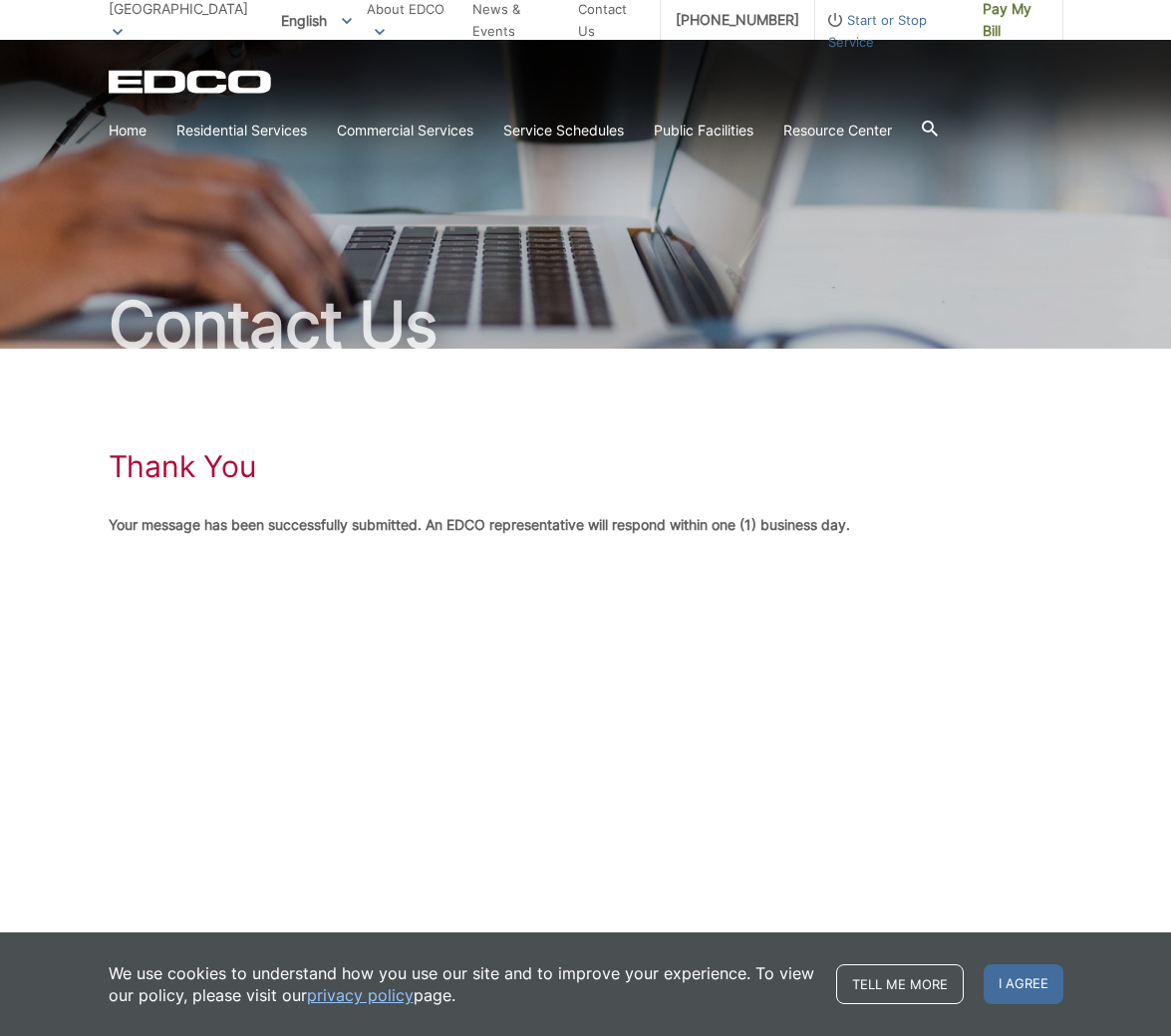click on "Start or Stop Service" at bounding box center [891, 31] 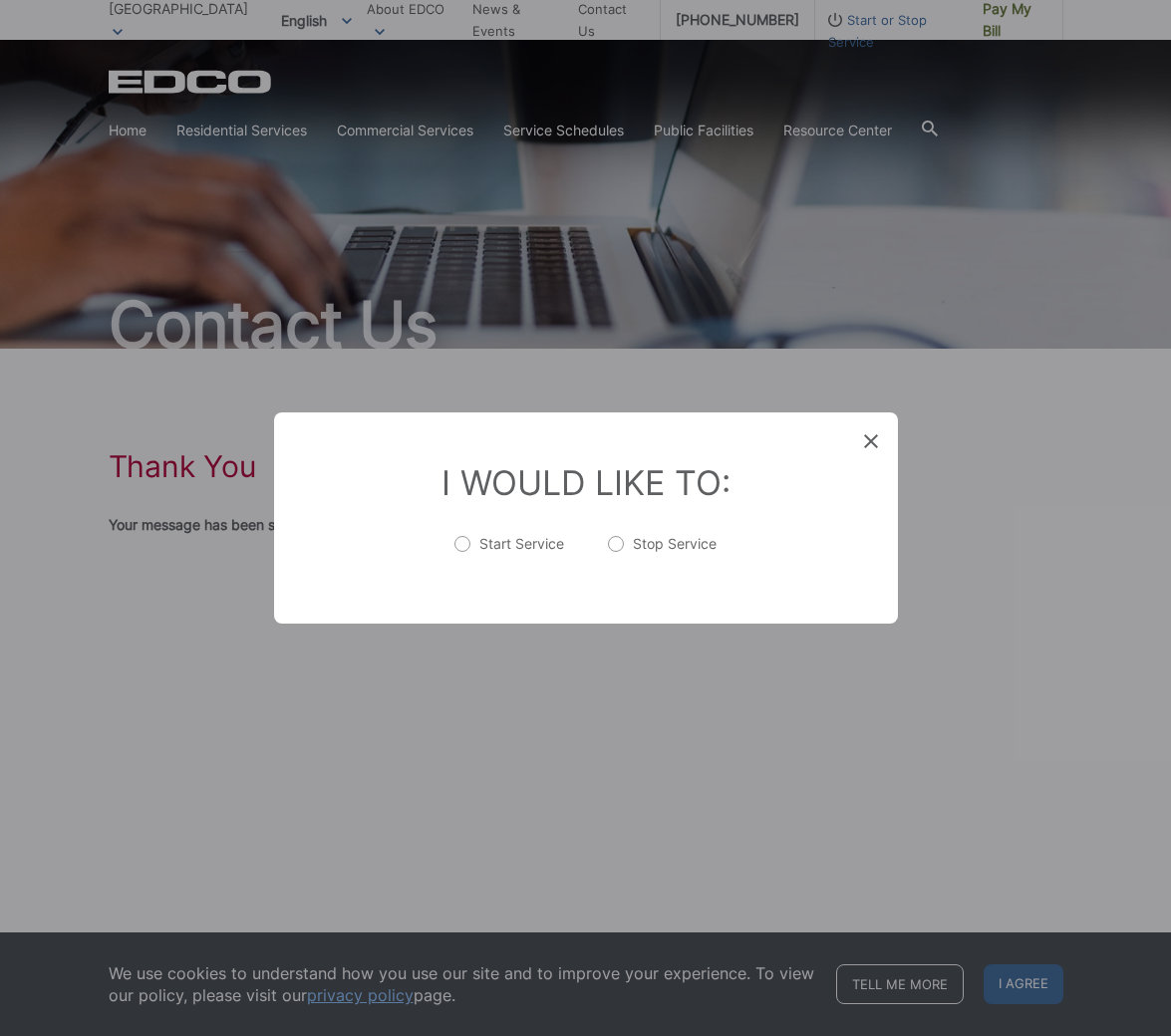 click on "Stop Service" at bounding box center [662, 554] 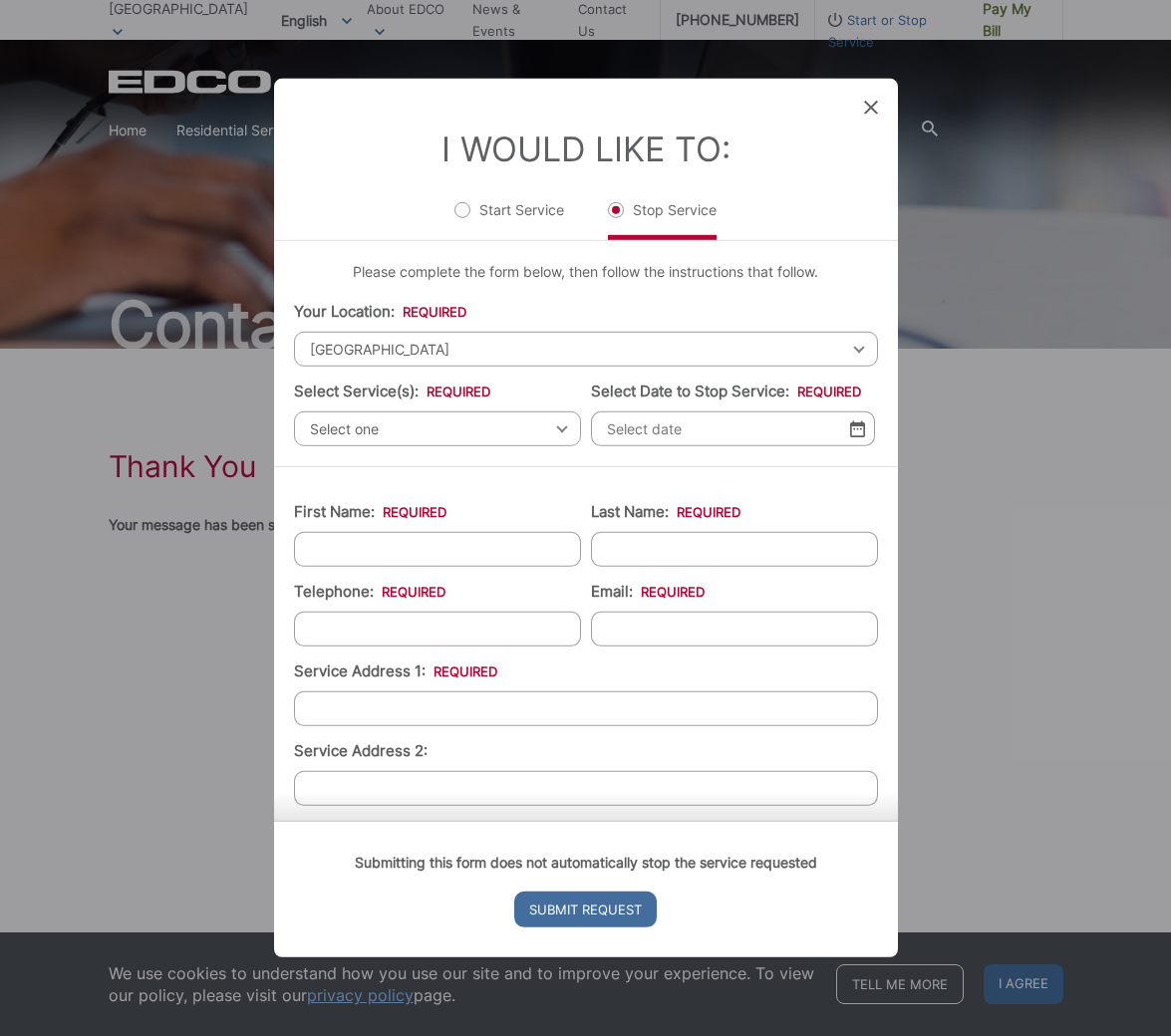 click 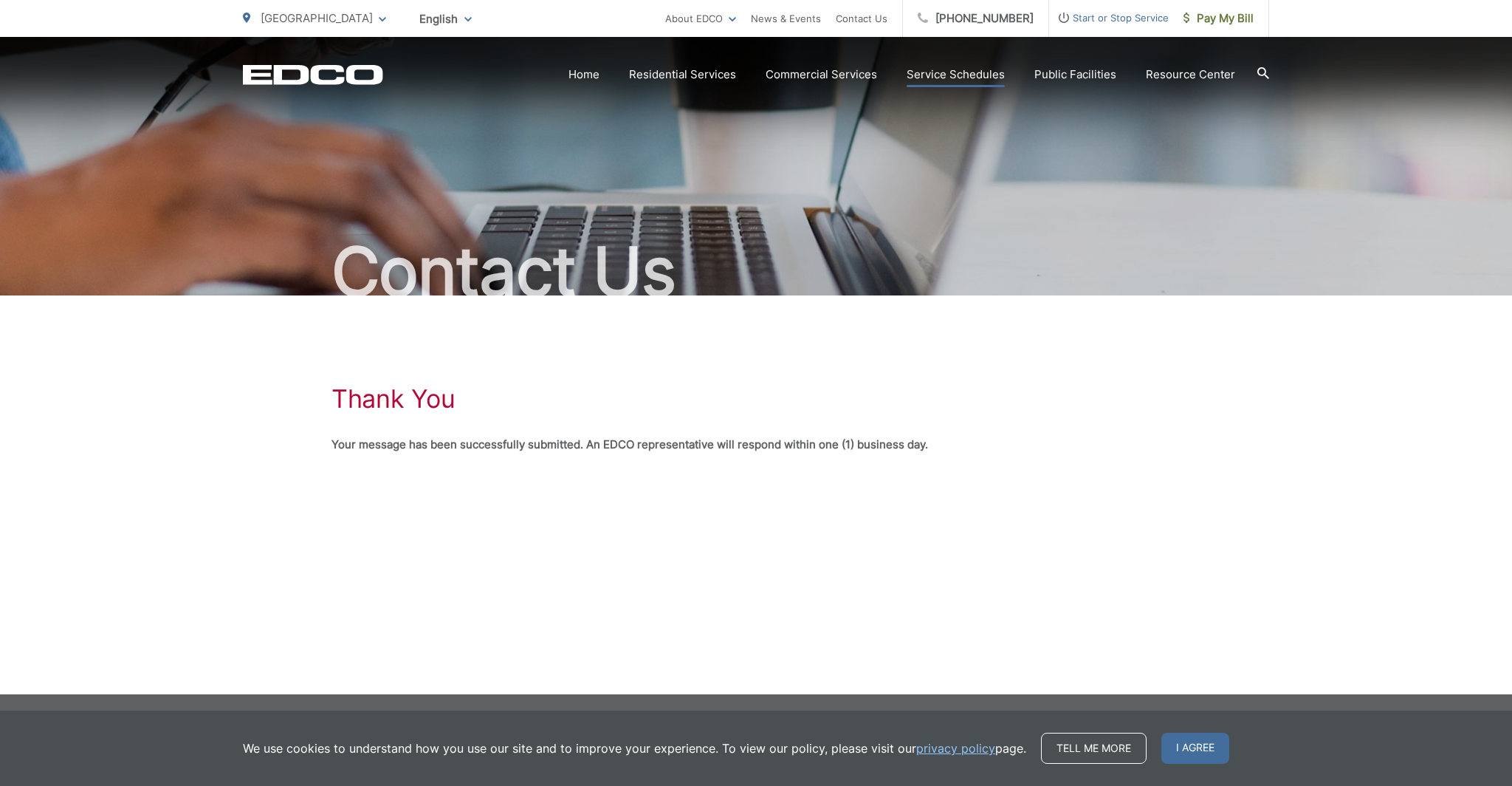 click on "Service Schedules" at bounding box center (955, 75) 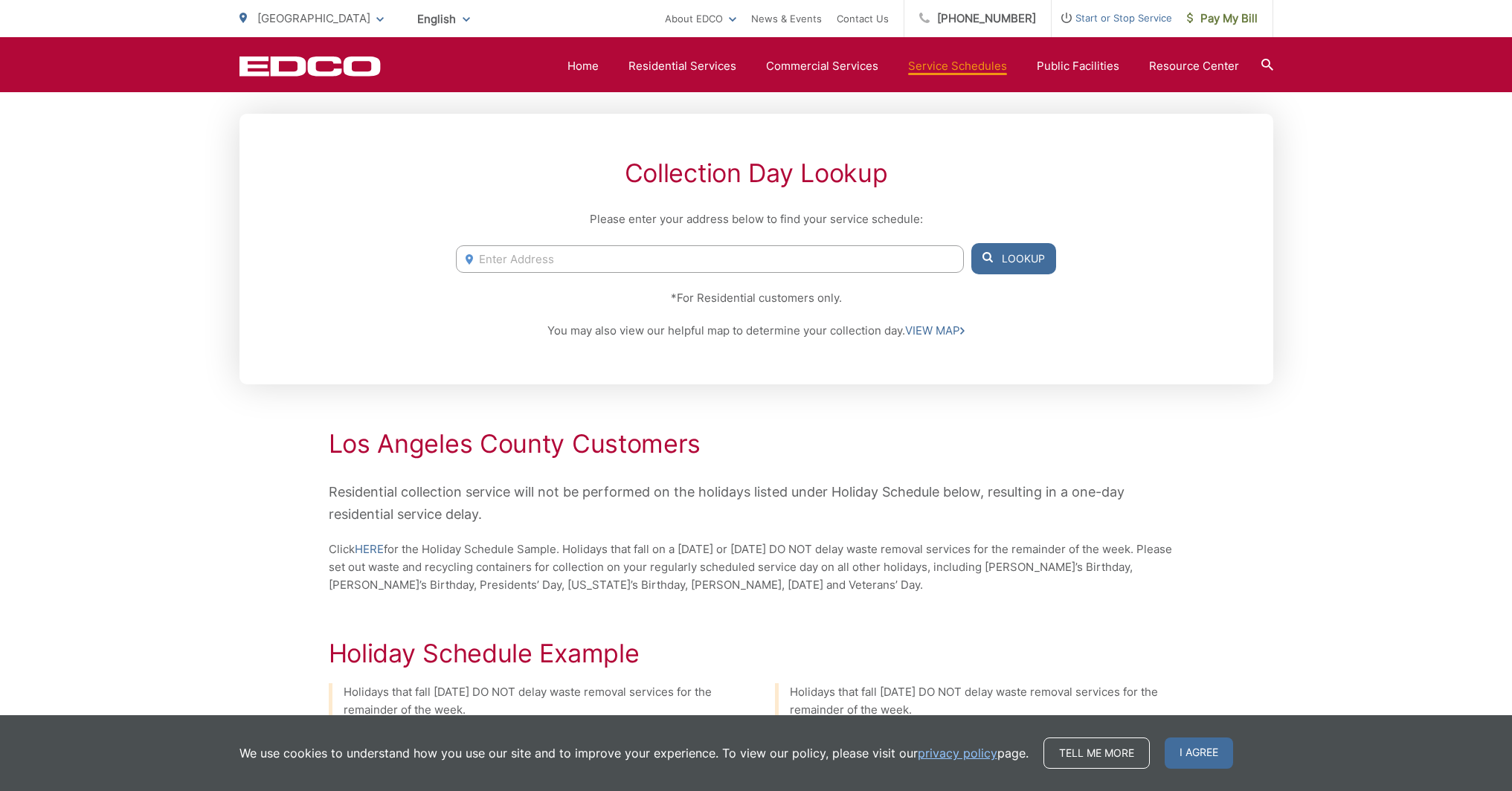 scroll, scrollTop: 0, scrollLeft: 0, axis: both 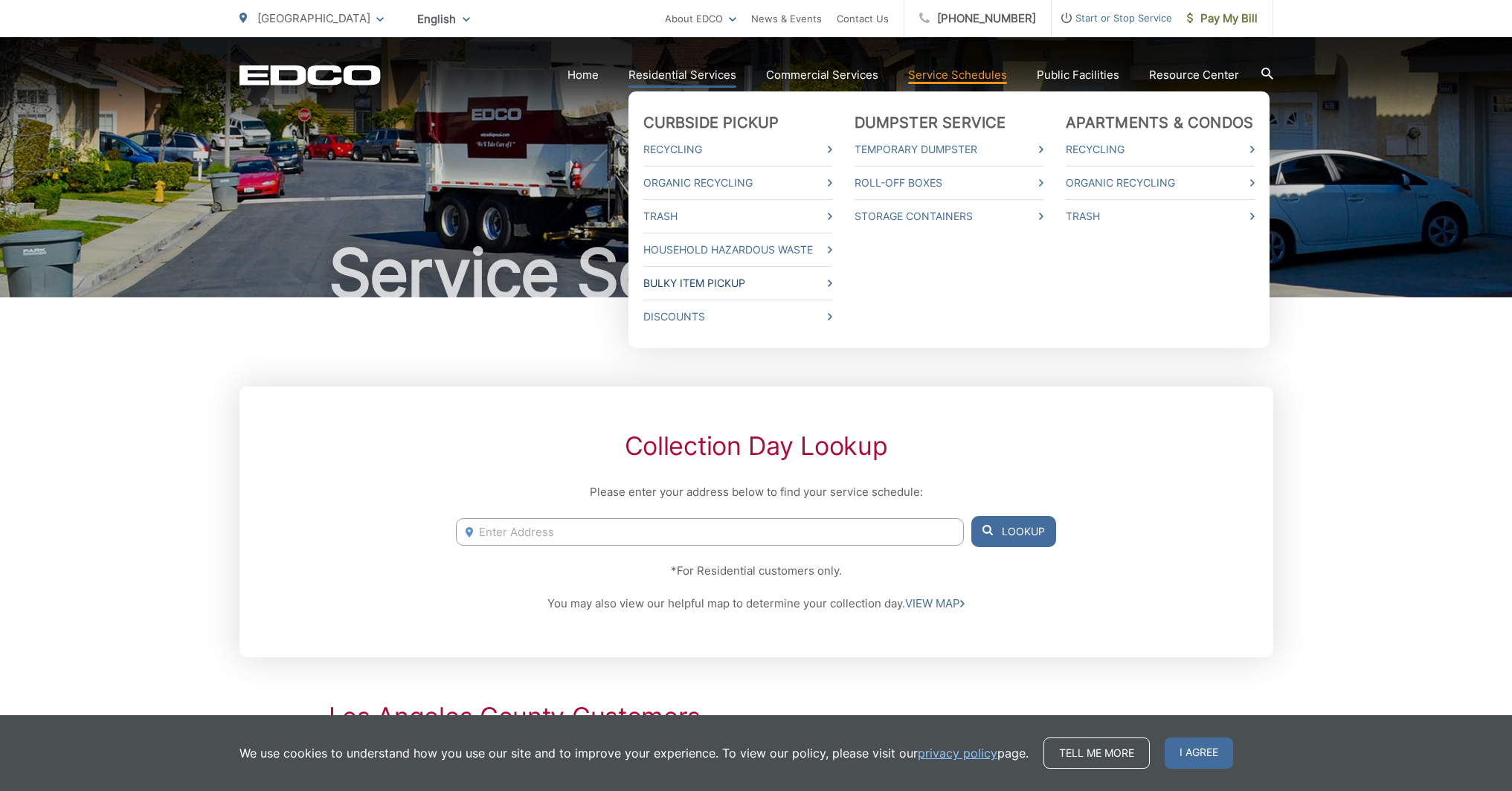 click on "Bulky Item Pickup" at bounding box center [738, 283] 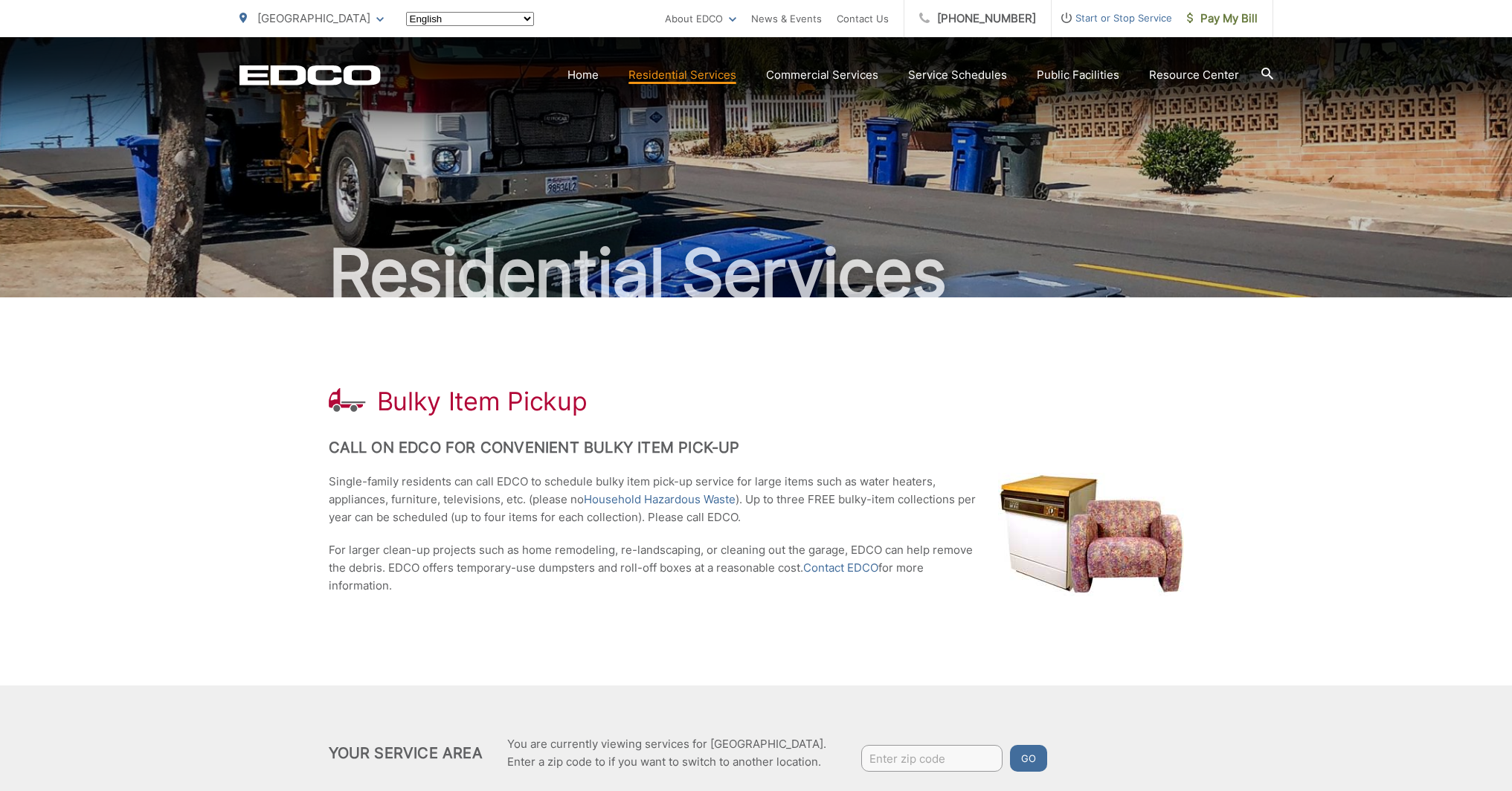 scroll, scrollTop: 0, scrollLeft: 0, axis: both 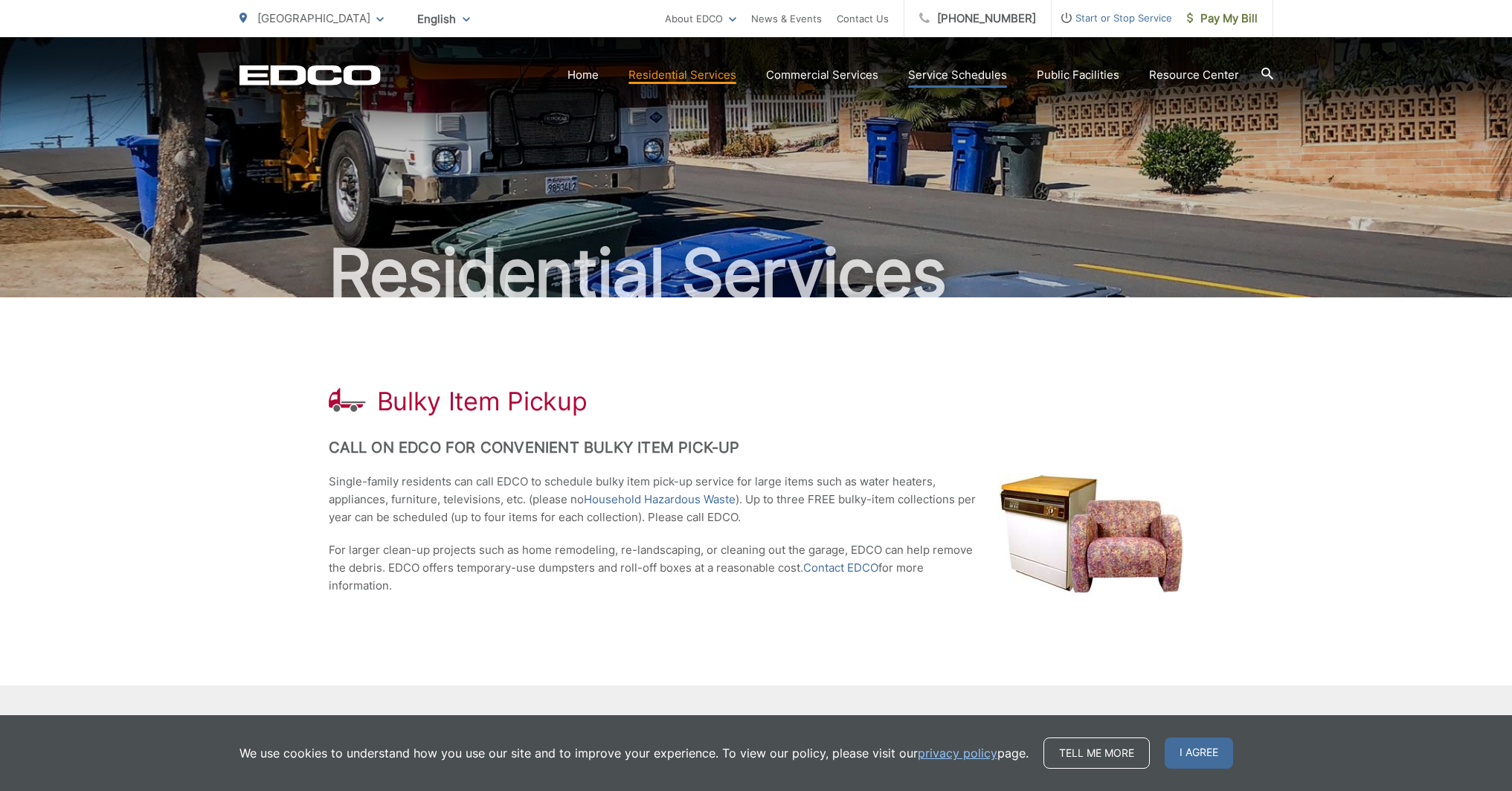 click on "Service Schedules" at bounding box center [957, 75] 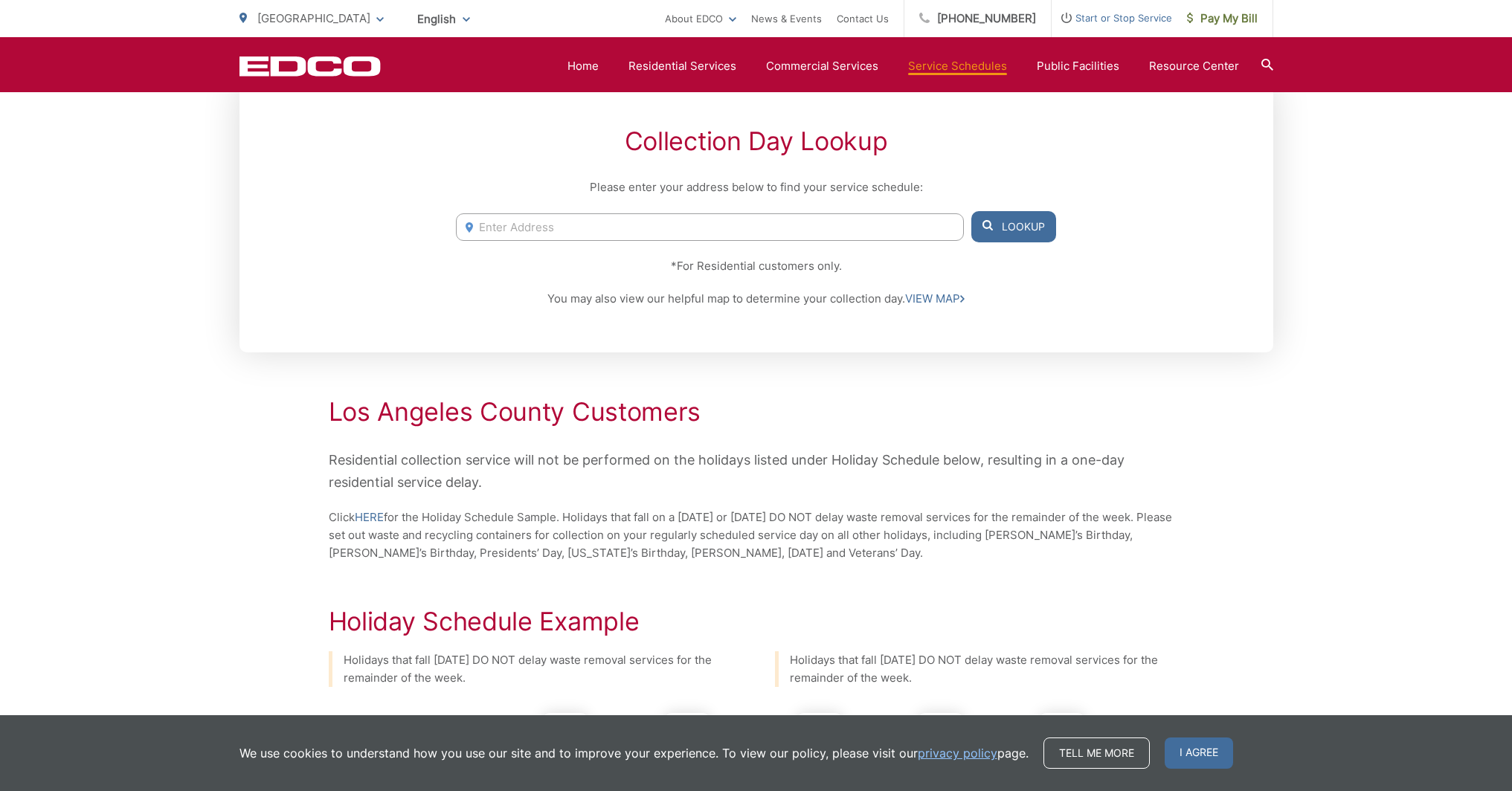 scroll, scrollTop: 0, scrollLeft: 0, axis: both 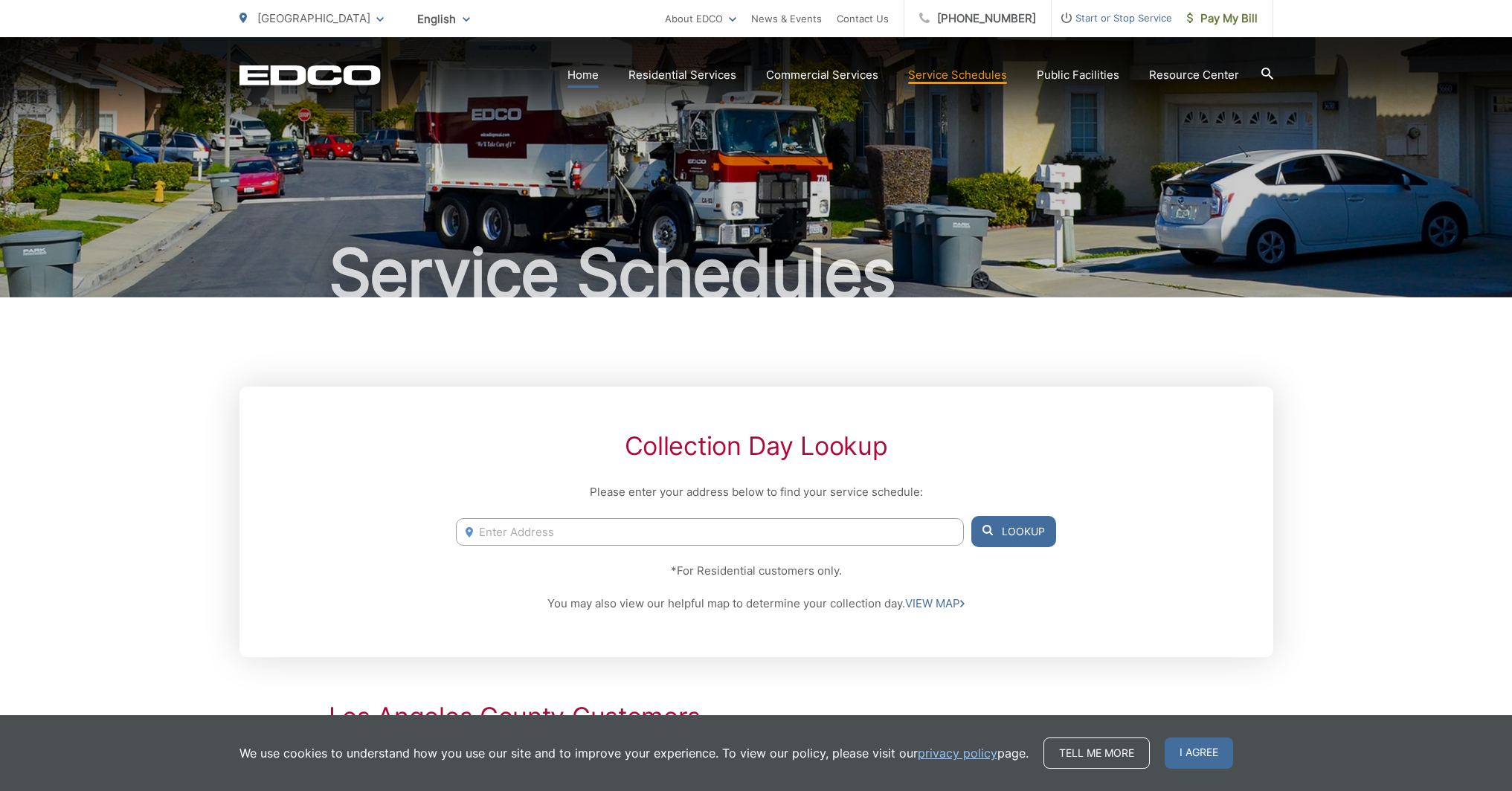 click on "Home" at bounding box center [583, 75] 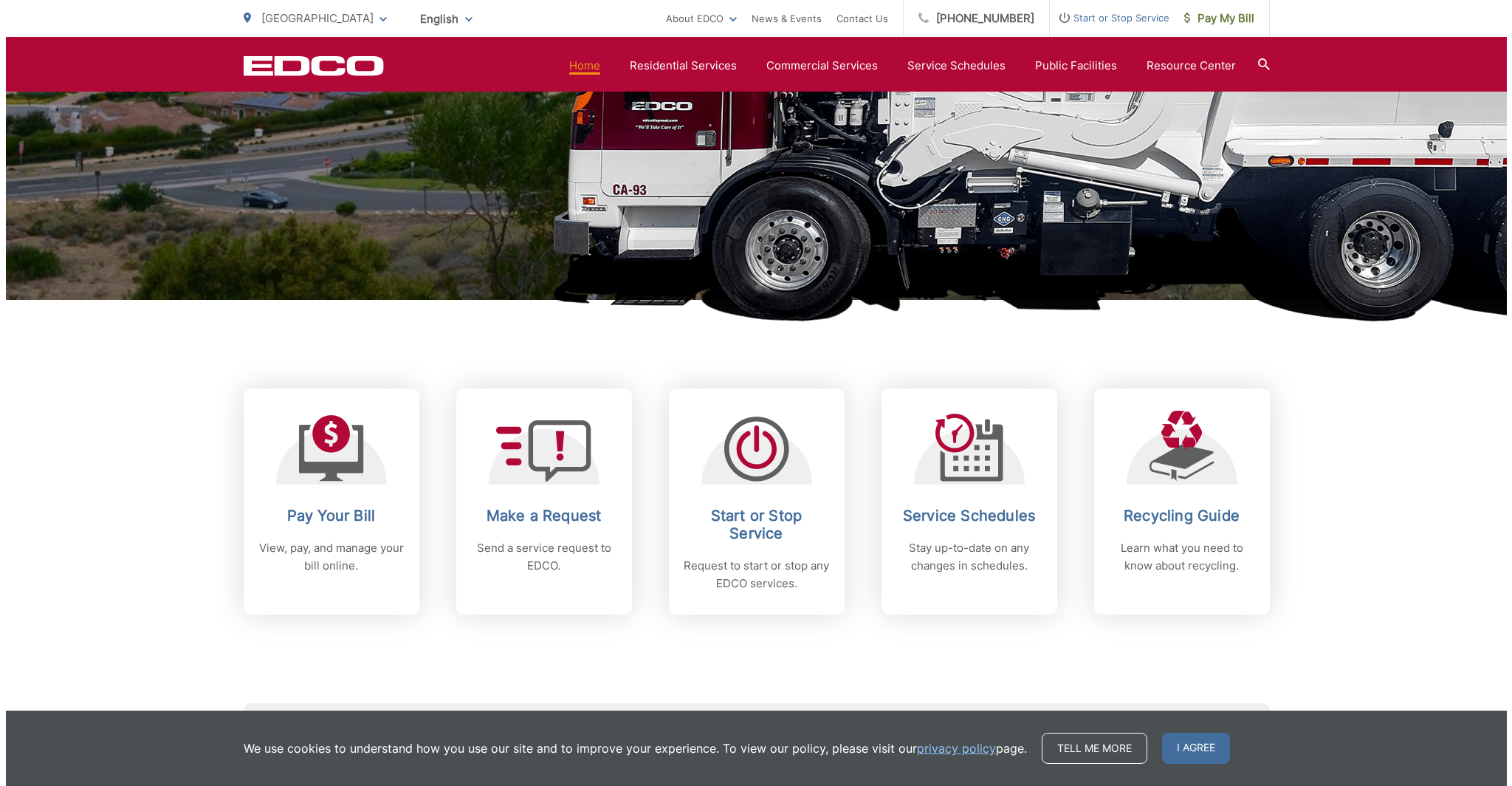 scroll, scrollTop: 520, scrollLeft: 0, axis: vertical 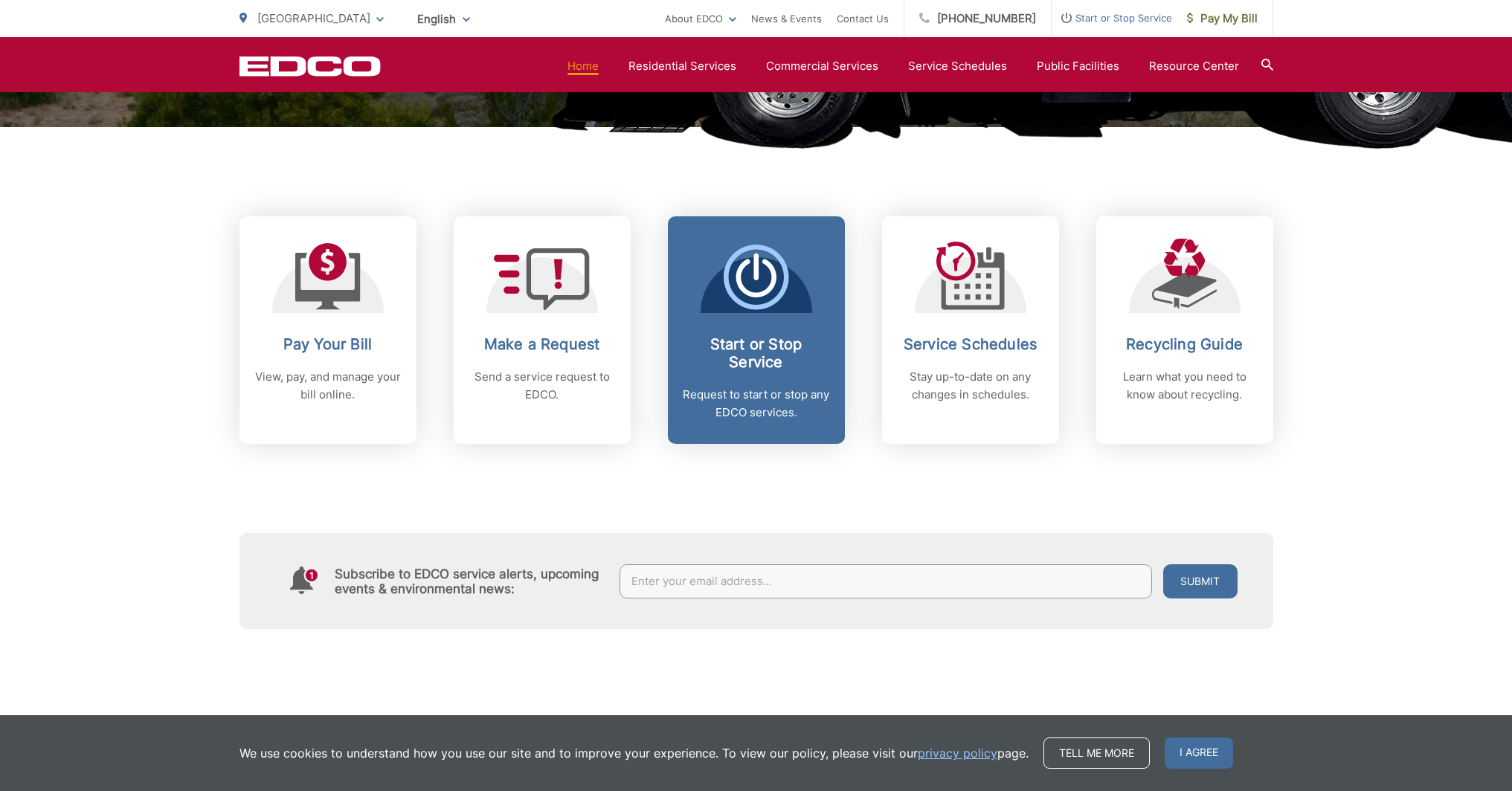 click on "Start or Stop Service
Request to start or stop any EDCO services." at bounding box center (756, 330) 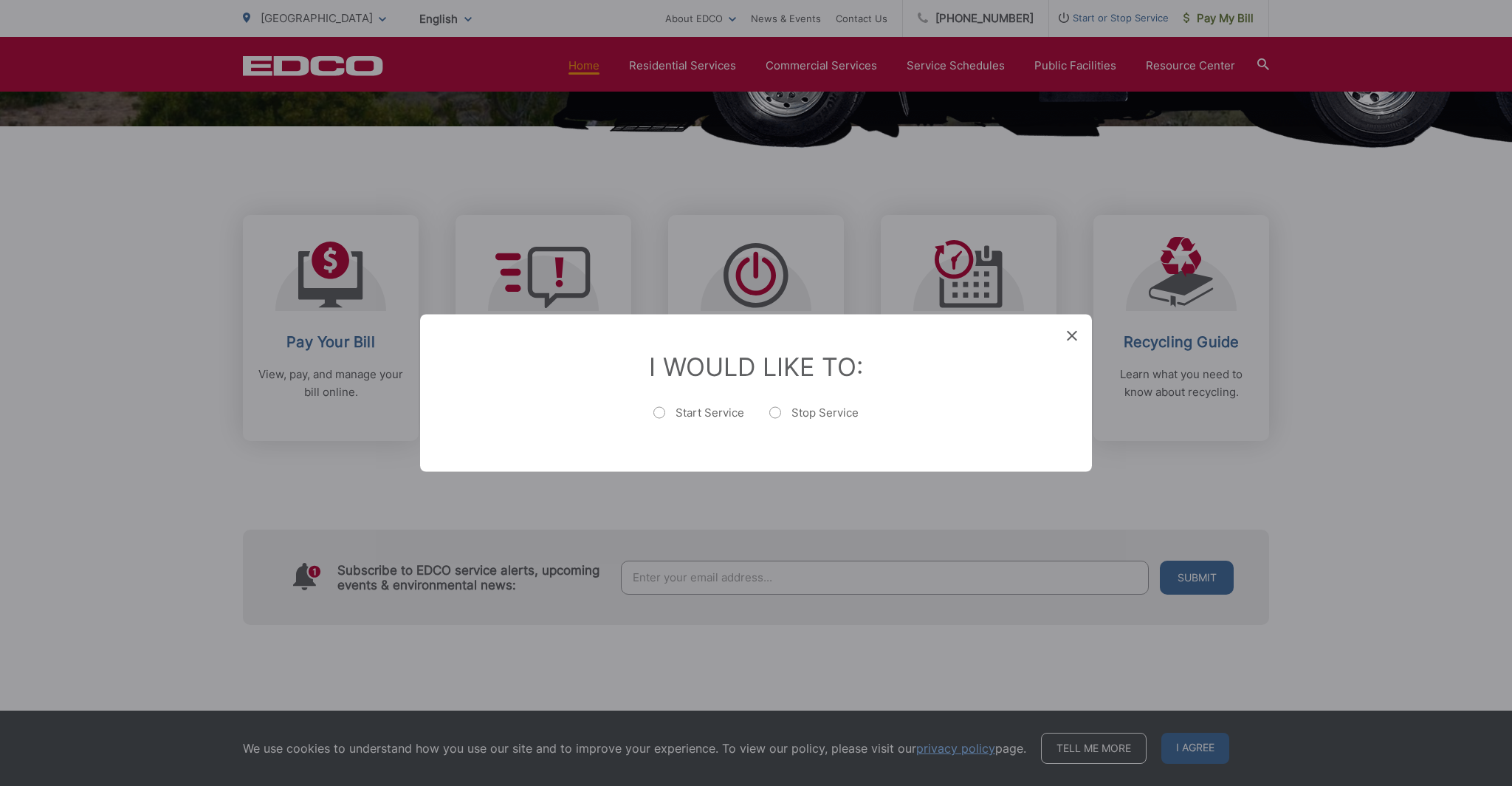 click on "Start Service" at bounding box center [698, 420] 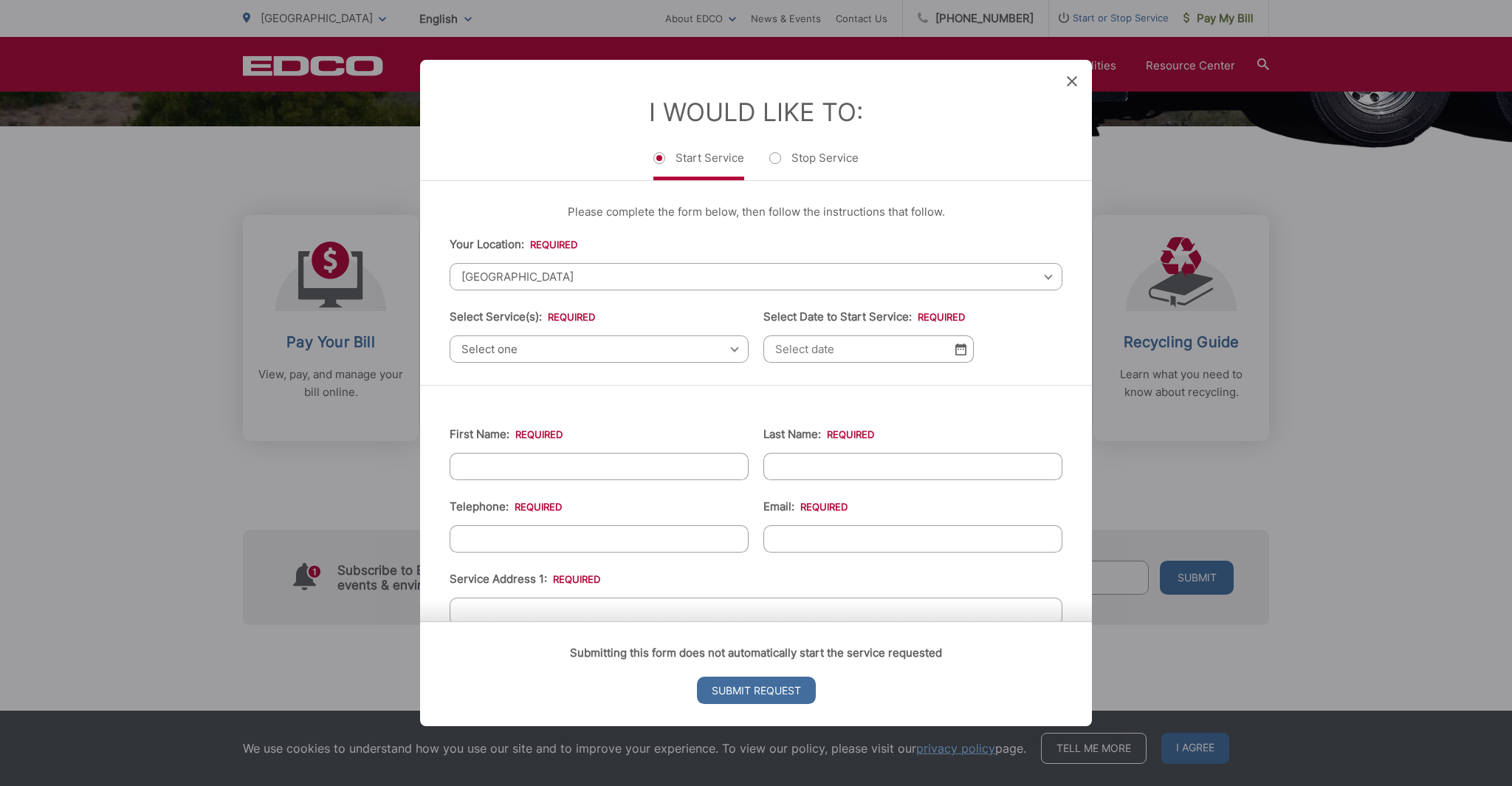 click on "[GEOGRAPHIC_DATA]" at bounding box center [756, 276] 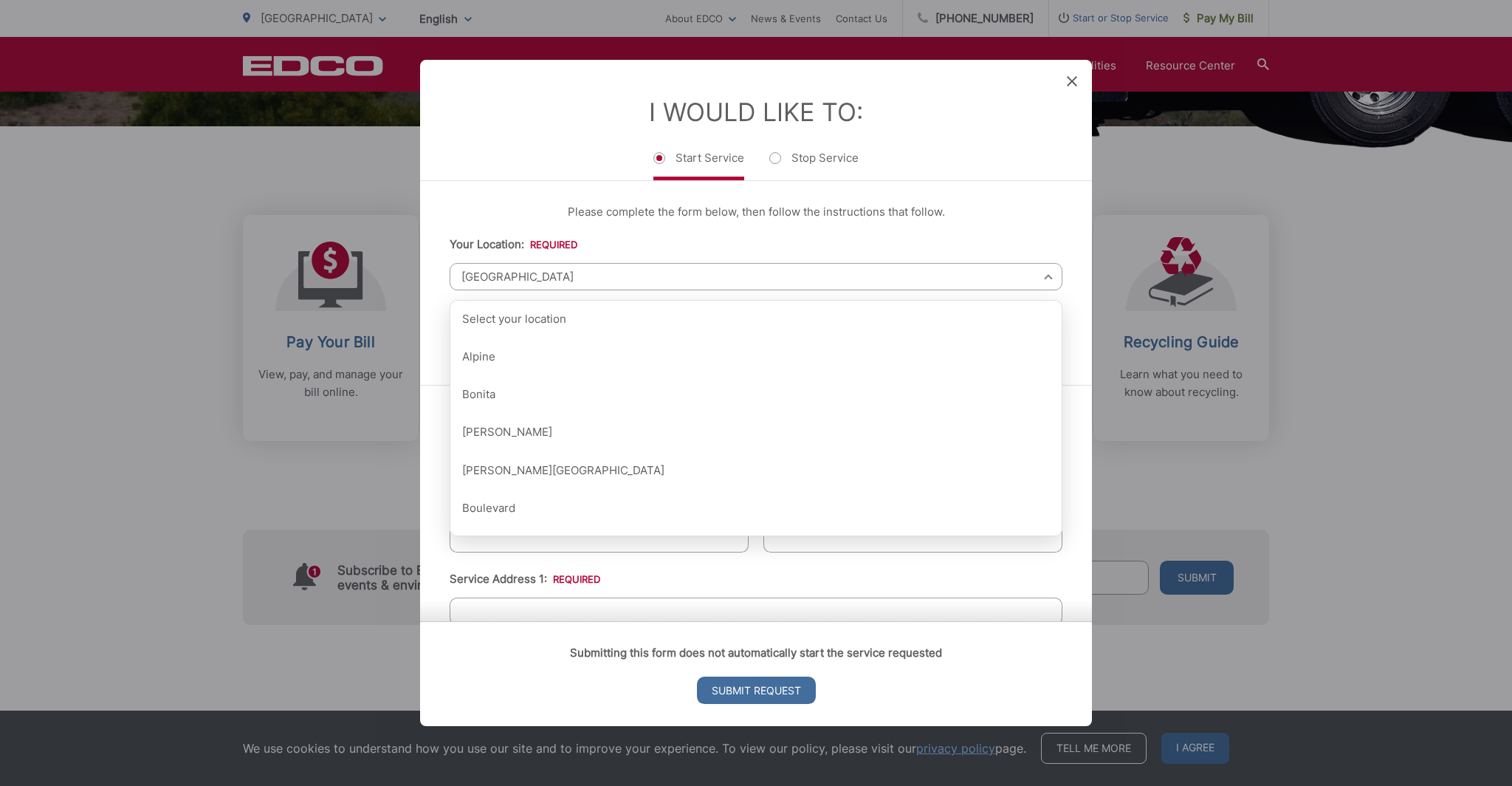 click on "[GEOGRAPHIC_DATA]" at bounding box center (756, 276) 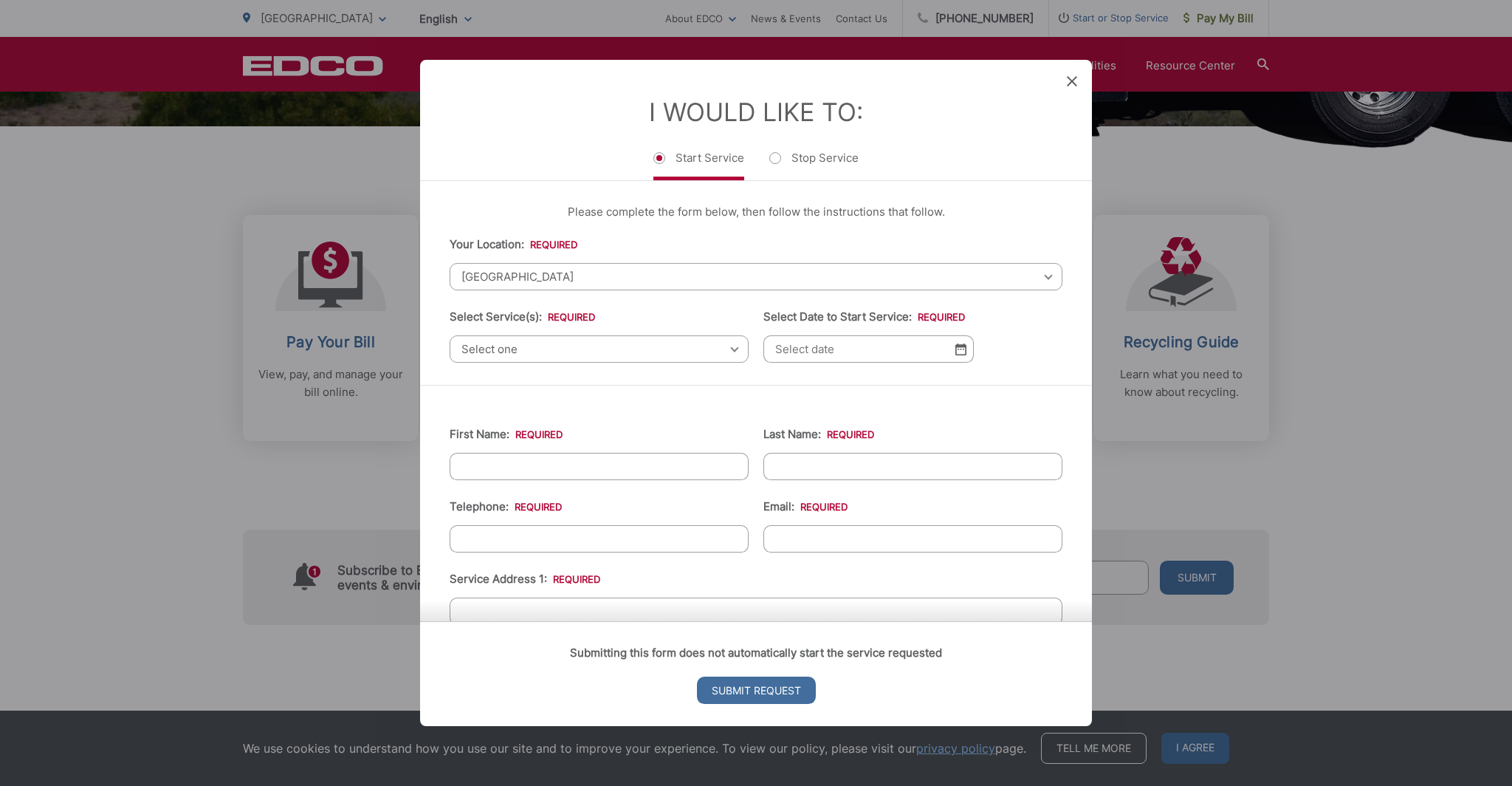 click on "Rancho Palos Verdes Select your location Alpine Bonita Bonsall Borrego Springs Boulevard Buena Park Campo Coronado Corporate Del Mar Descanso Dulzura City of El Cajon El Cajon County El Segundo Encinitas Escondido Escondido County Fallbrook Guatay Imperial Beach Jacumba Jamul Julian La Mesa City La Mesa County La Mirada La Palma Lakeside Lakewood Lemon Grove Lincoln Acres Long Beach National City Pala Pauma Valley Pine Valley Potrero Poway Rainbow Ramona Rancho Palos Verdes Rancho Santa Fe San Diego San Marcos San Marcos County Signal Hill Solana Beach Spring Valley Tecate Torrance Valley Center City of Vista Vista County" at bounding box center [756, 276] 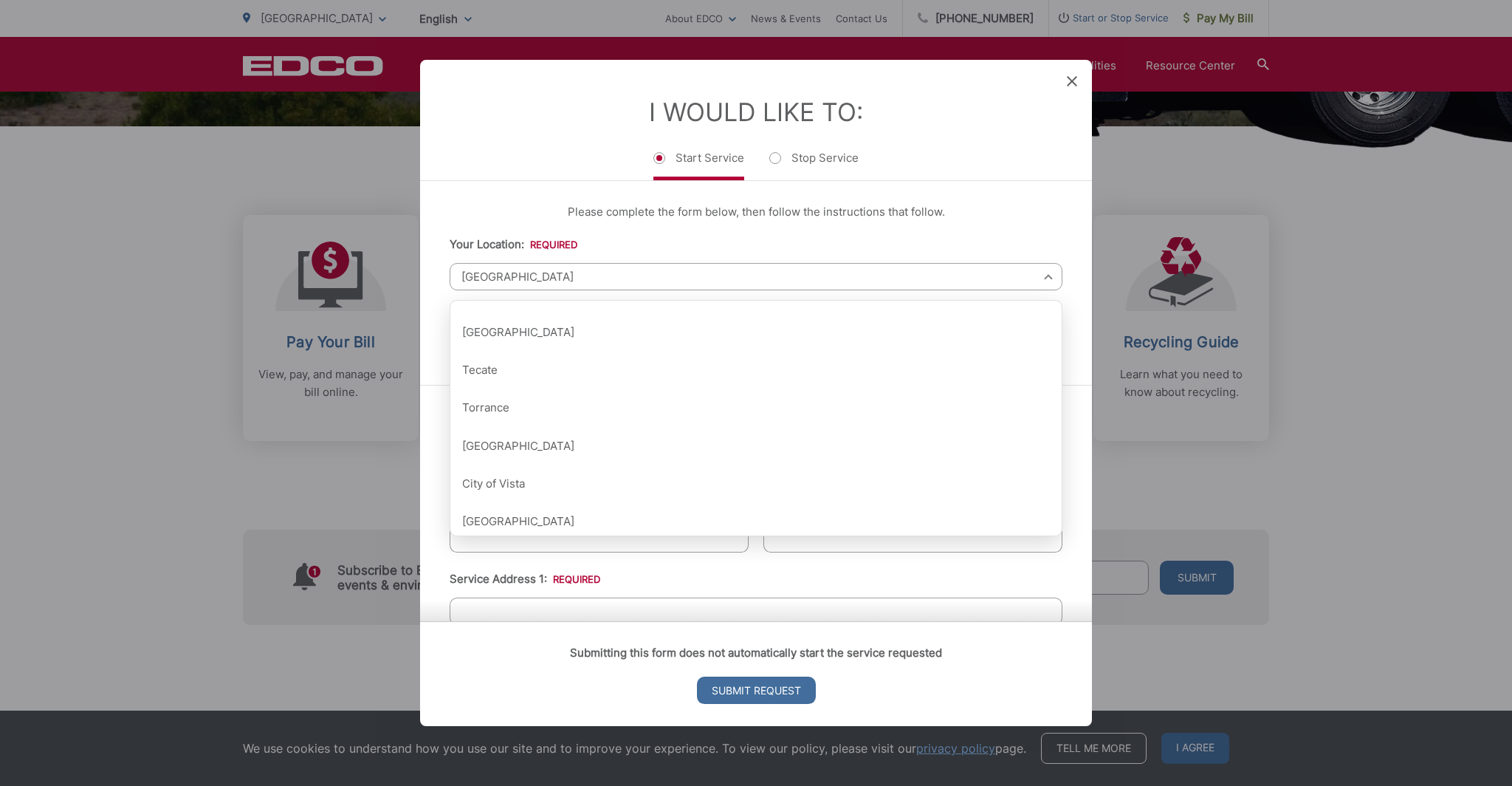 scroll, scrollTop: 1843, scrollLeft: 0, axis: vertical 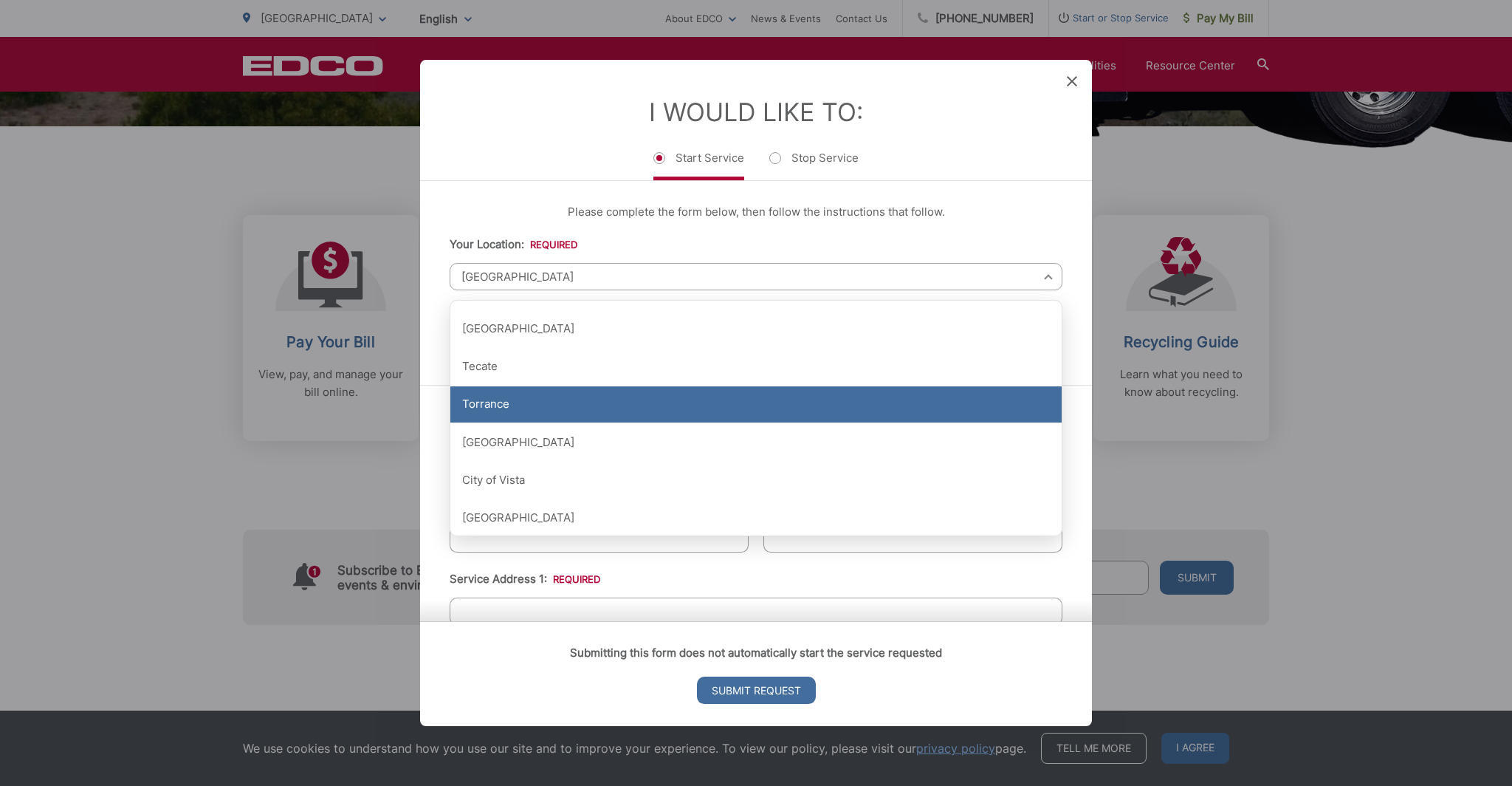 click on "Torrance" at bounding box center (756, 405) 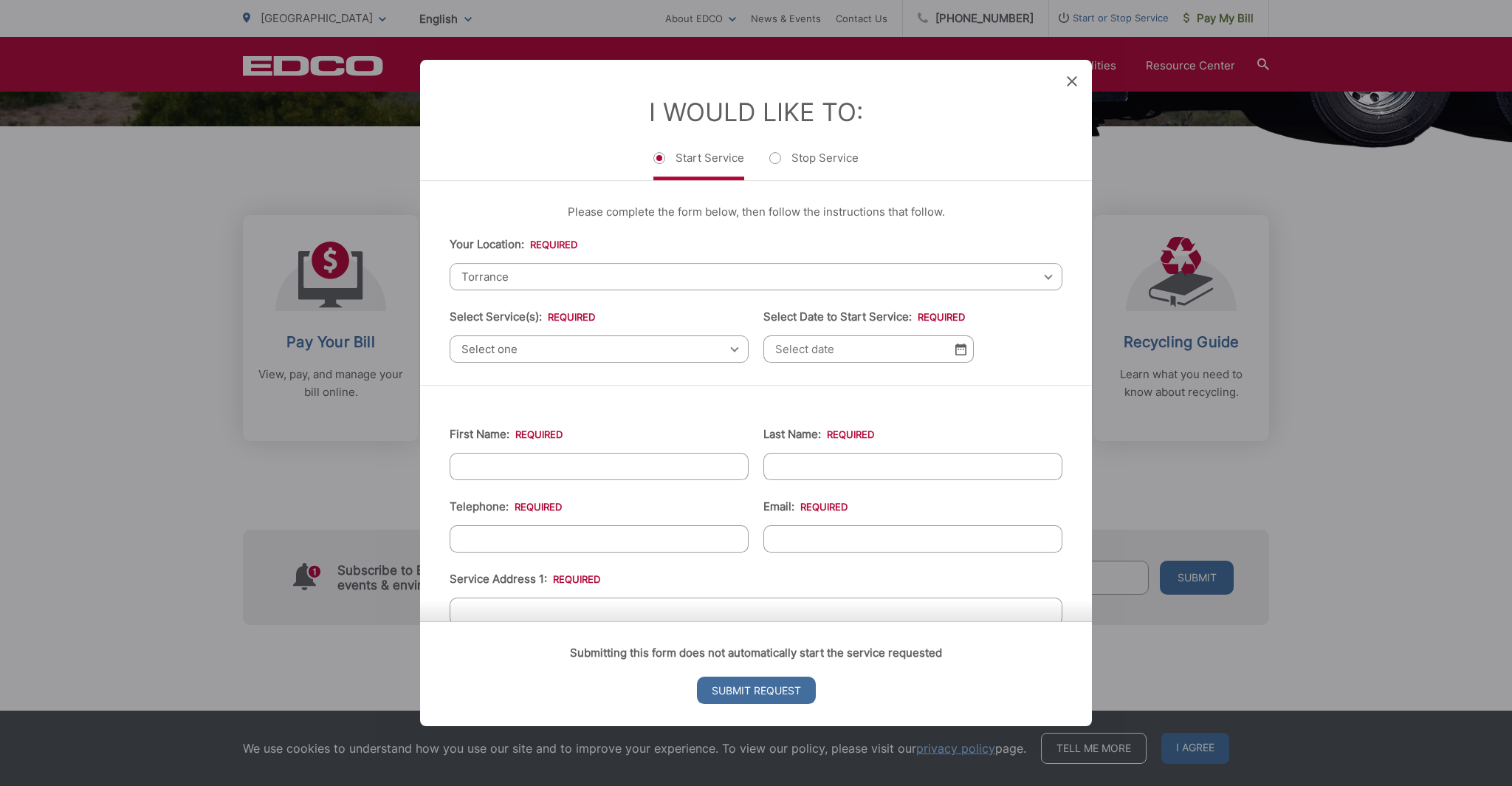 click on "Select one" at bounding box center (599, 349) 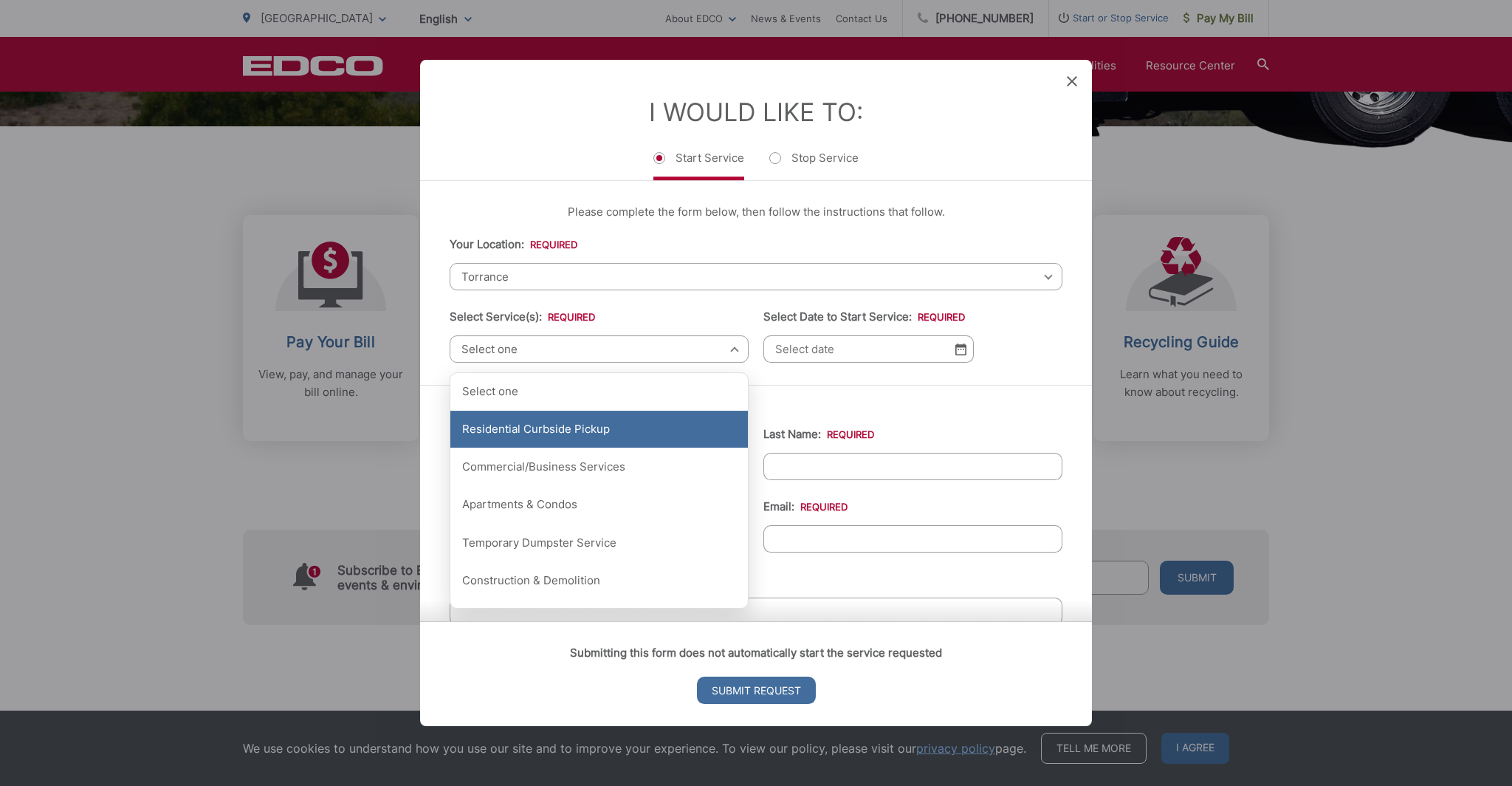 click on "Residential Curbside Pickup" at bounding box center (599, 429) 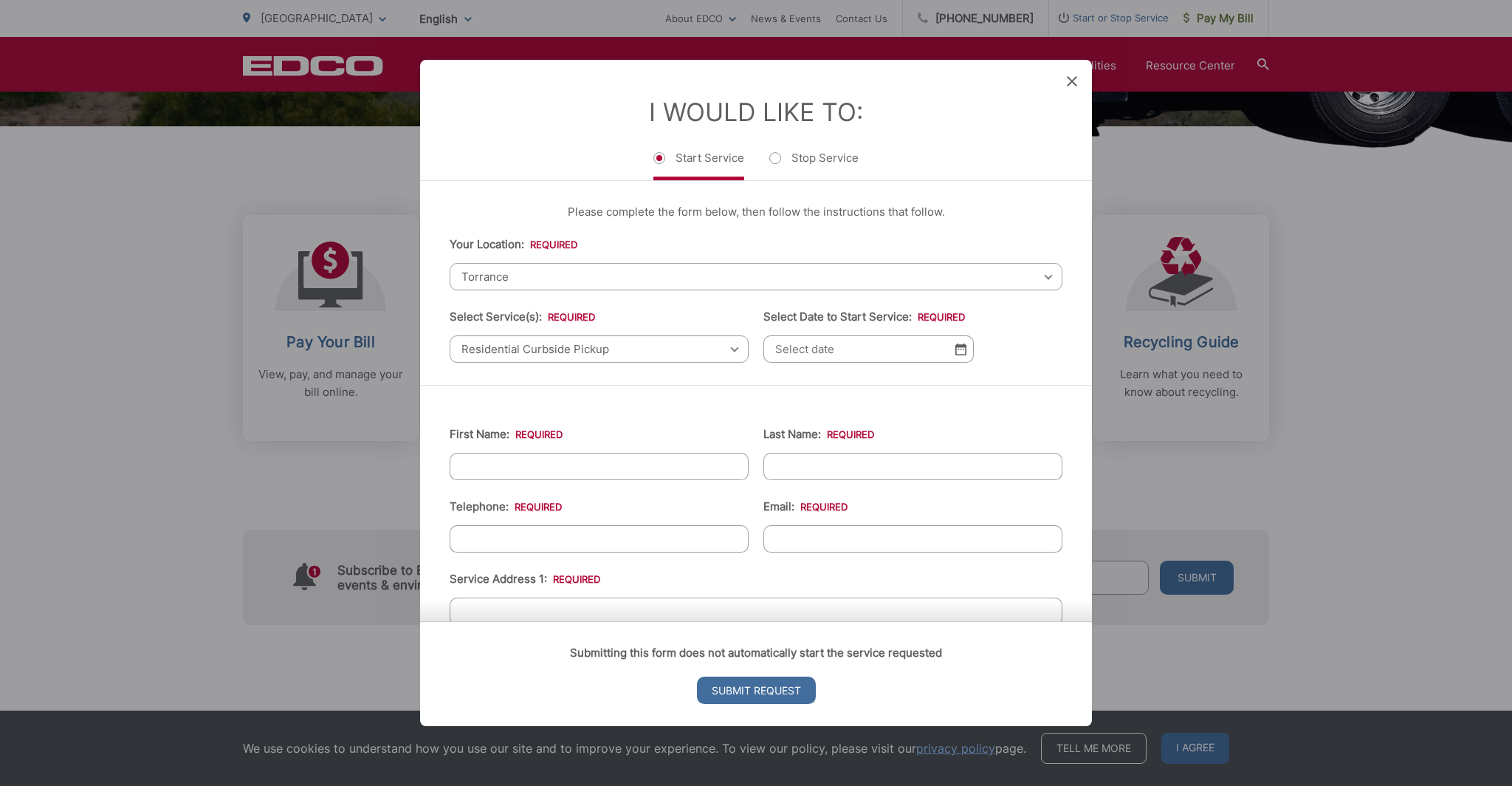 click on "Select Date to Start Service: *" at bounding box center [868, 349] 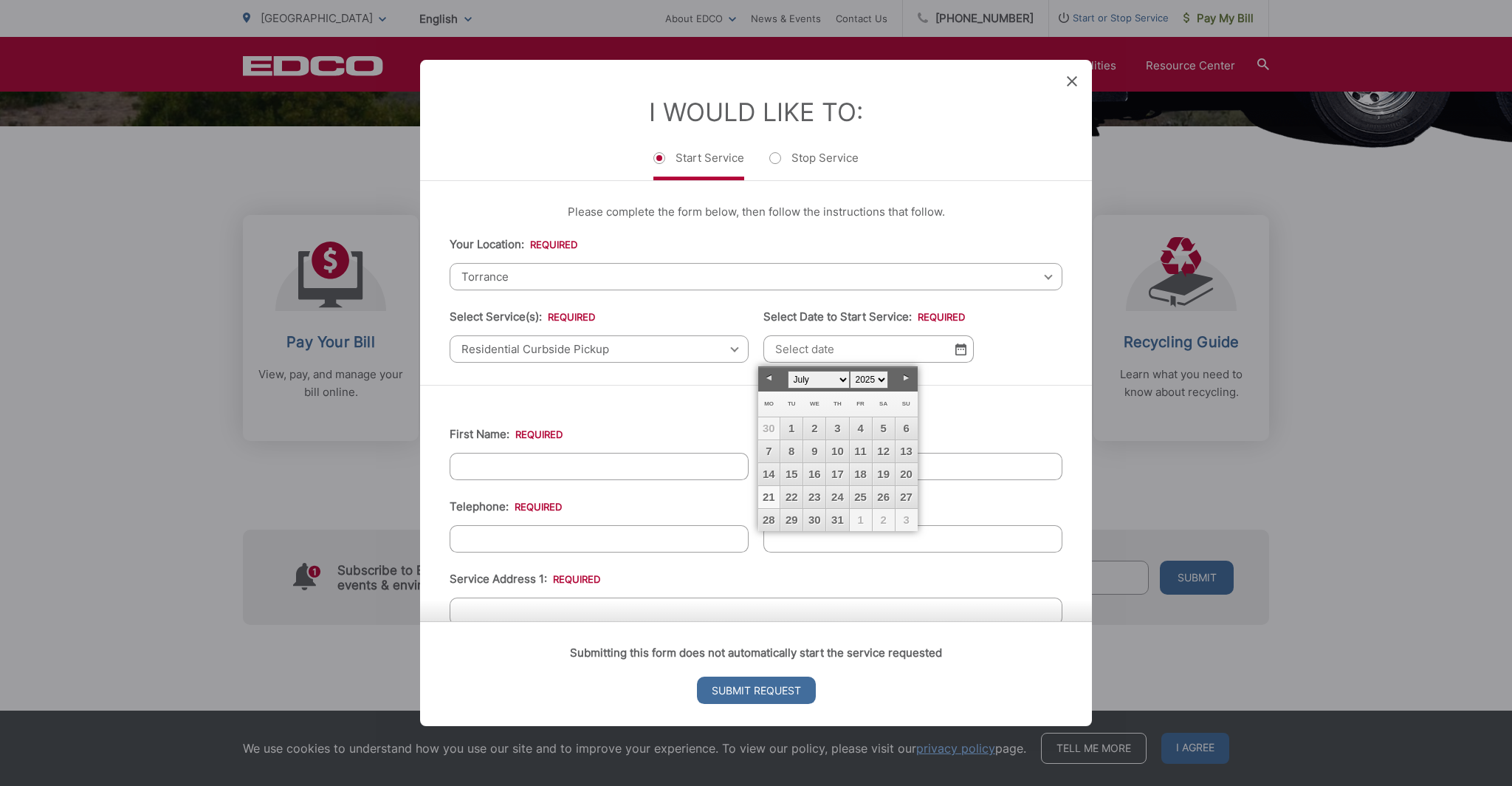 click on "21" at bounding box center (769, 497) 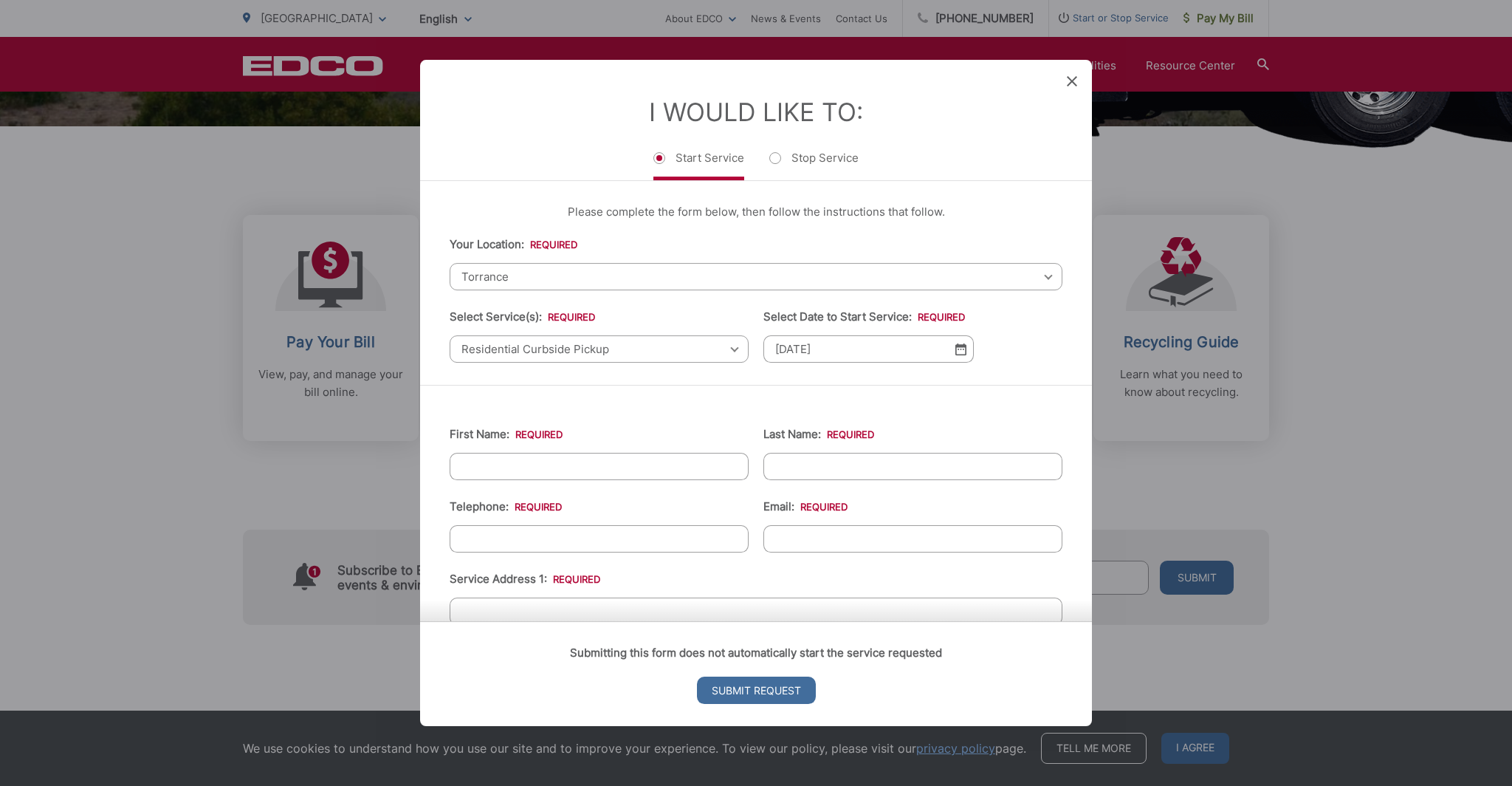 click at bounding box center (961, 349) 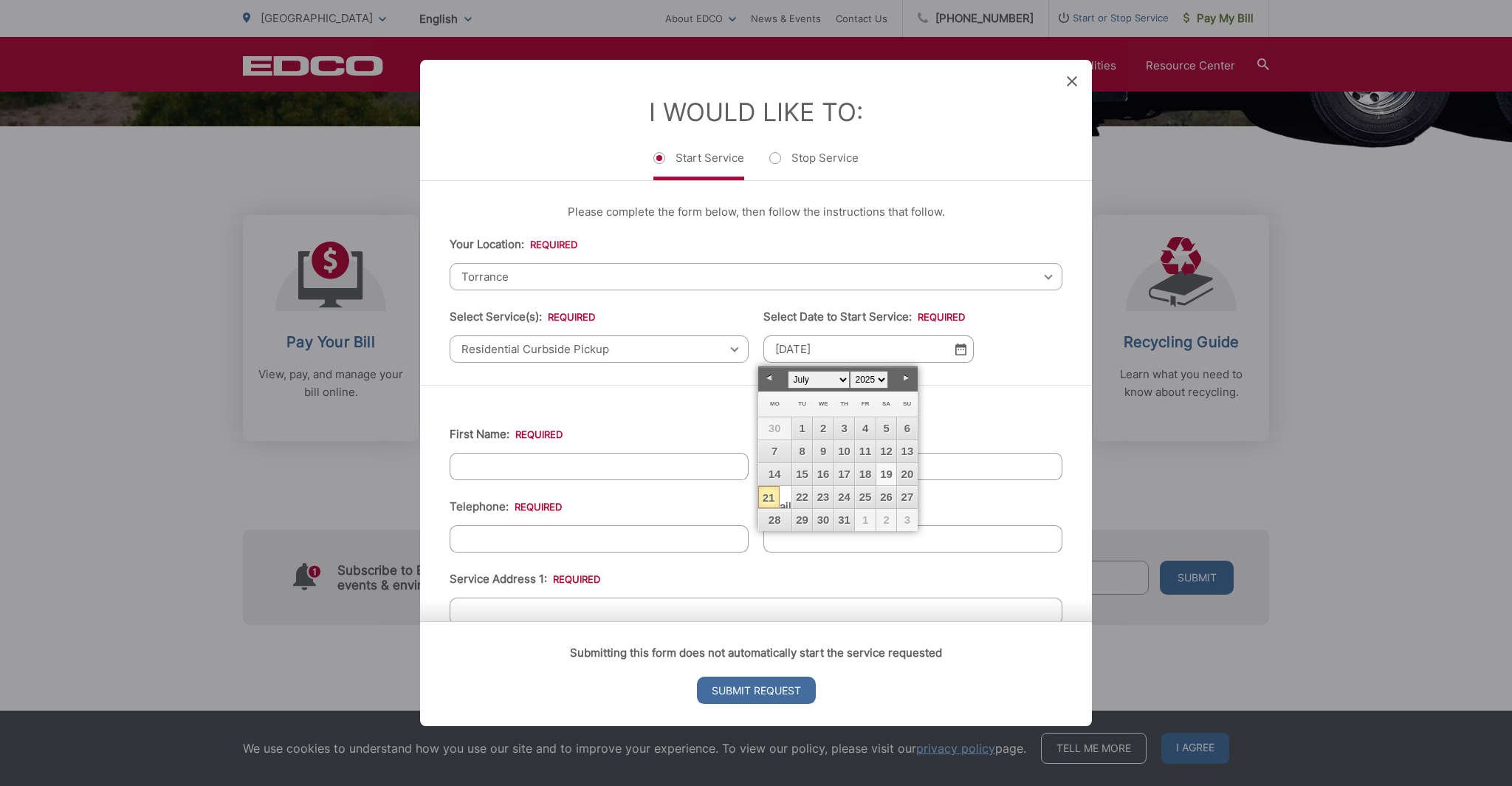 click on "19" at bounding box center [886, 474] 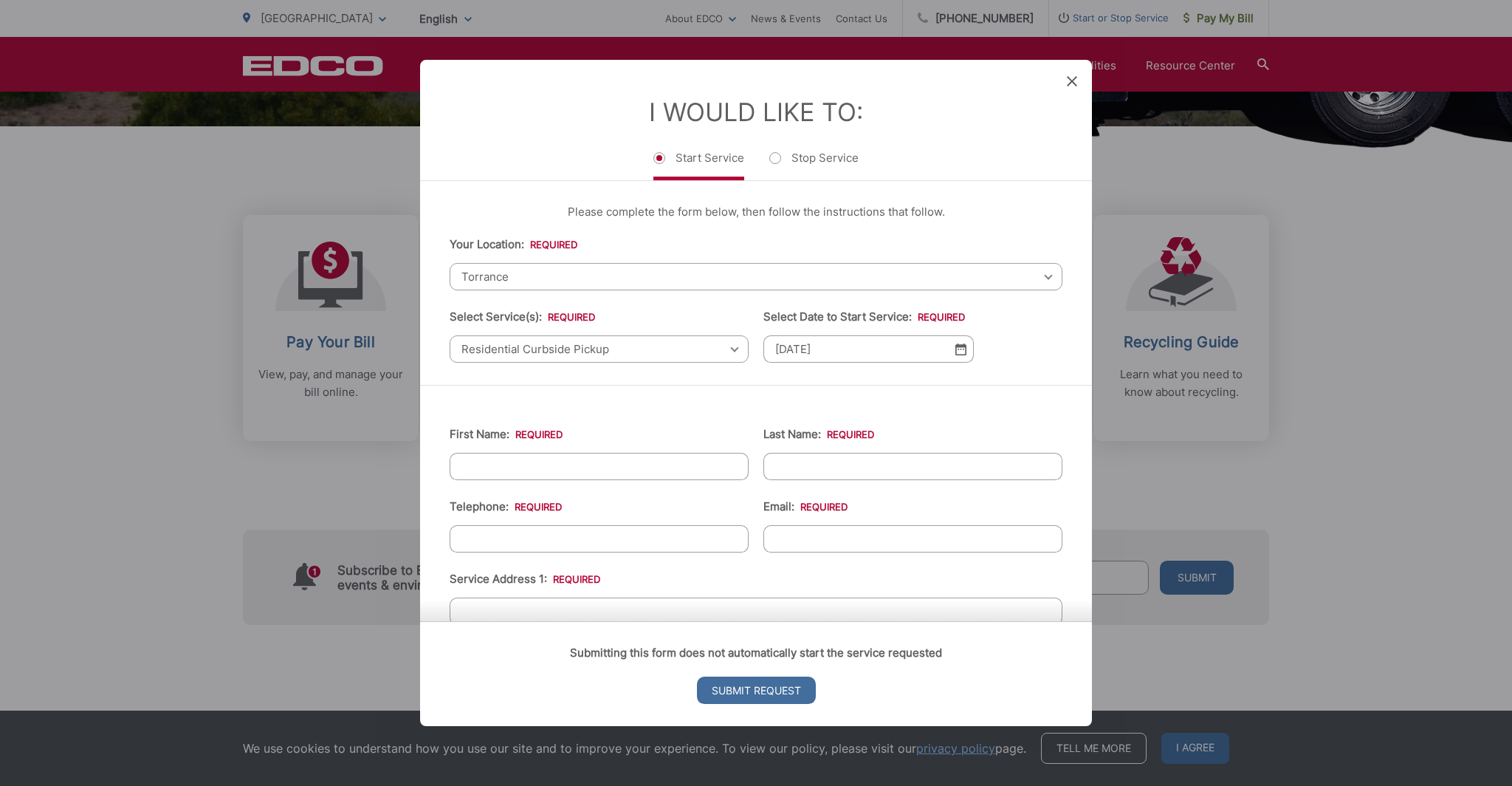click at bounding box center [961, 349] 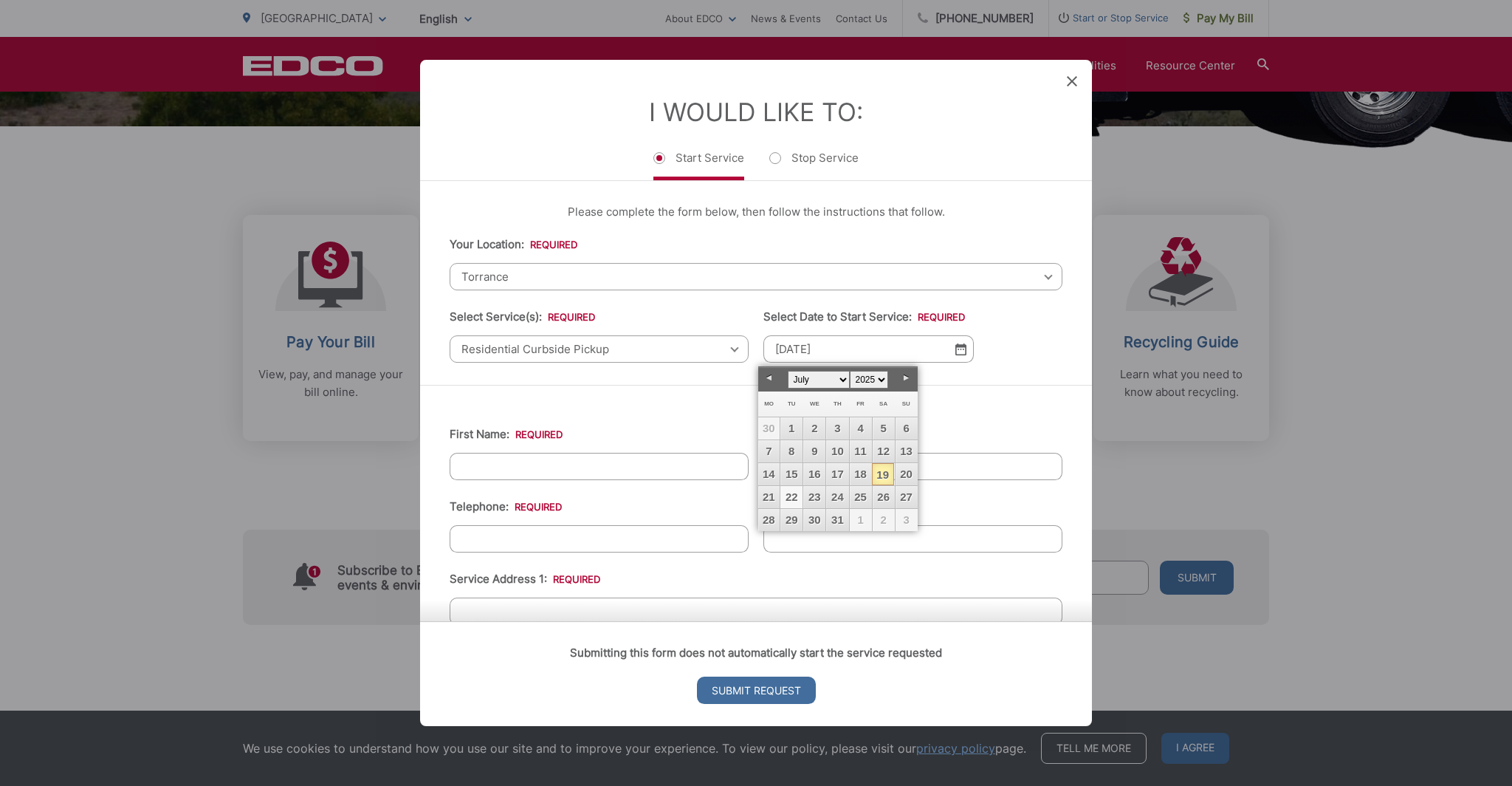 click on "22" at bounding box center (791, 497) 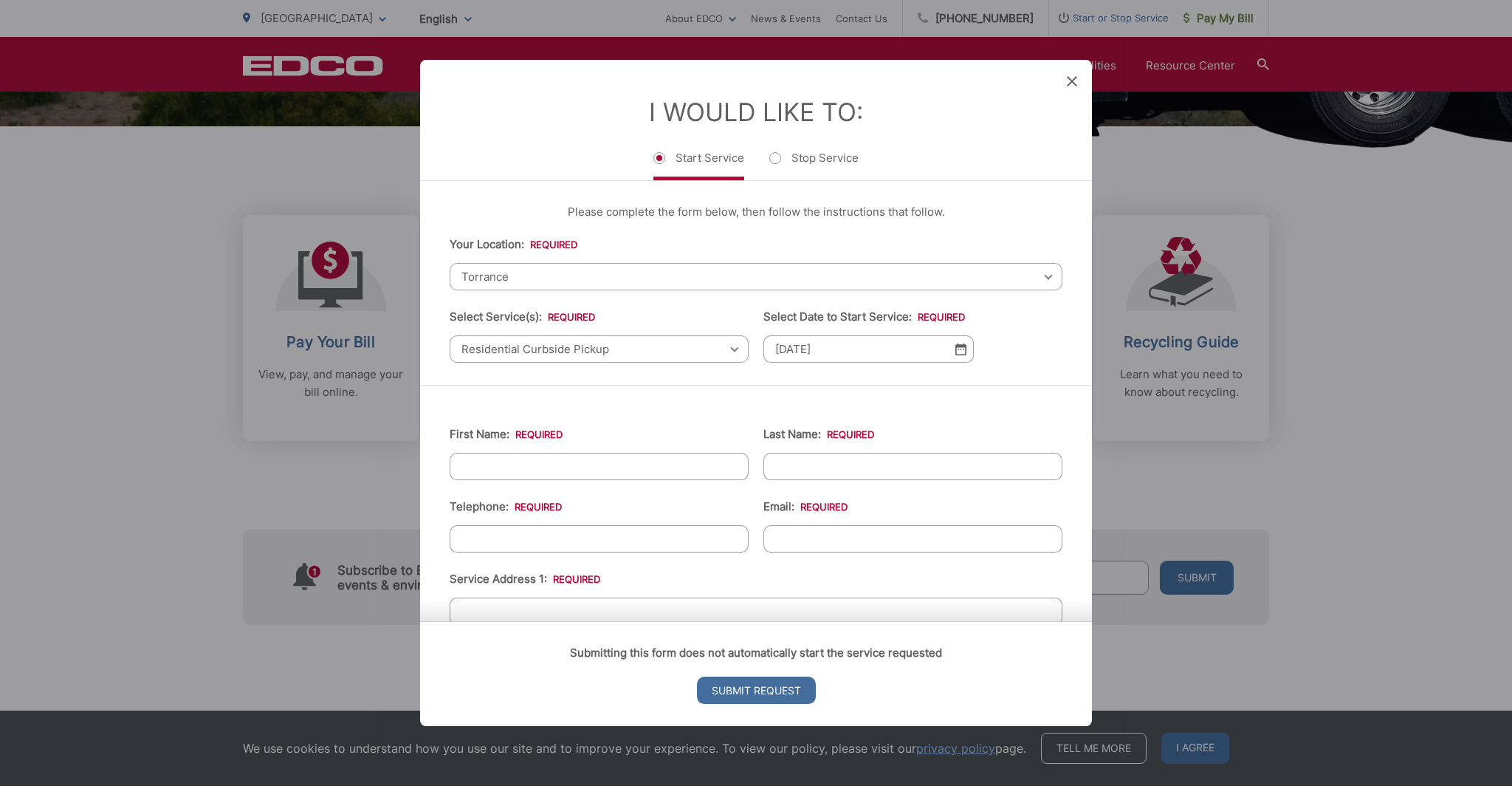 click on "First Name: *" at bounding box center (599, 466) 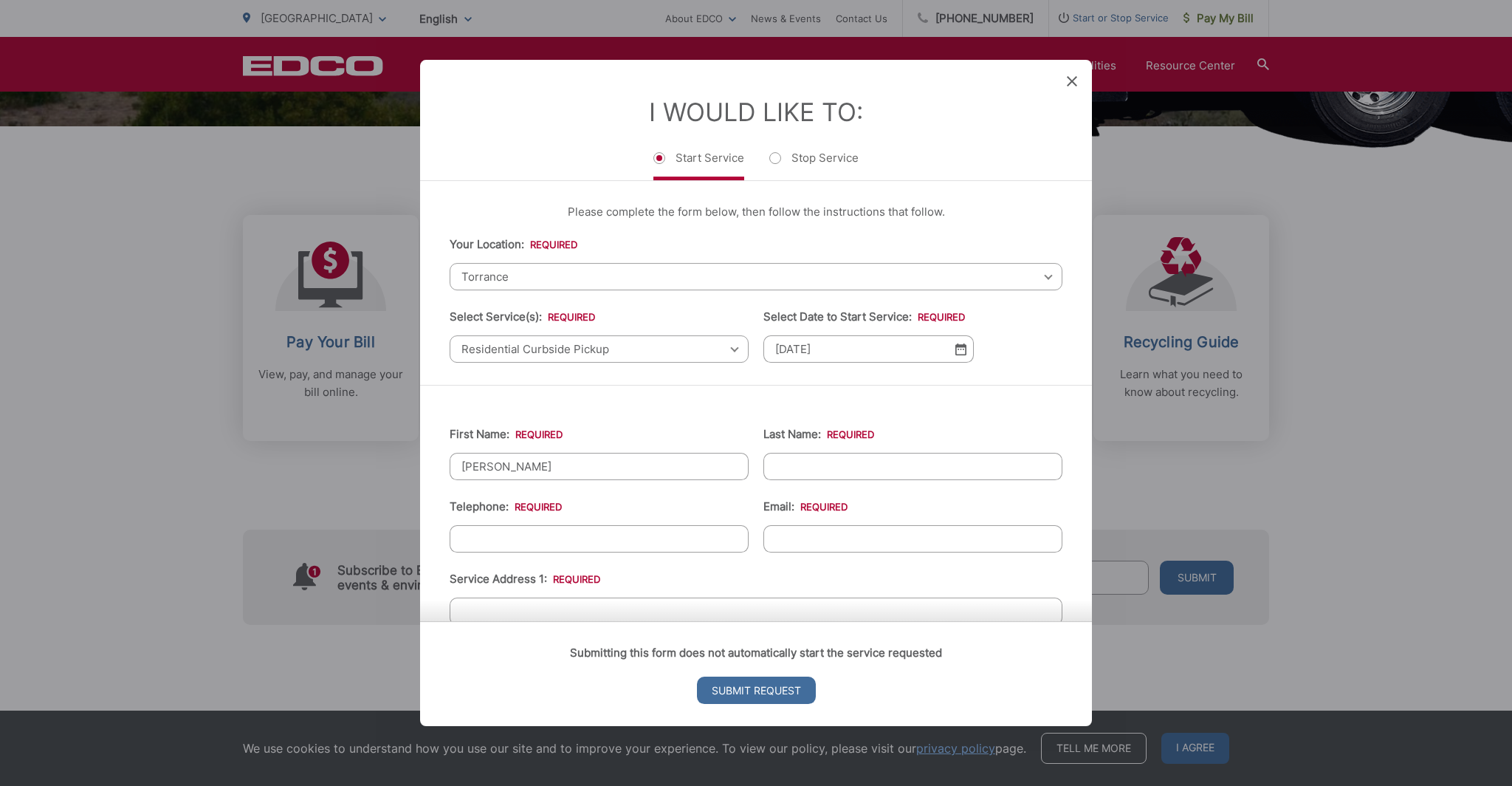 type on "[PERSON_NAME]" 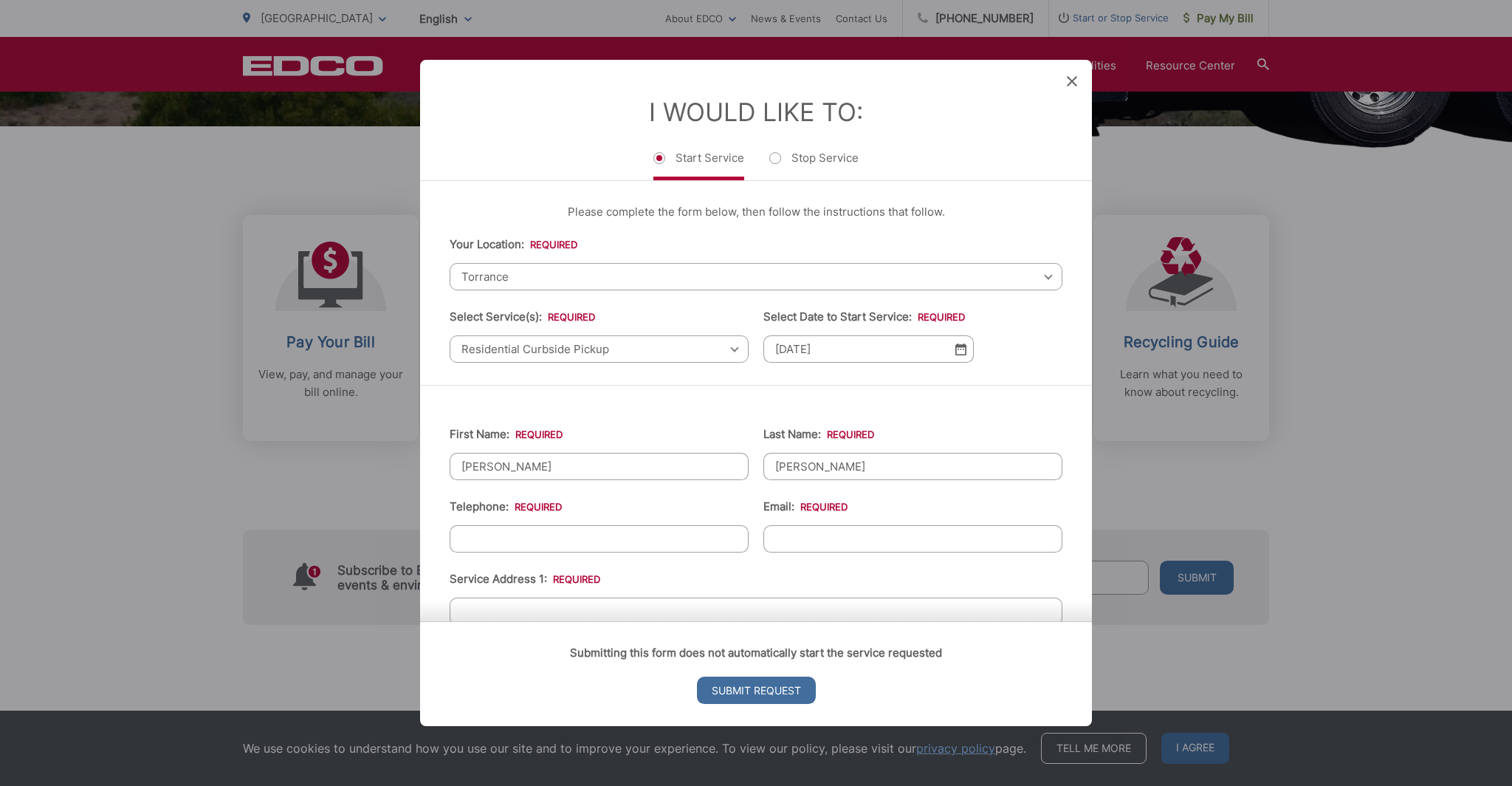 type on "[PERSON_NAME]" 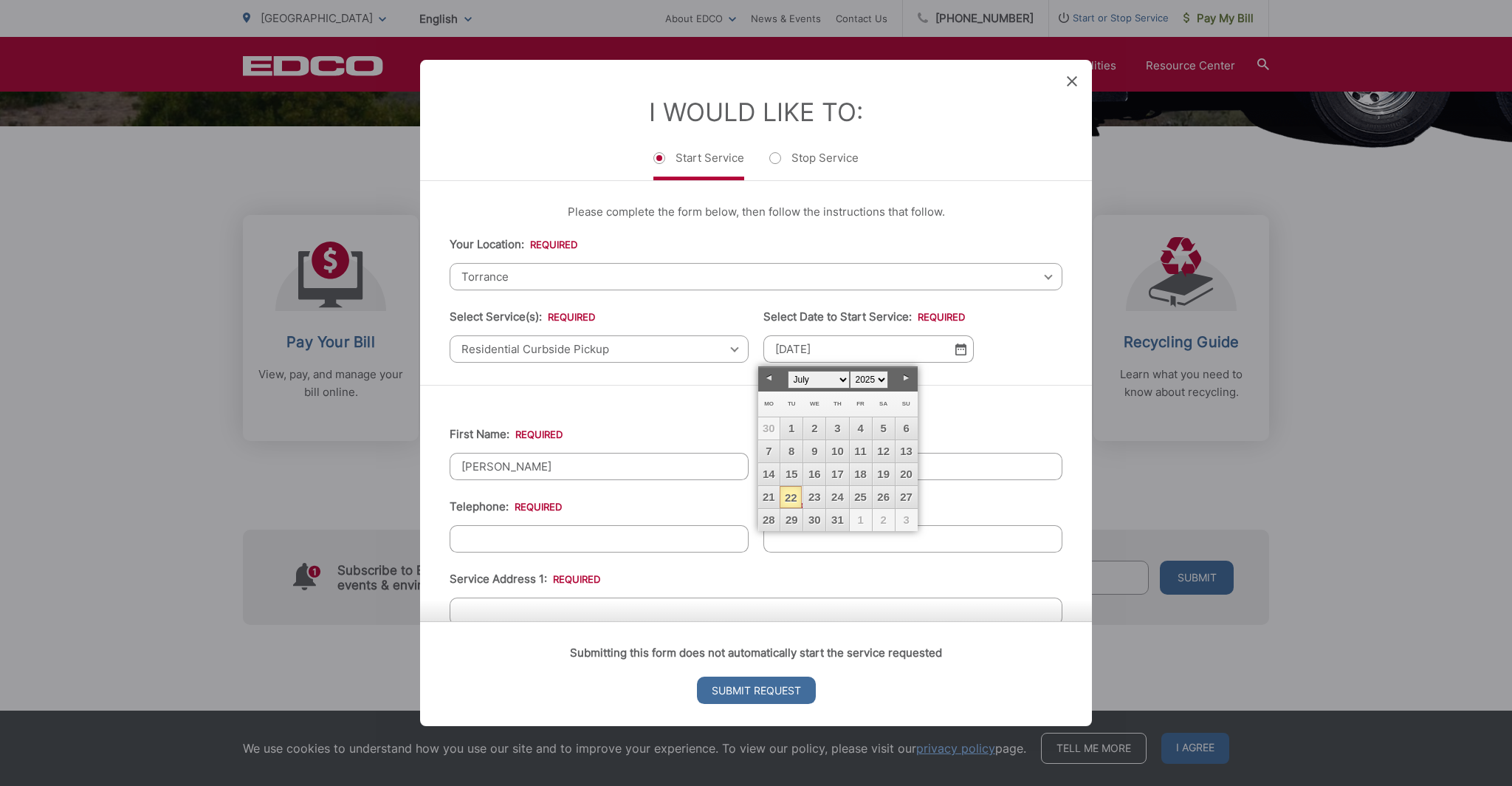 click on "22" at bounding box center [791, 497] 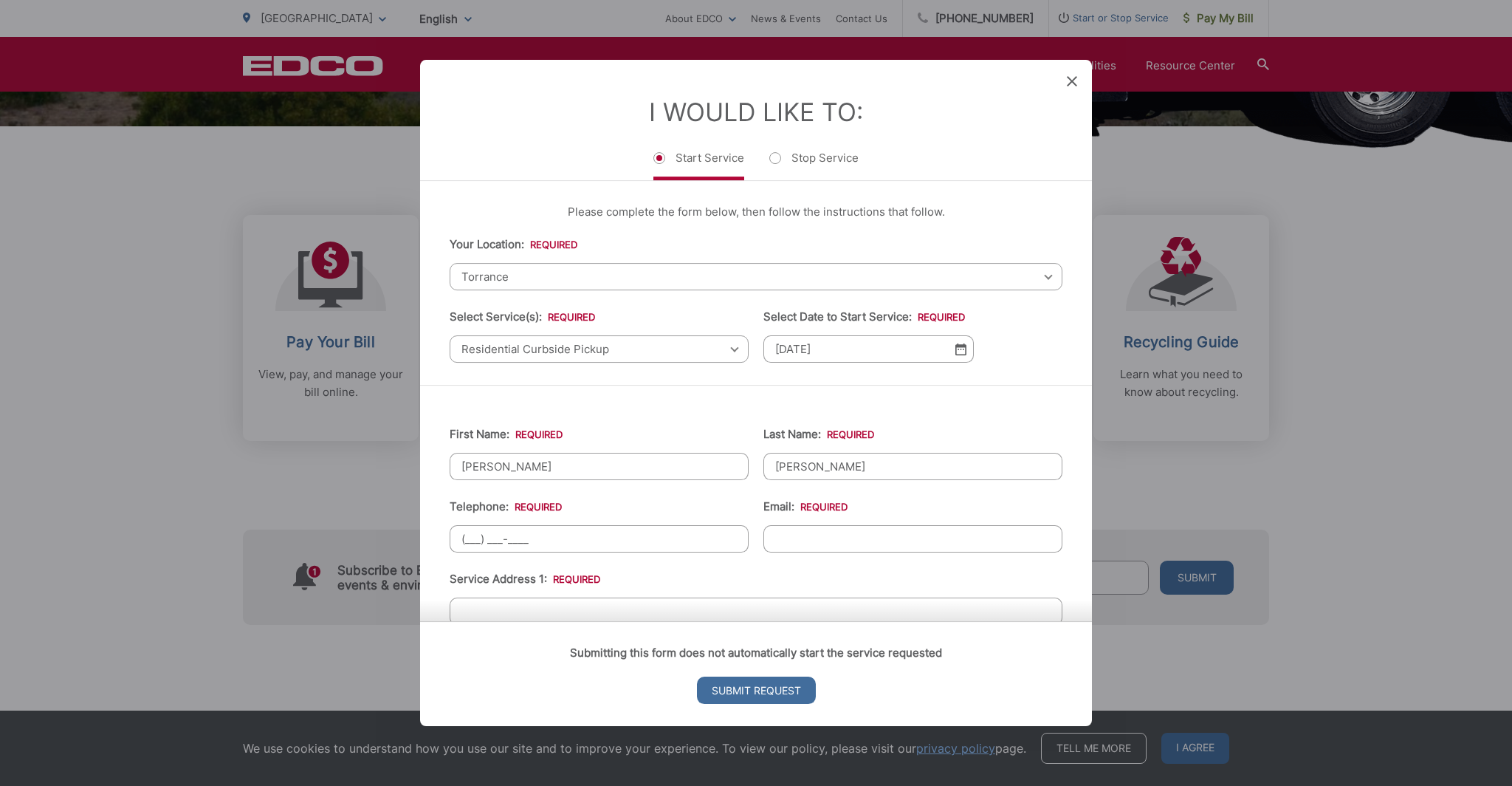 click on "(___) ___-____" at bounding box center (599, 539) 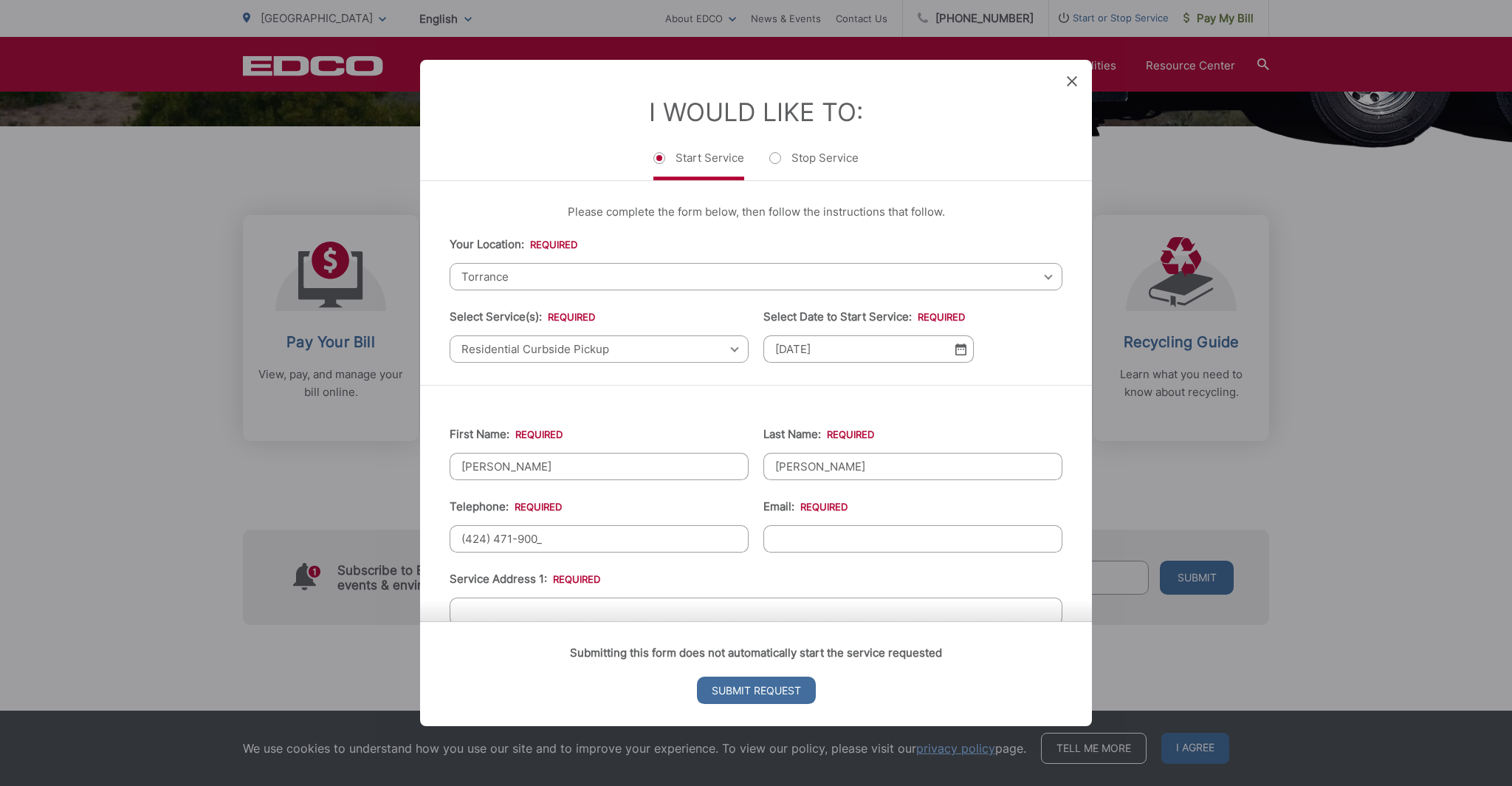 type on "[PHONE_NUMBER]" 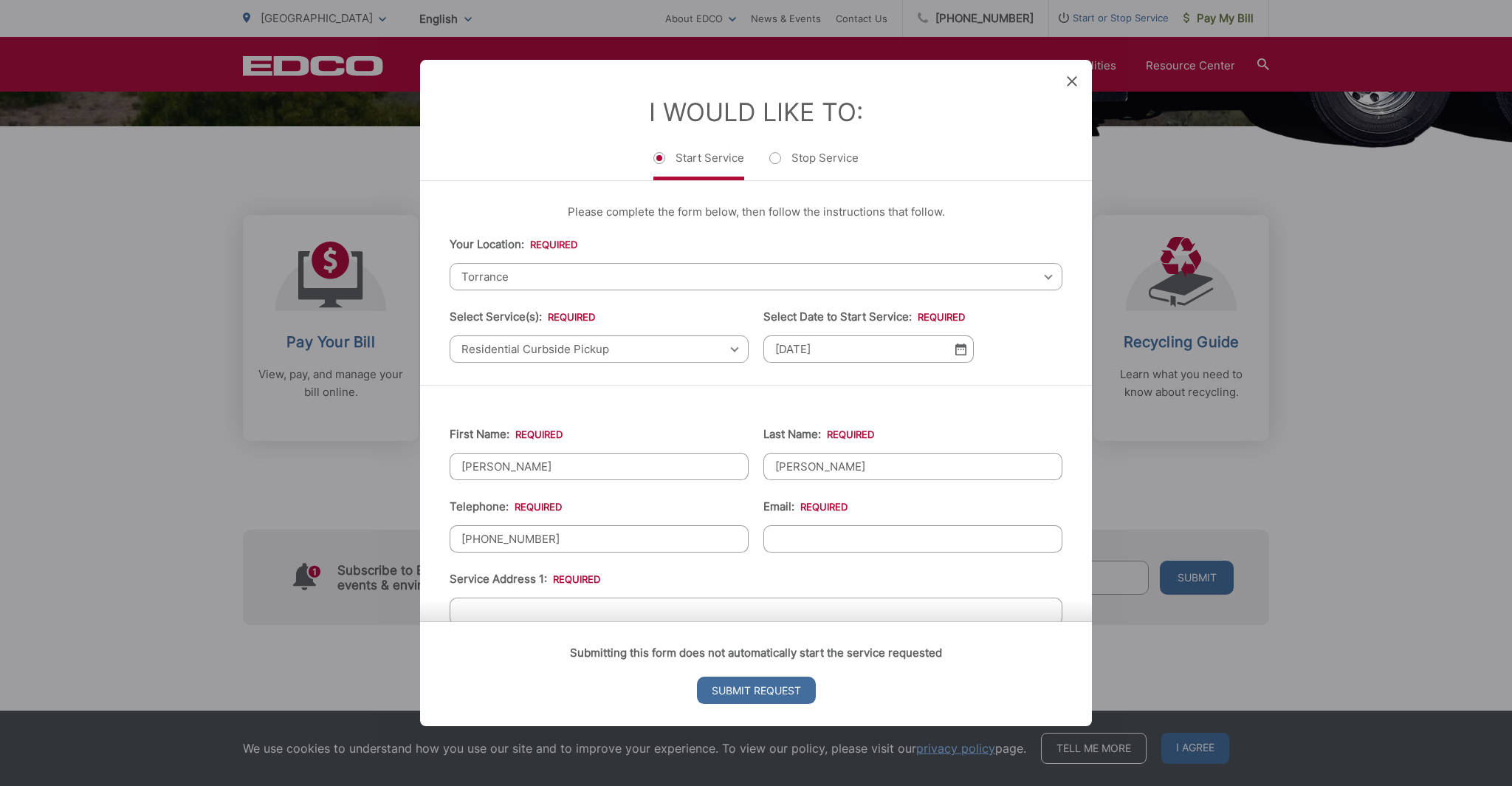 click on "Email: *" at bounding box center [913, 539] 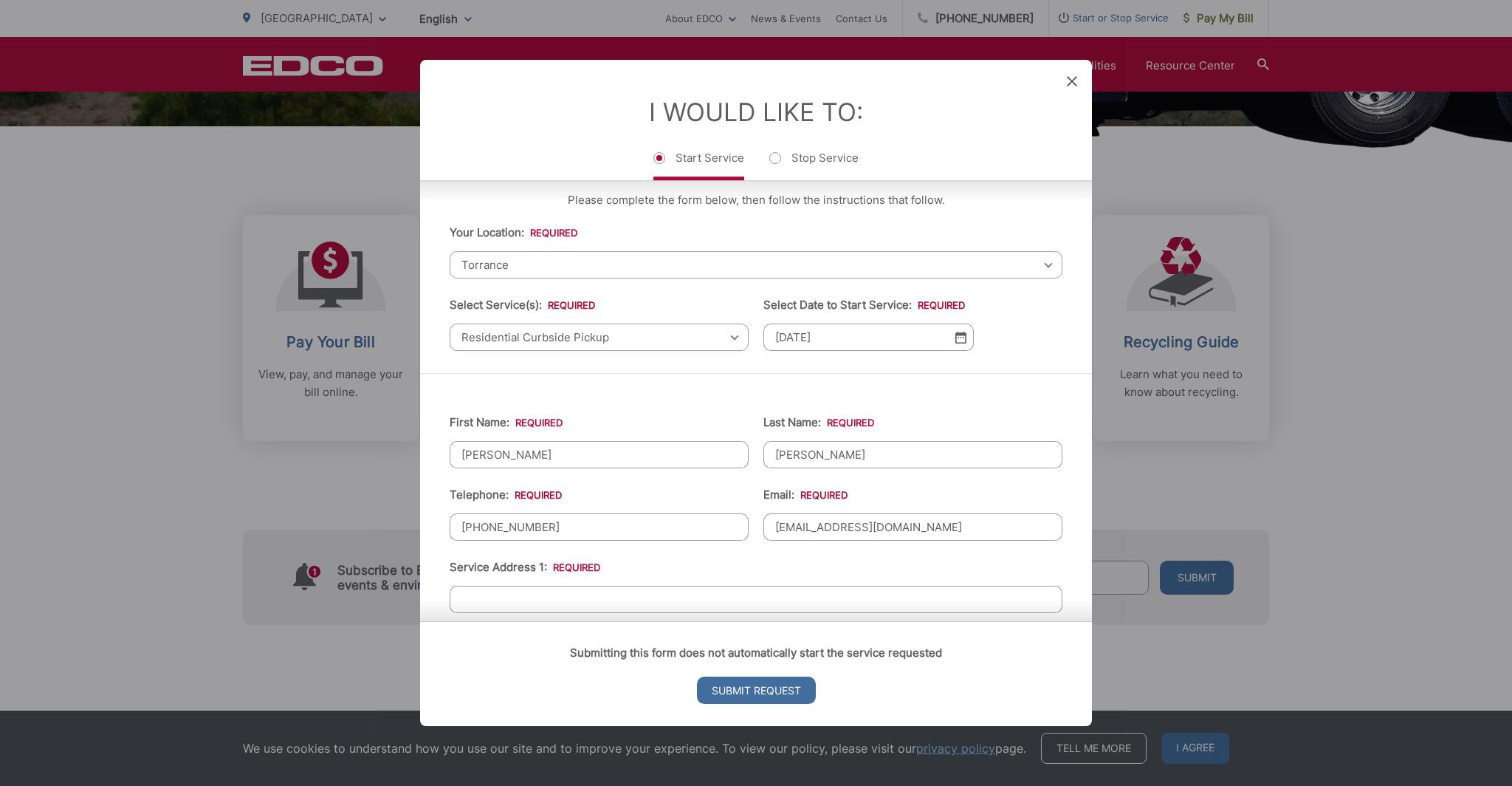 scroll, scrollTop: 194, scrollLeft: 0, axis: vertical 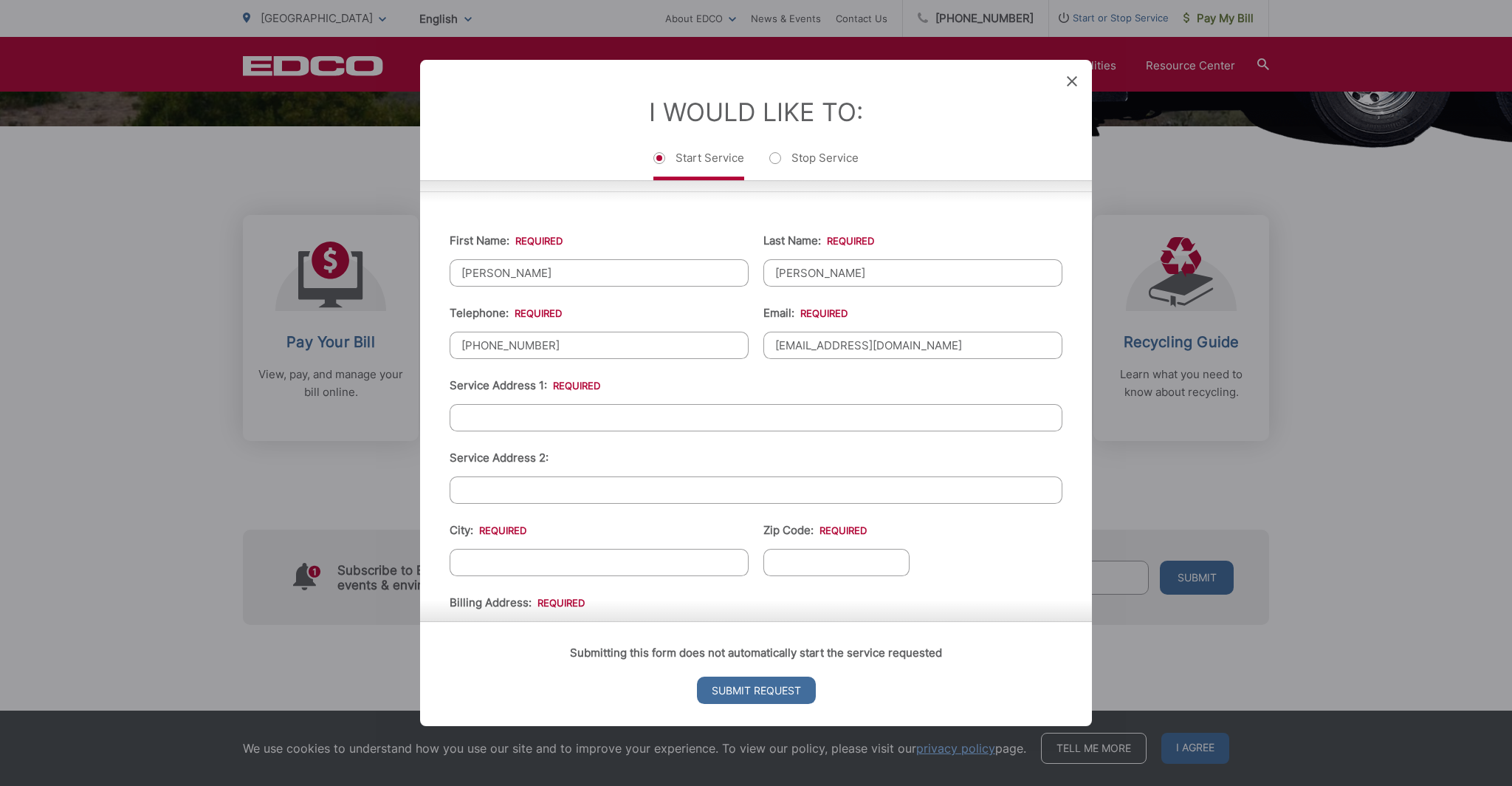 type on "[EMAIL_ADDRESS][DOMAIN_NAME]" 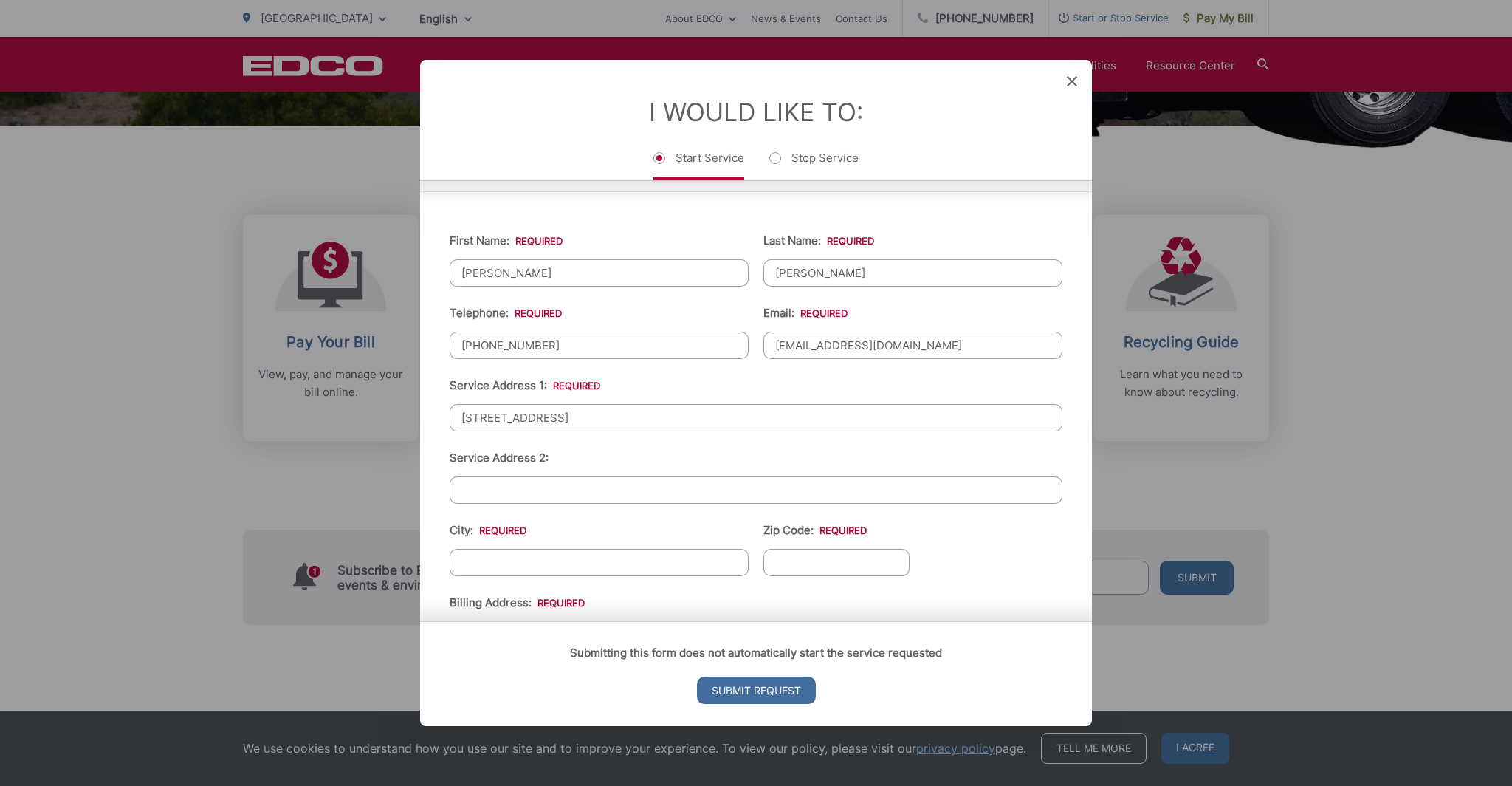 type on "[STREET_ADDRESS]" 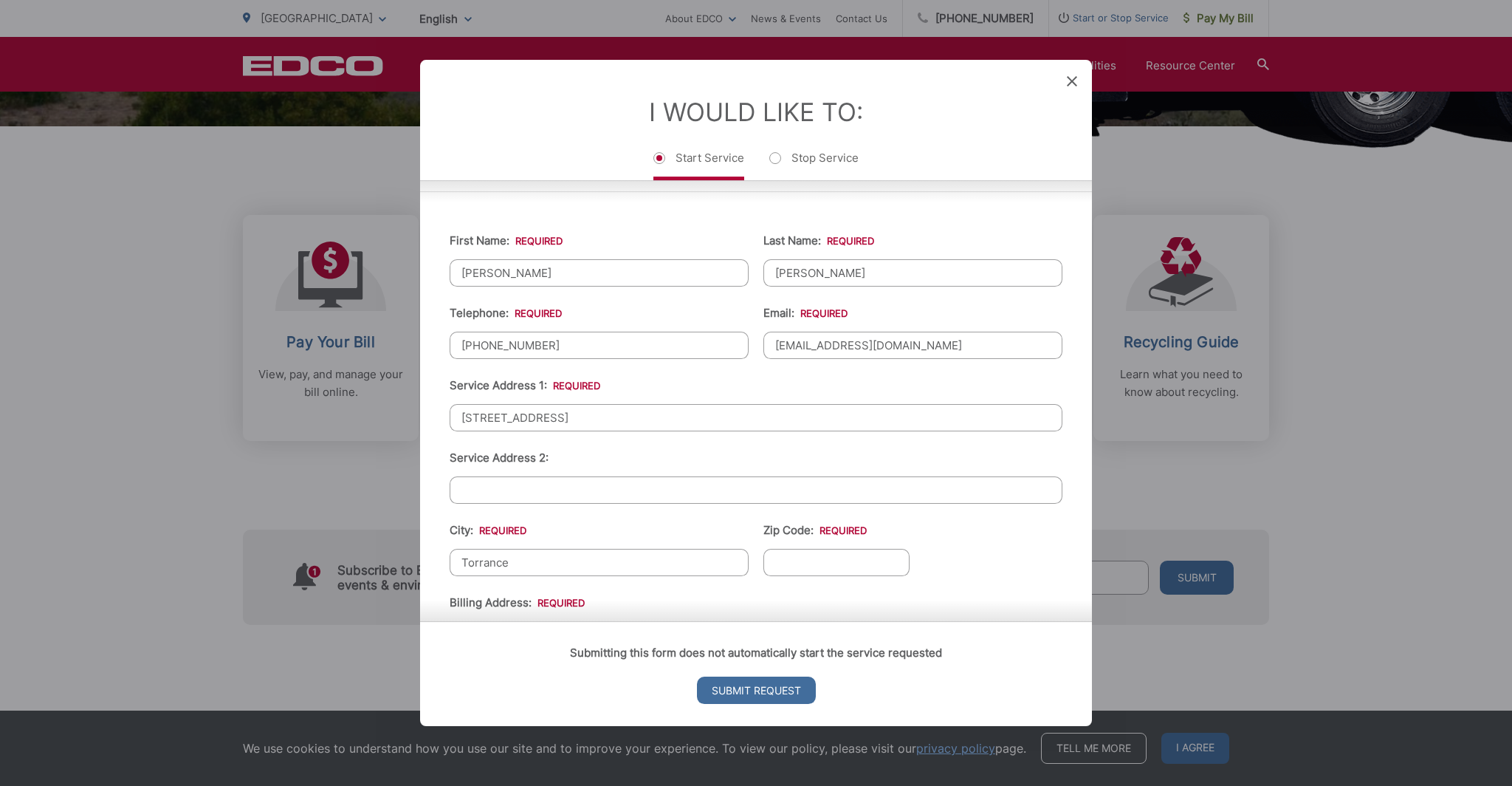type on "Torrance" 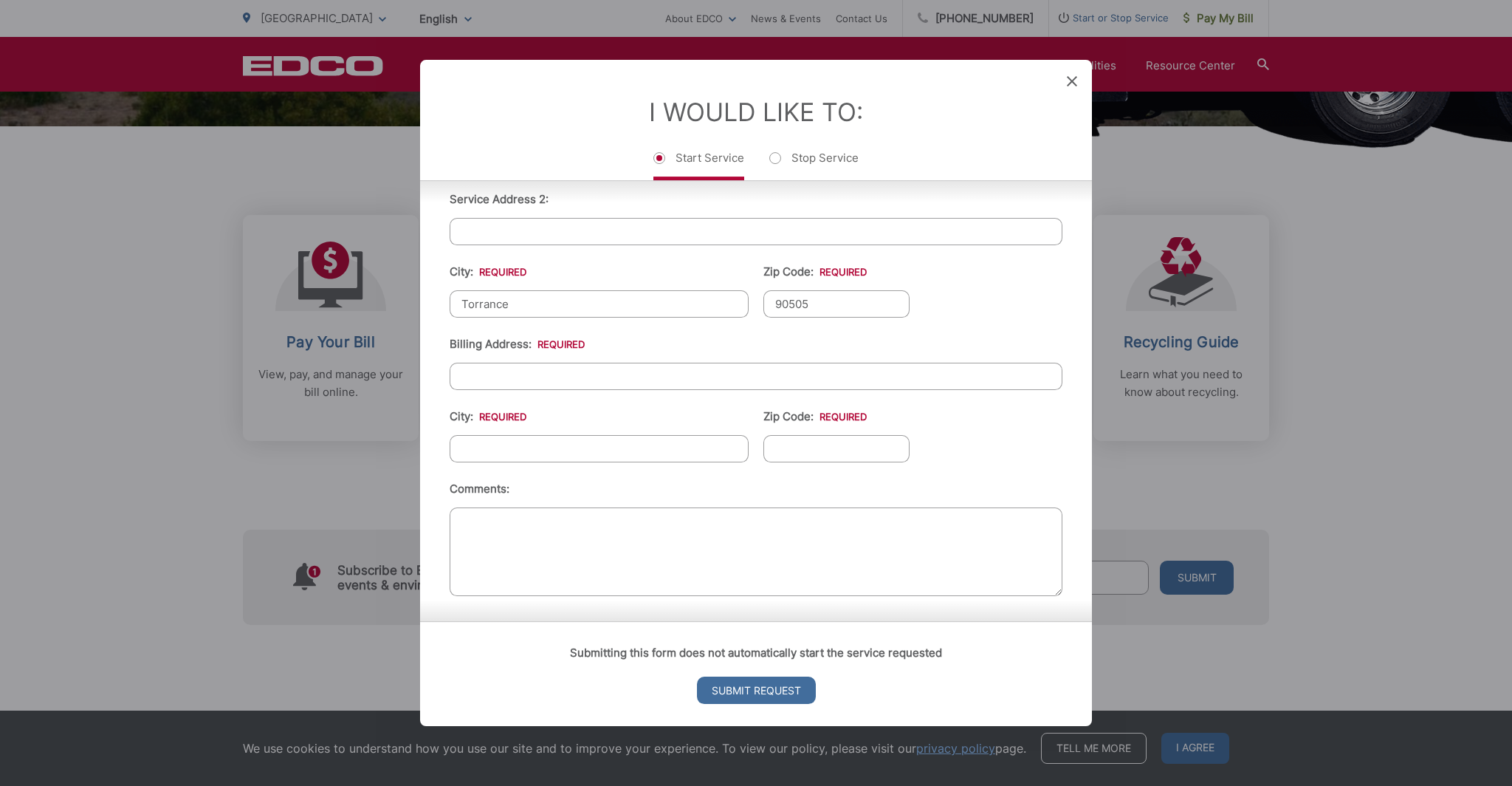 scroll, scrollTop: 453, scrollLeft: 0, axis: vertical 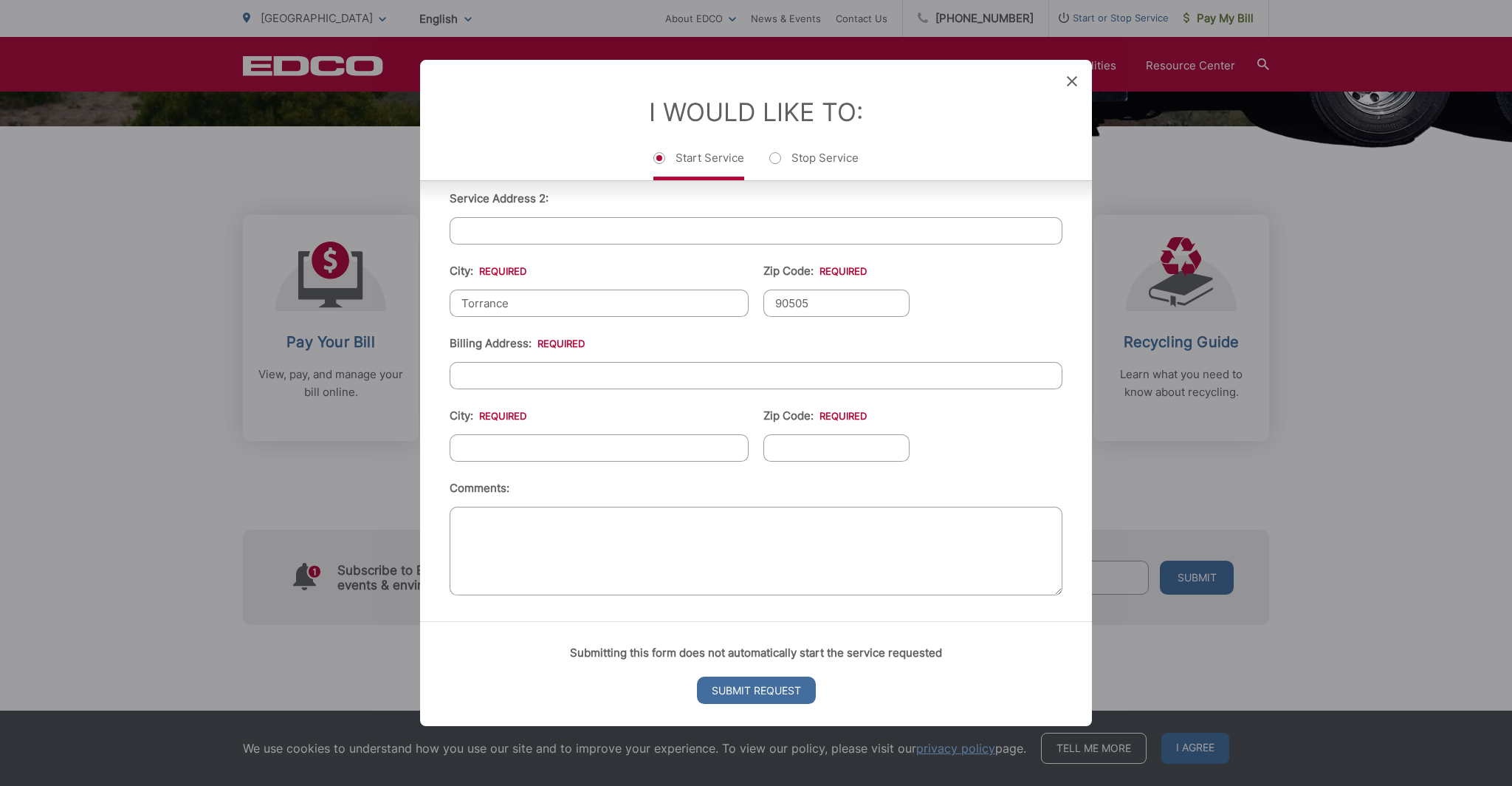type on "90505" 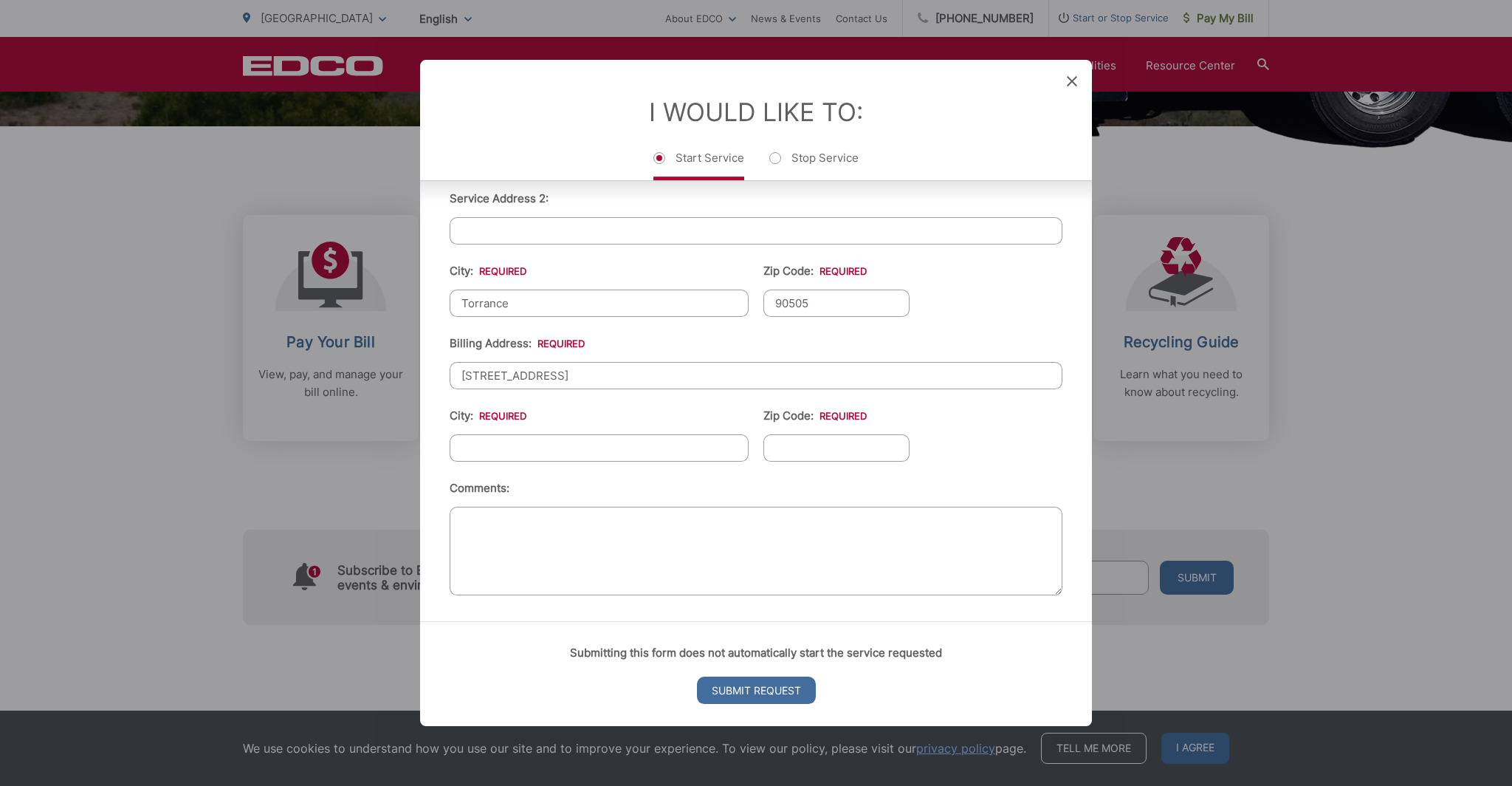 type on "[STREET_ADDRESS]" 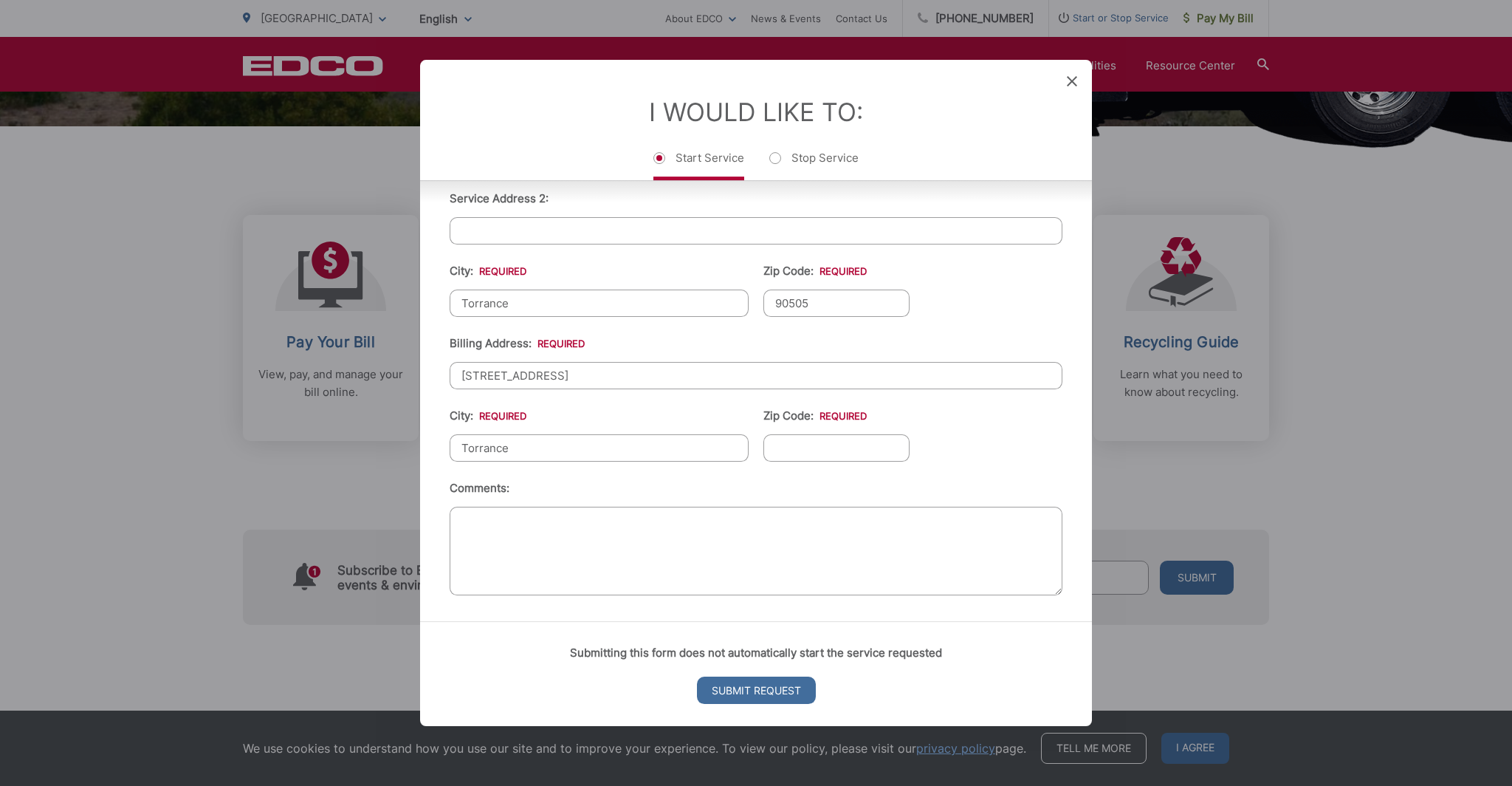 type on "Torrance" 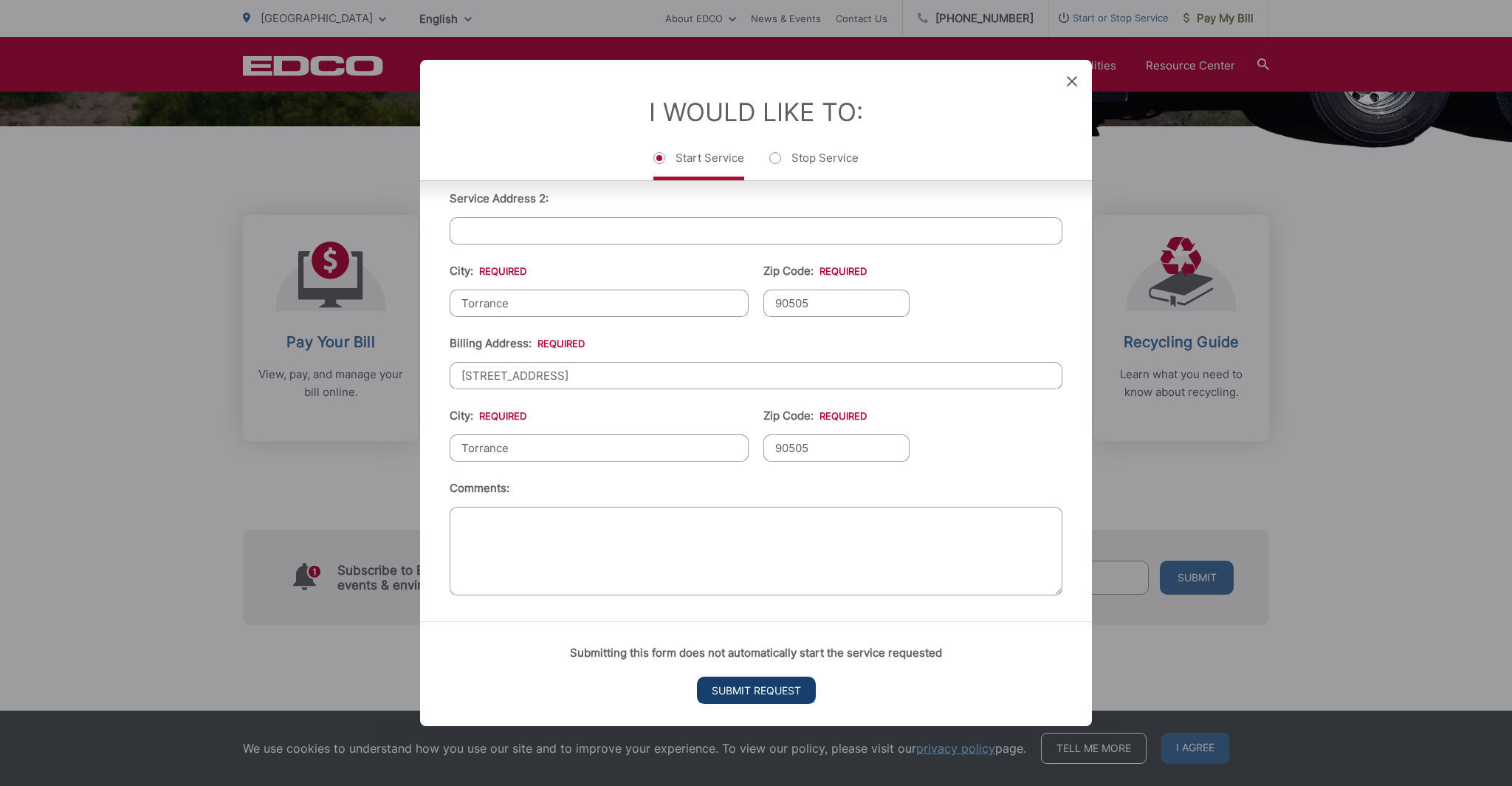 type on "90505" 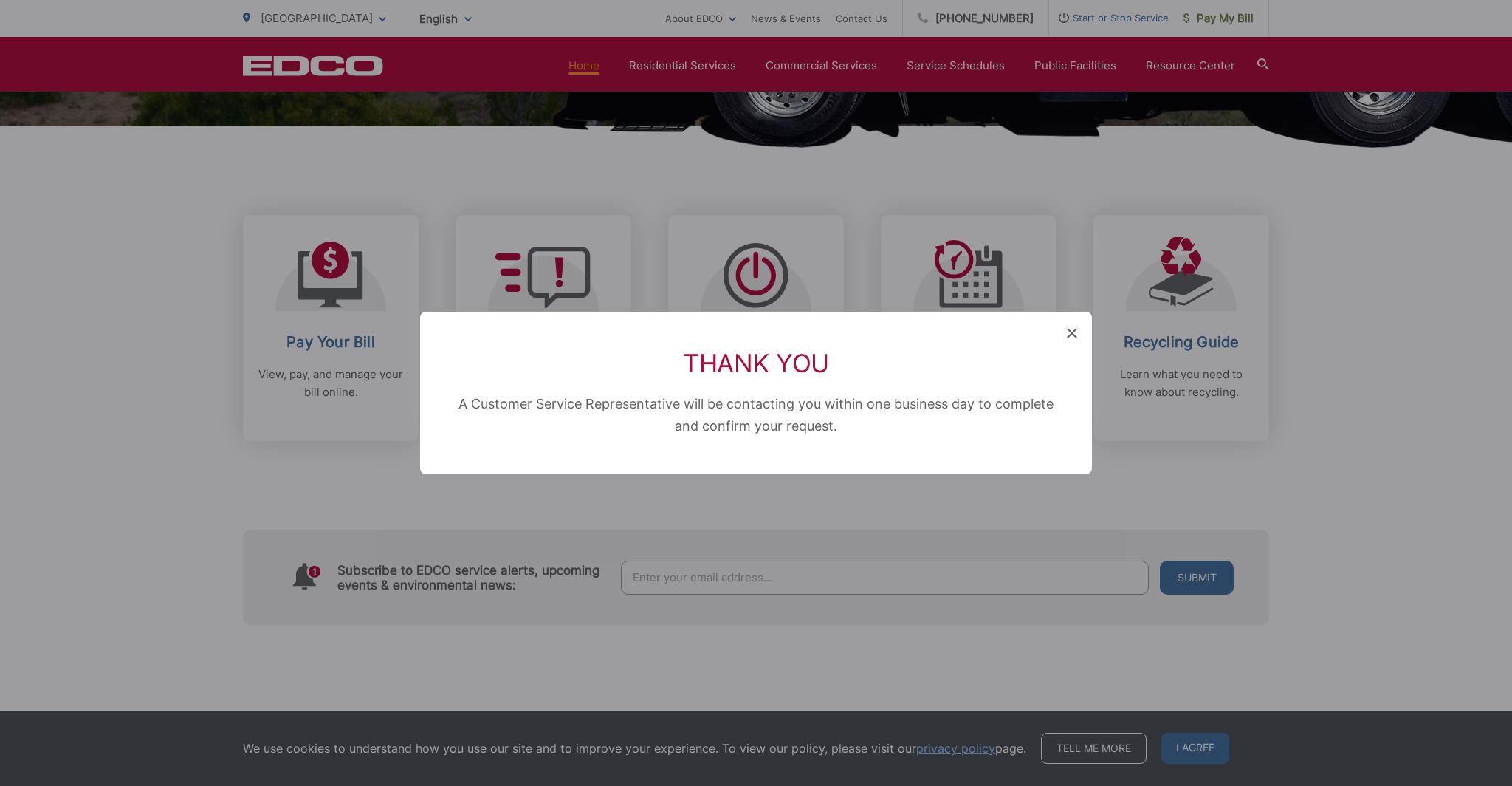 scroll, scrollTop: 758, scrollLeft: 0, axis: vertical 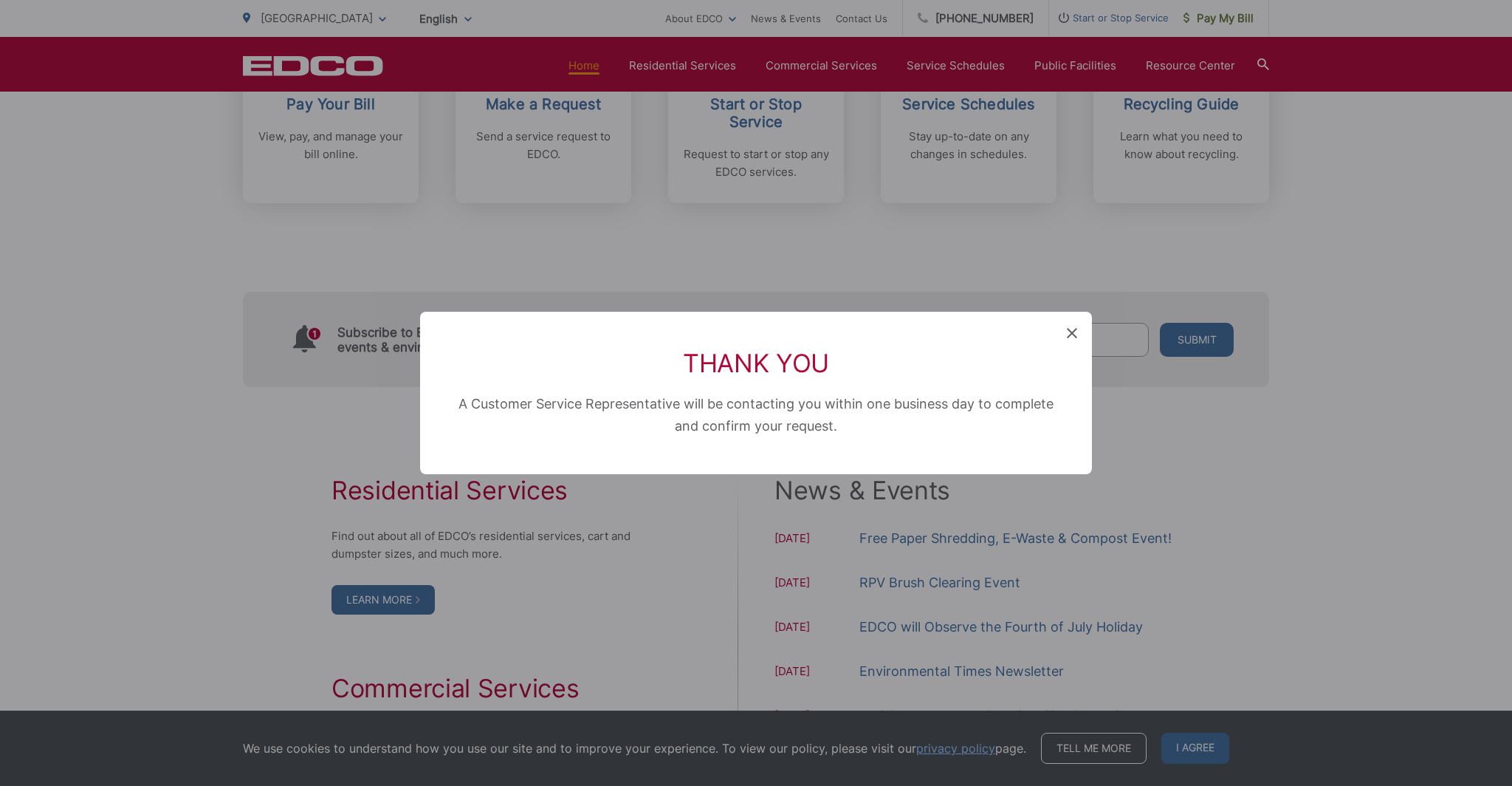 click 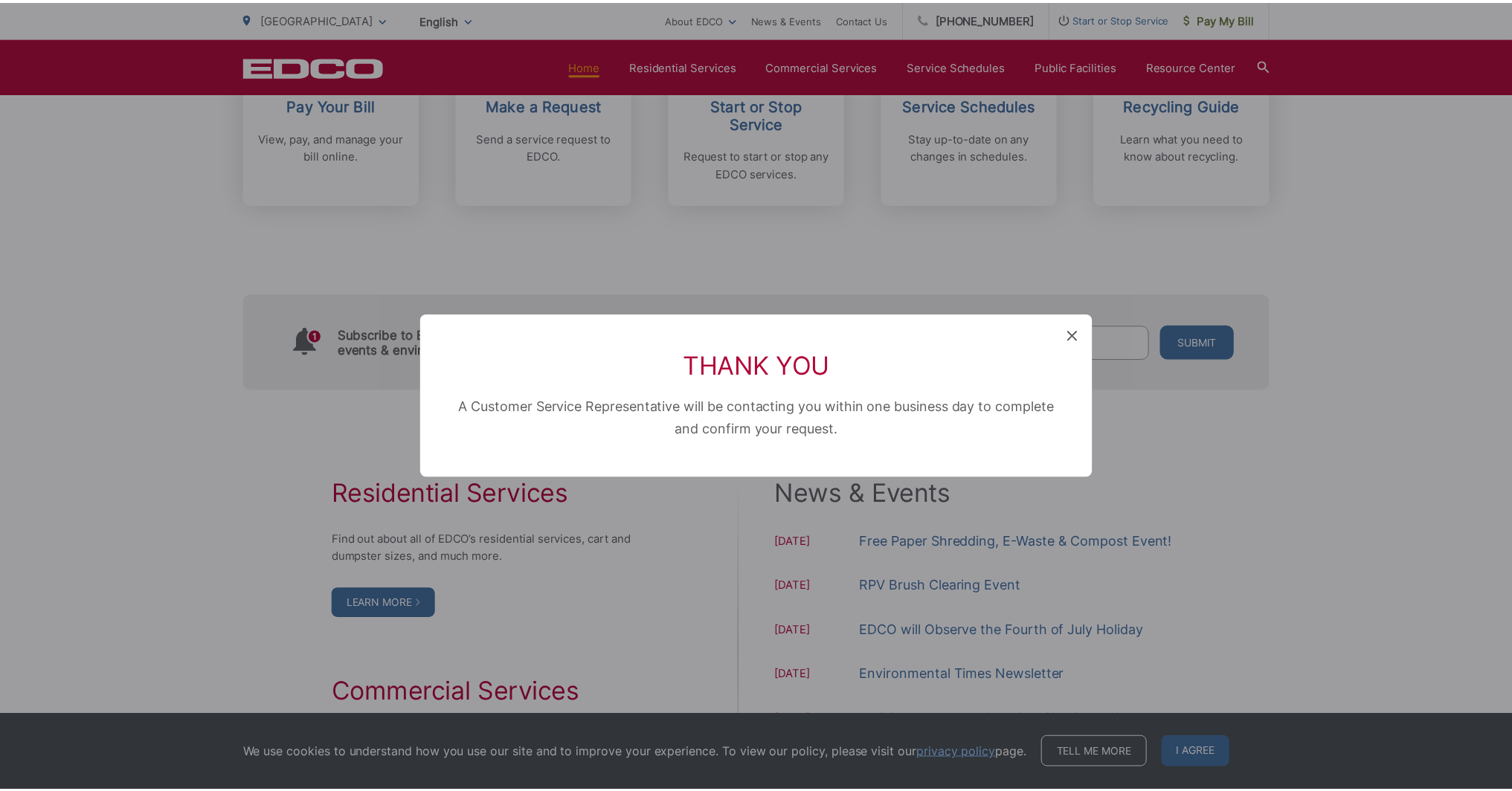scroll, scrollTop: 523, scrollLeft: 0, axis: vertical 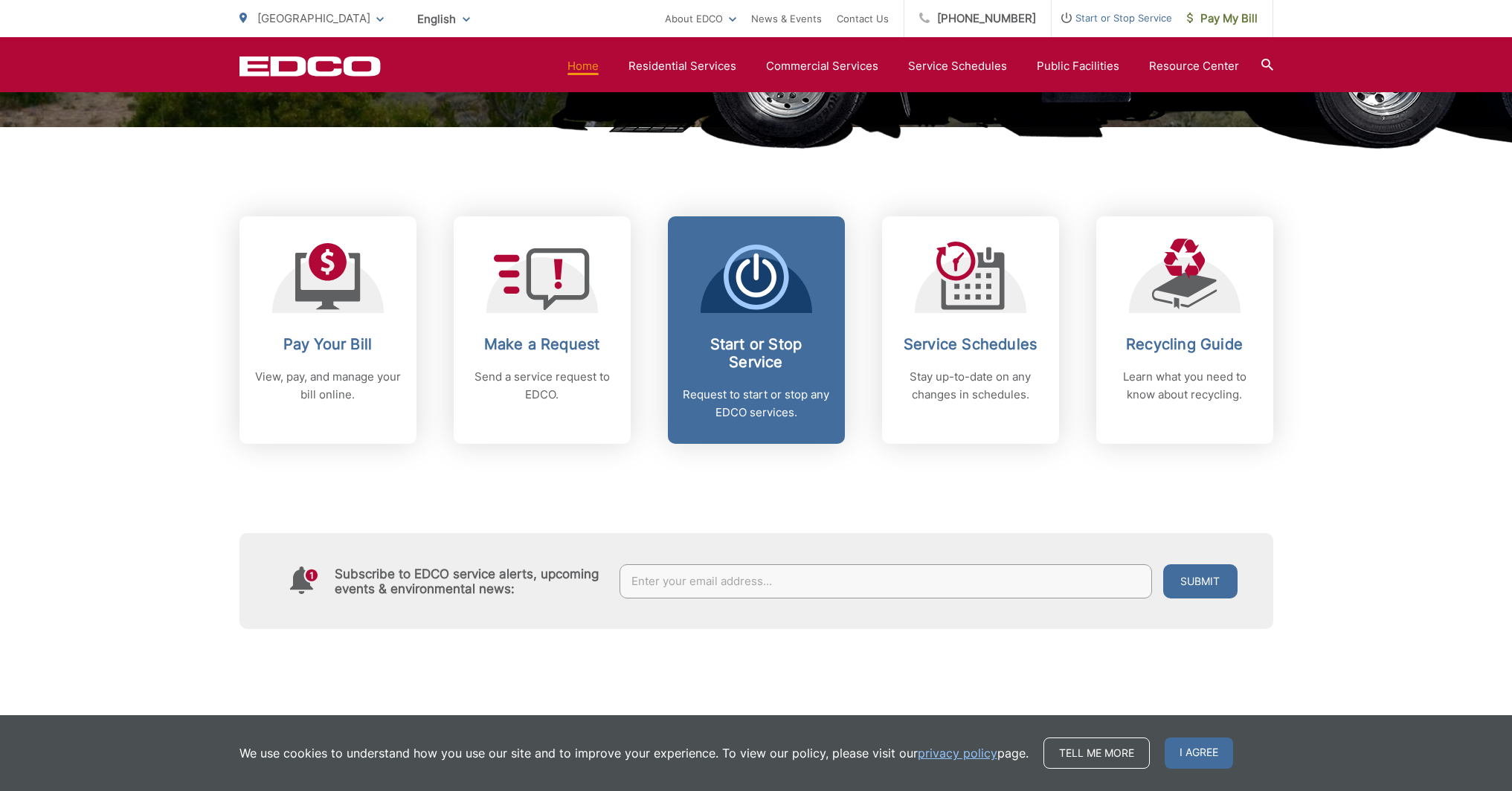 click on "Start or Stop Service" at bounding box center [756, 353] 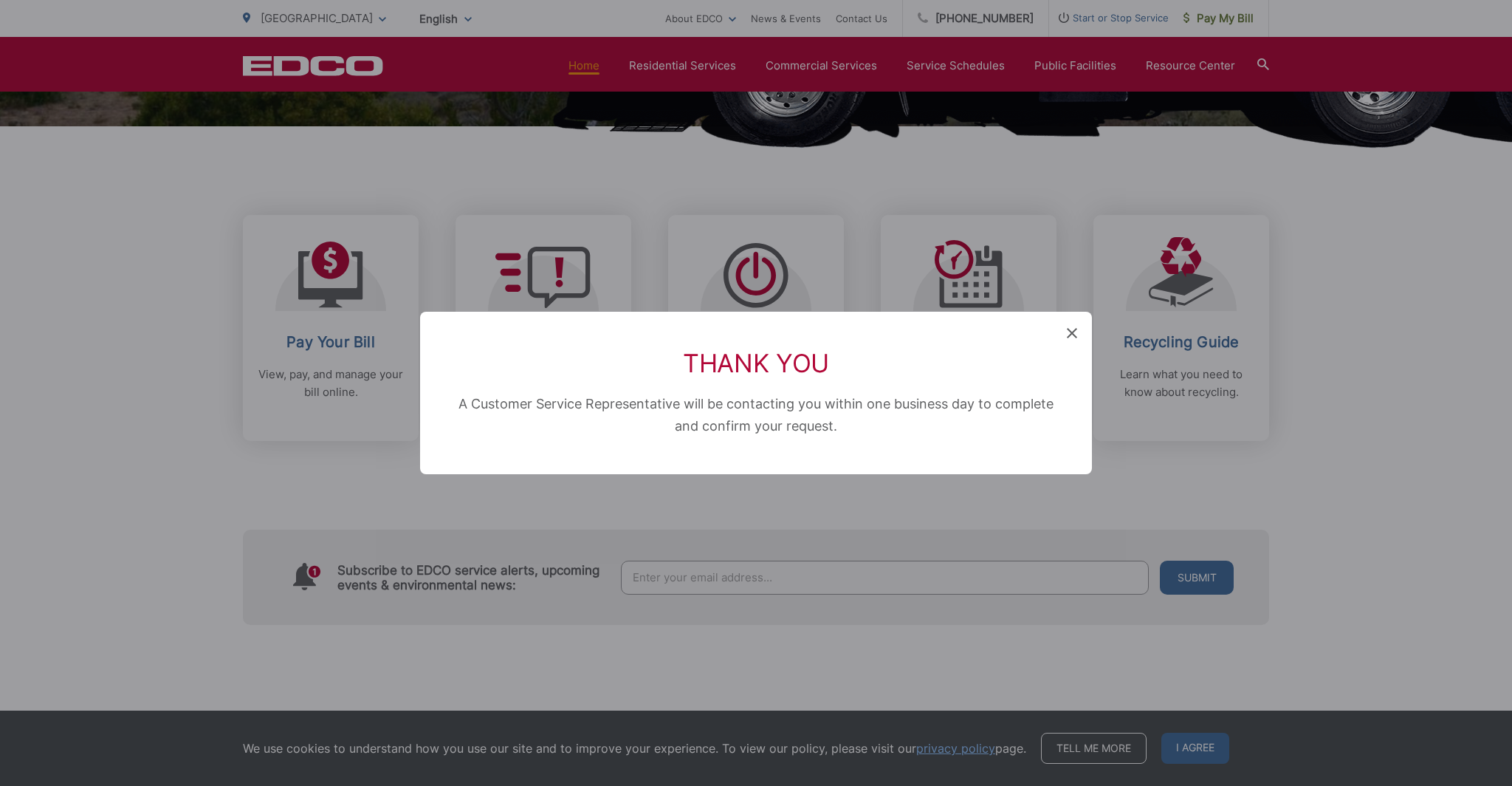 click 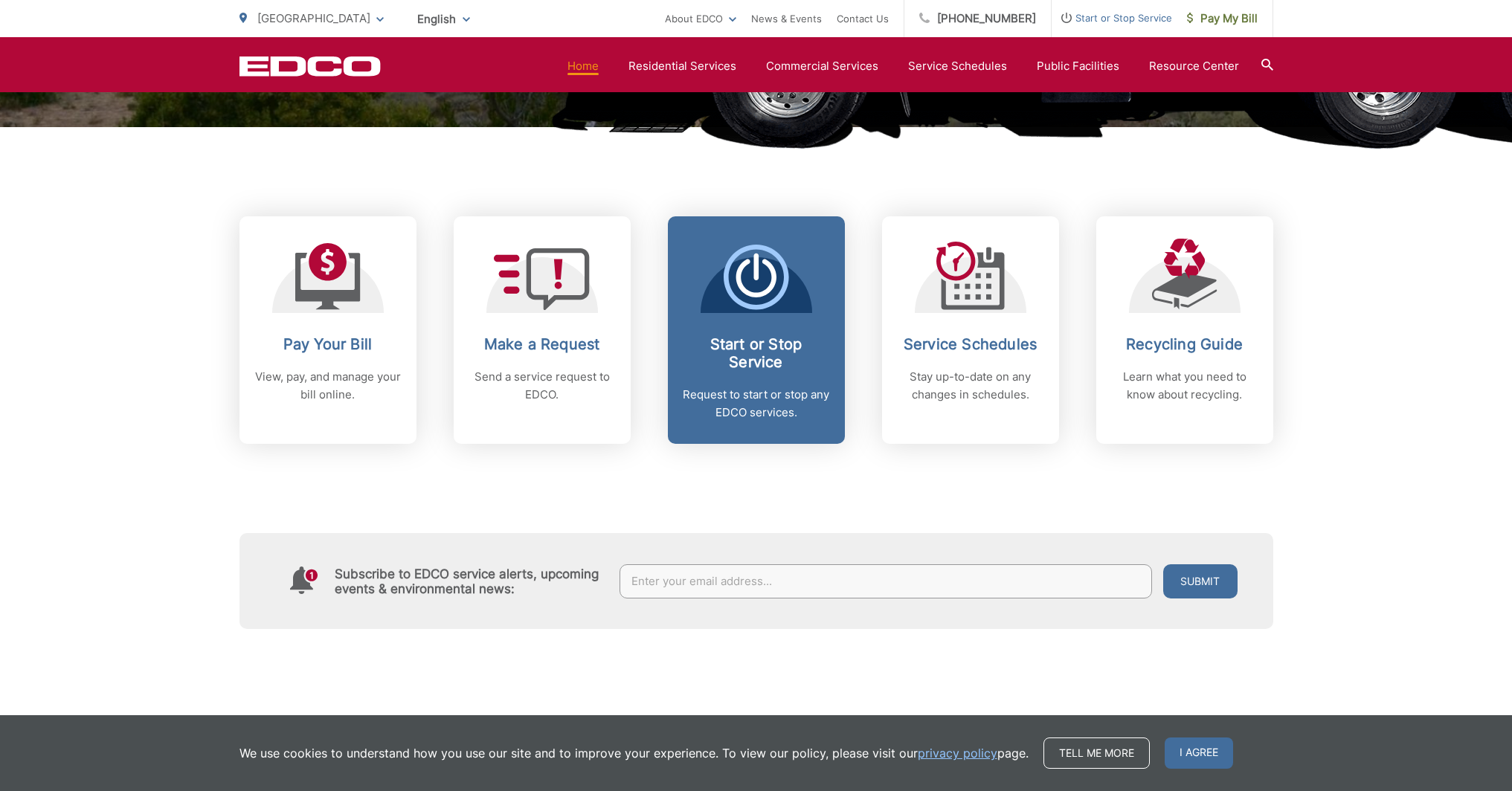 click 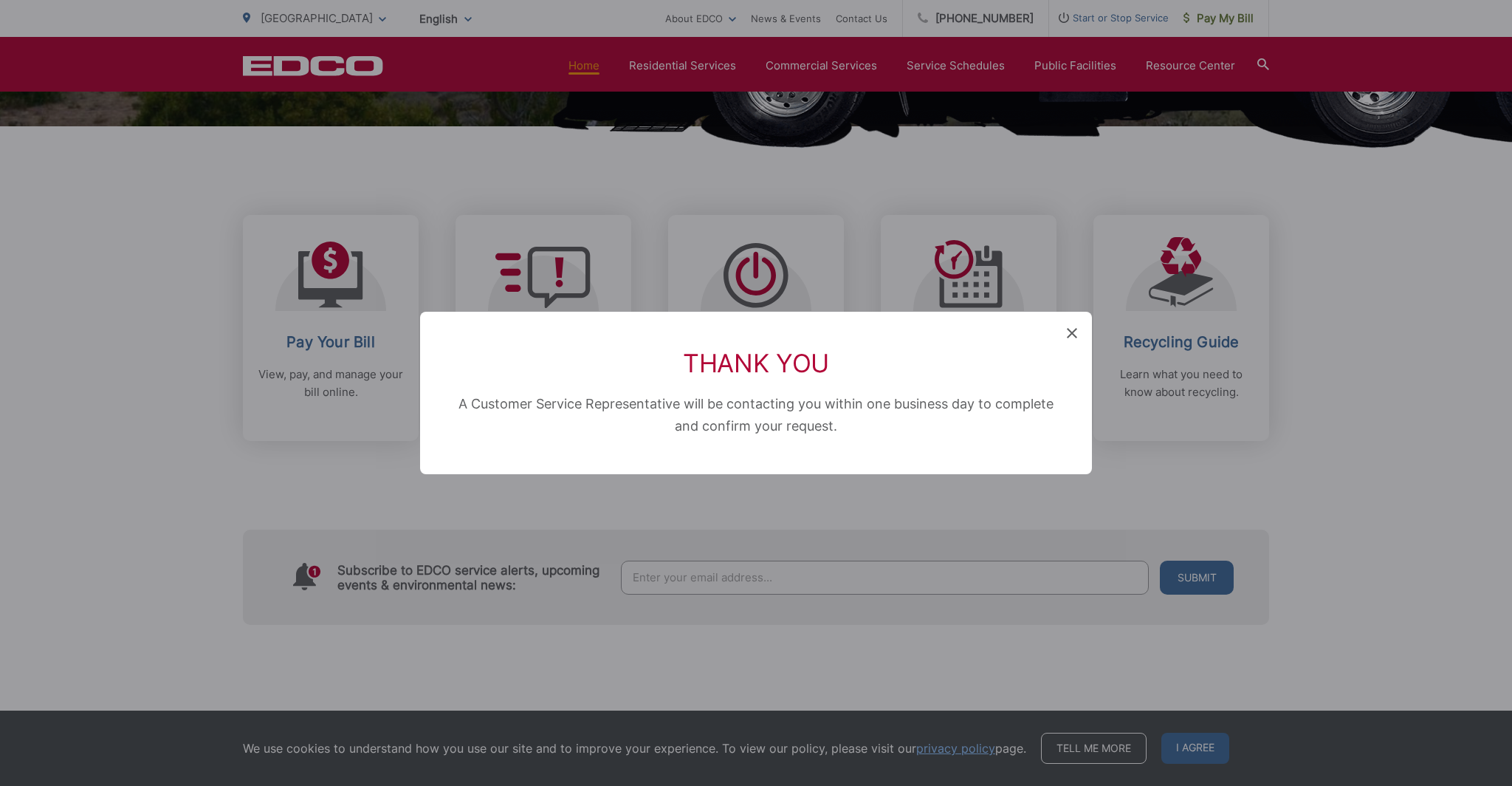 click 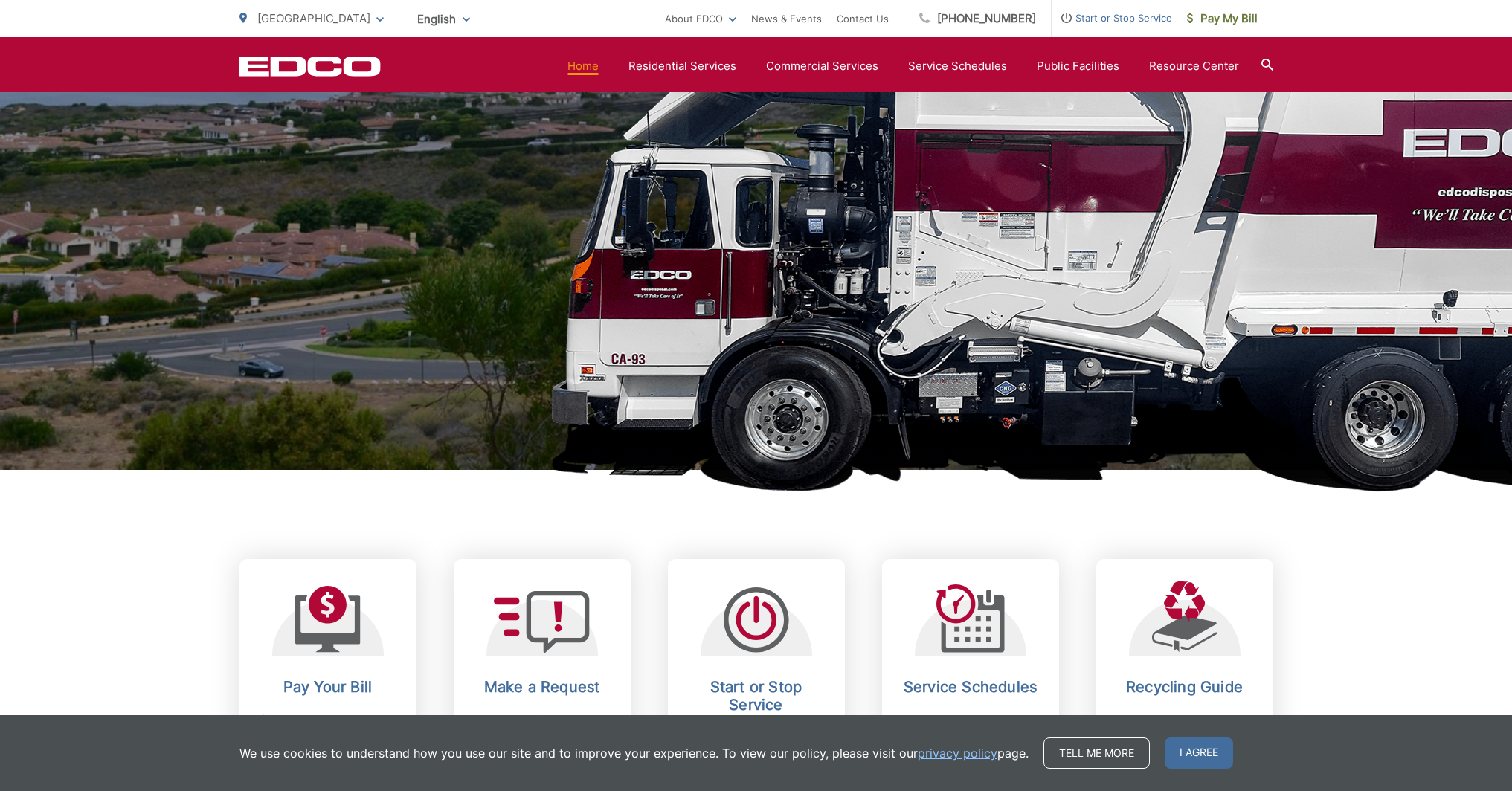 scroll, scrollTop: 0, scrollLeft: 0, axis: both 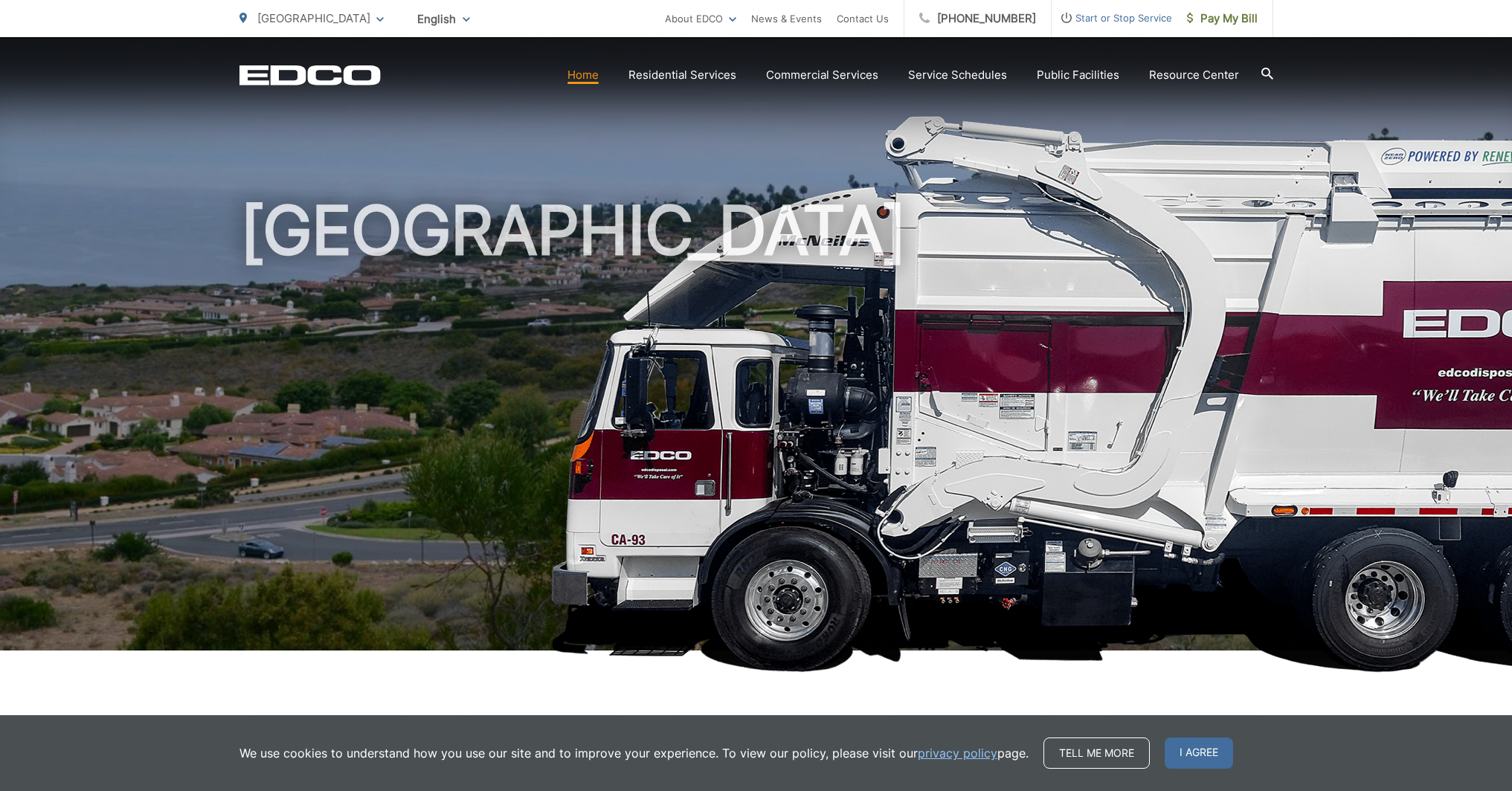 click on "Start or Stop Service" at bounding box center (1112, 18) 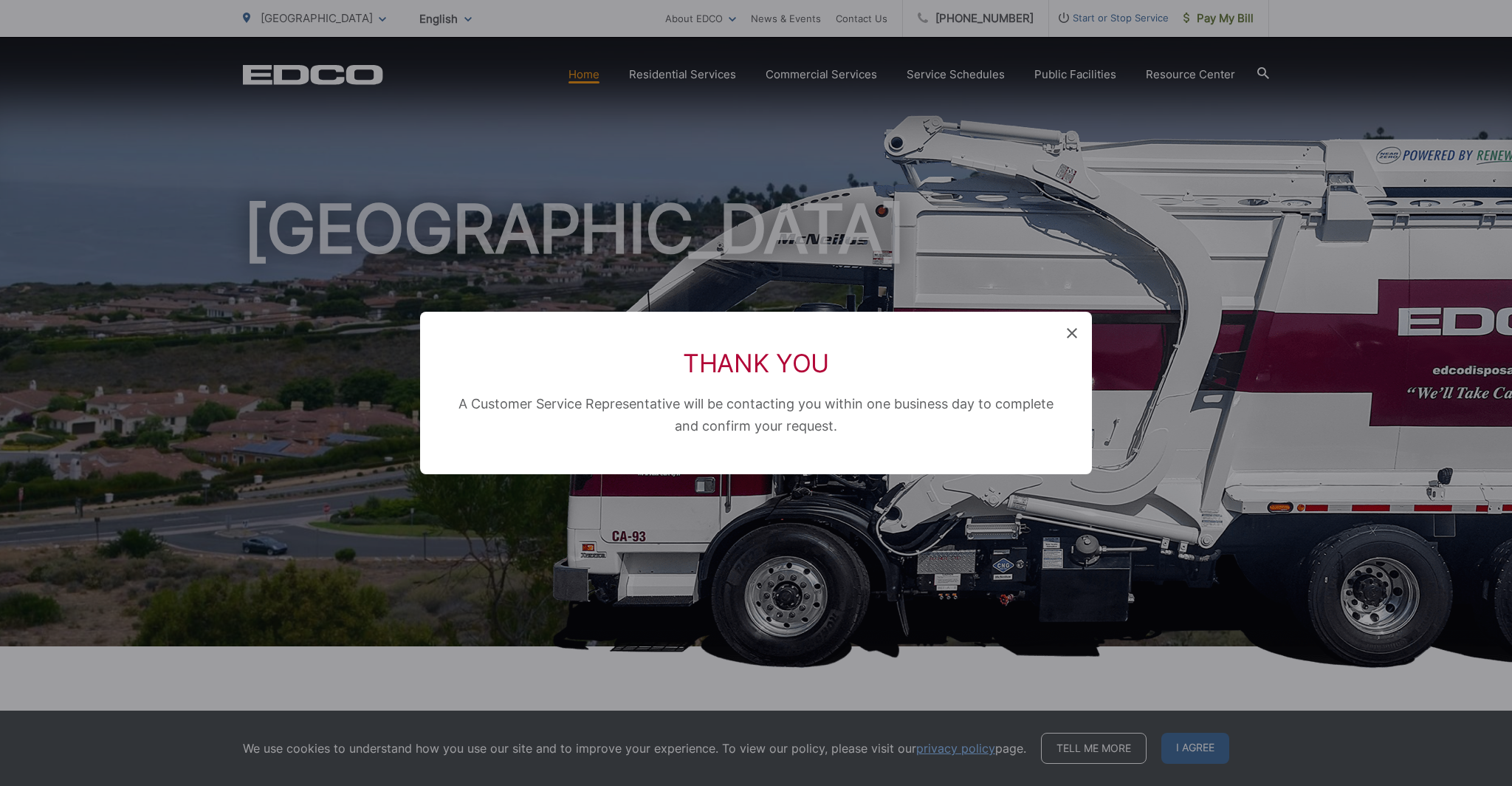 click 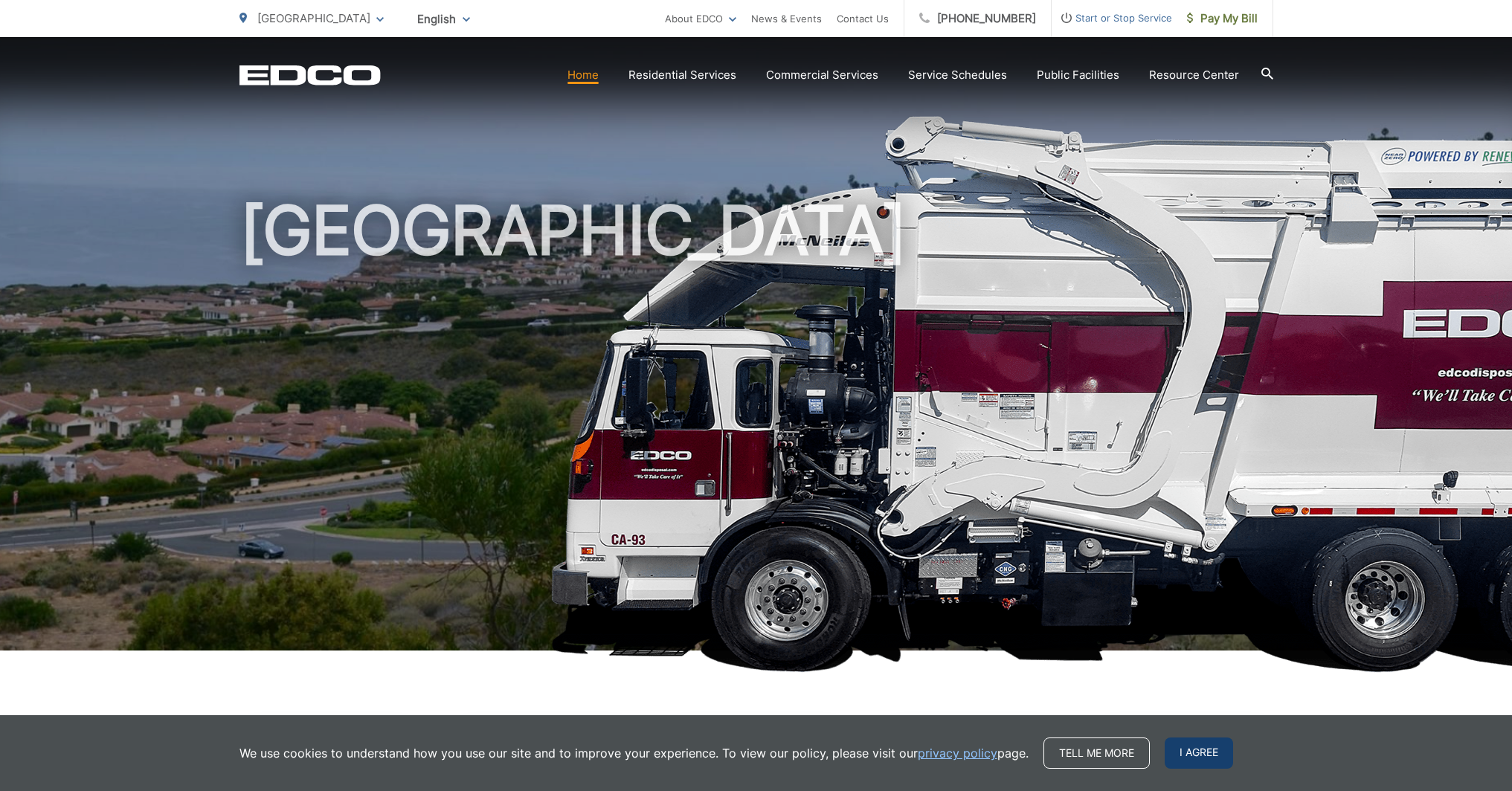 click on "I agree" at bounding box center [1199, 753] 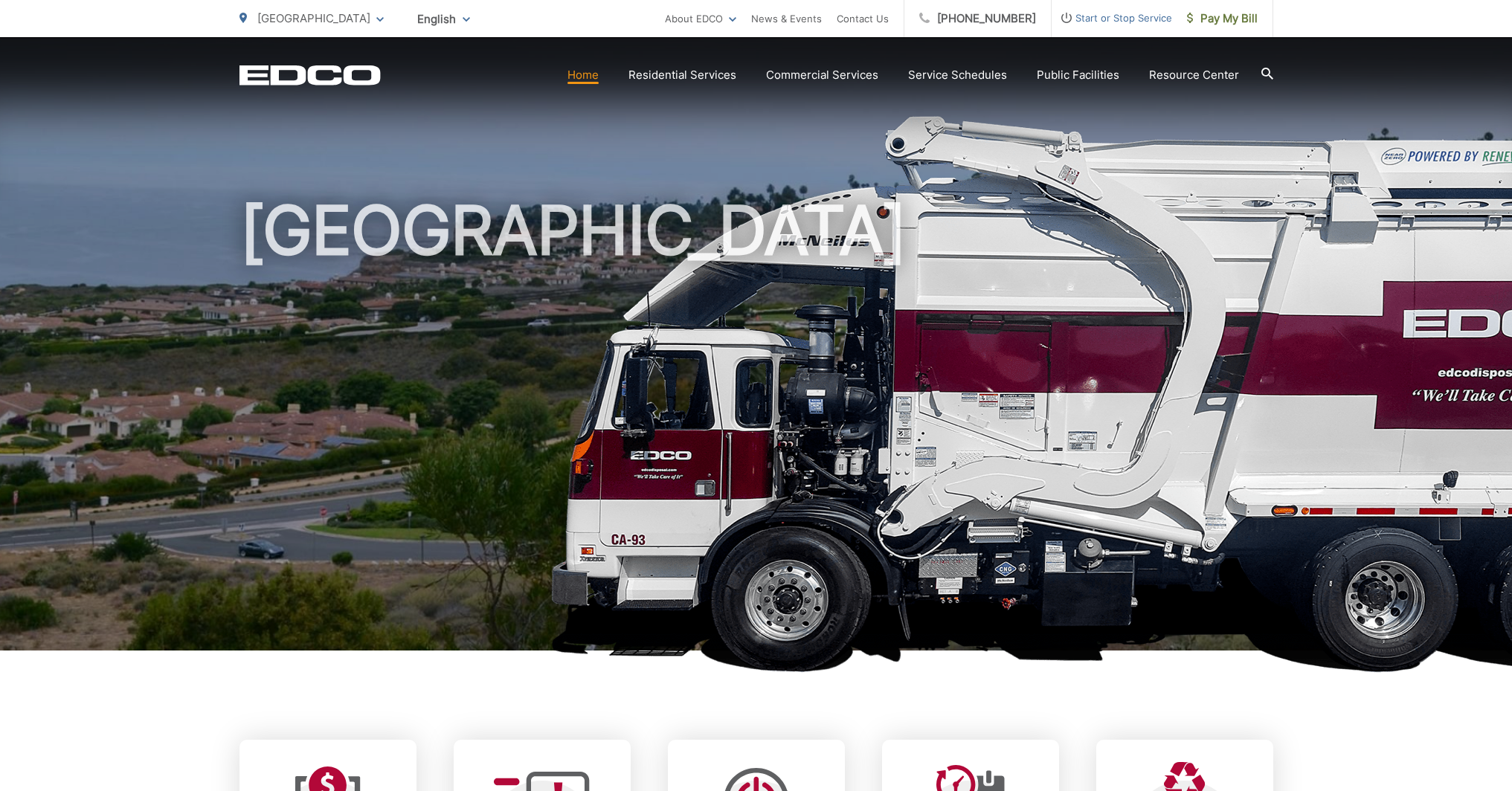 click on "Start or Stop Service" at bounding box center (1112, 18) 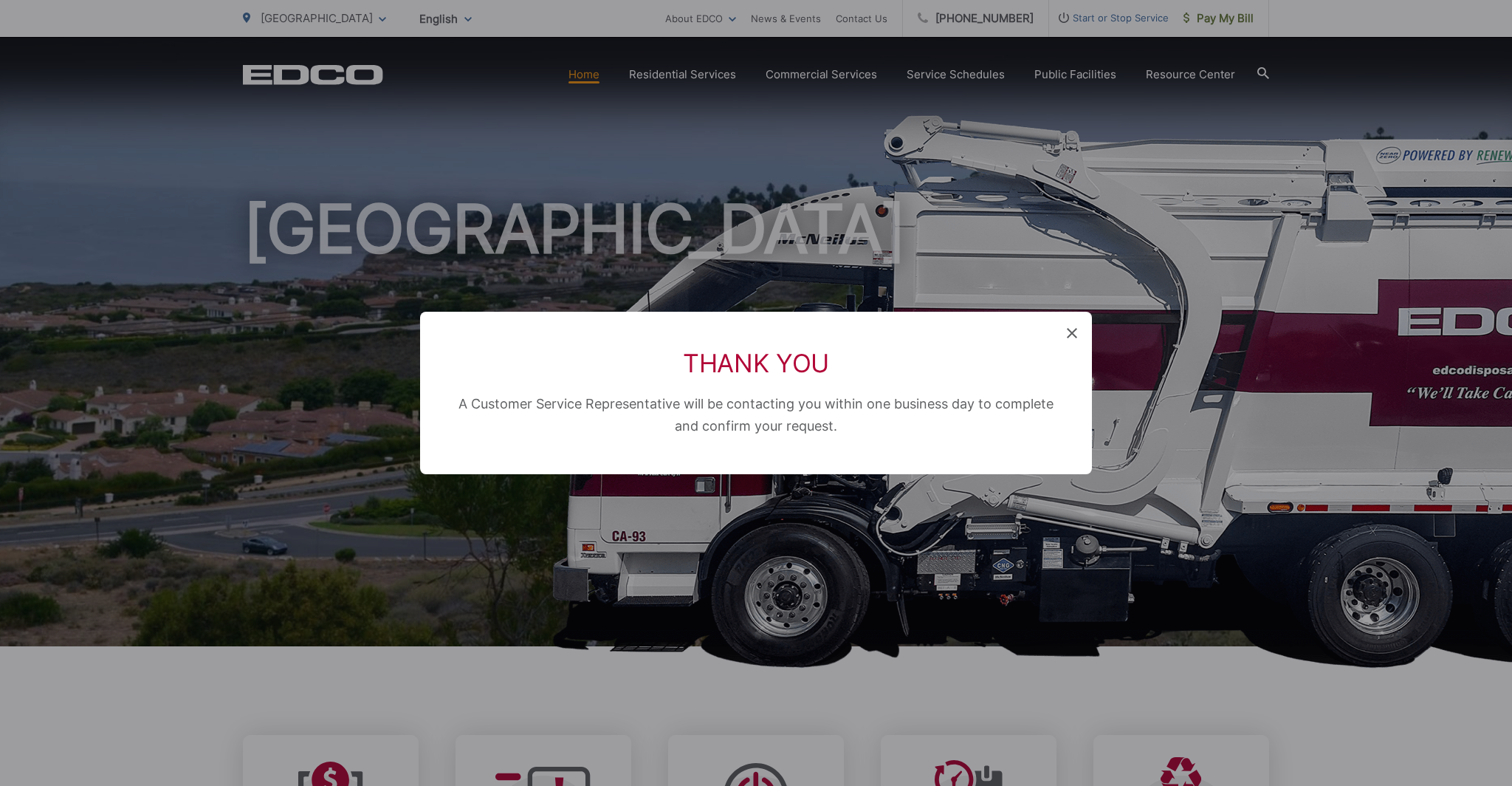 click 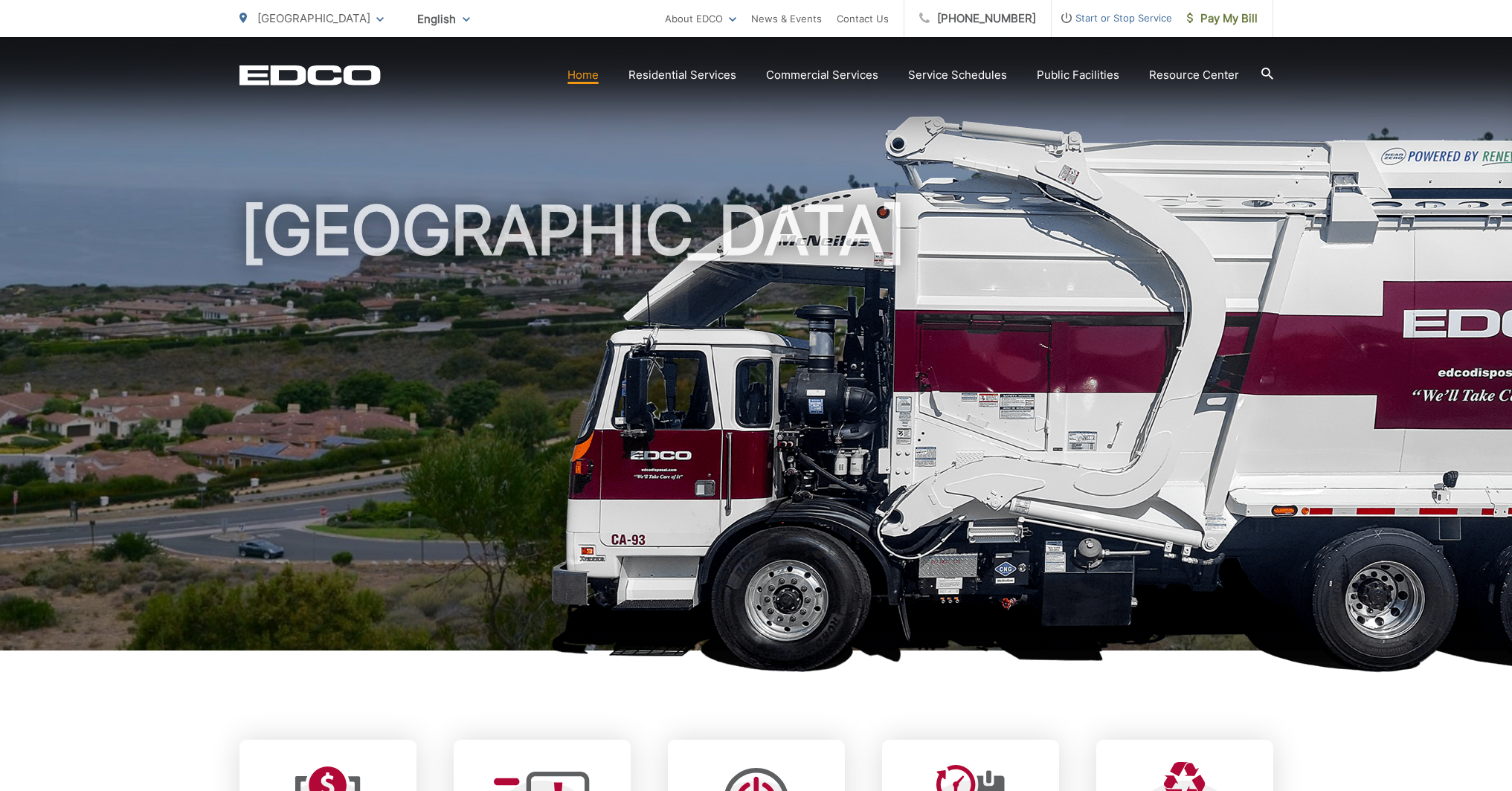 click on "[GEOGRAPHIC_DATA]" at bounding box center [756, 428] 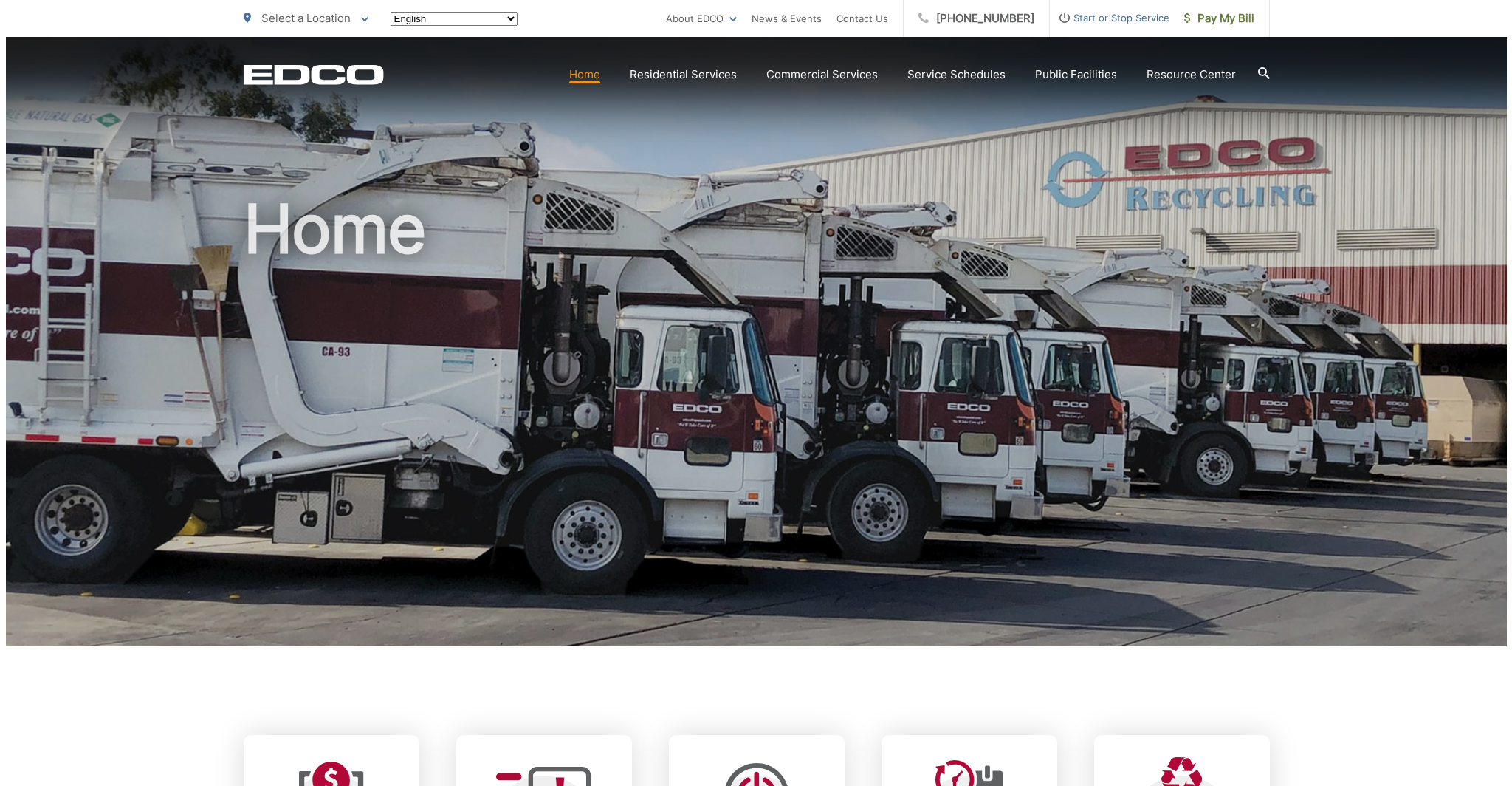 scroll, scrollTop: 0, scrollLeft: 0, axis: both 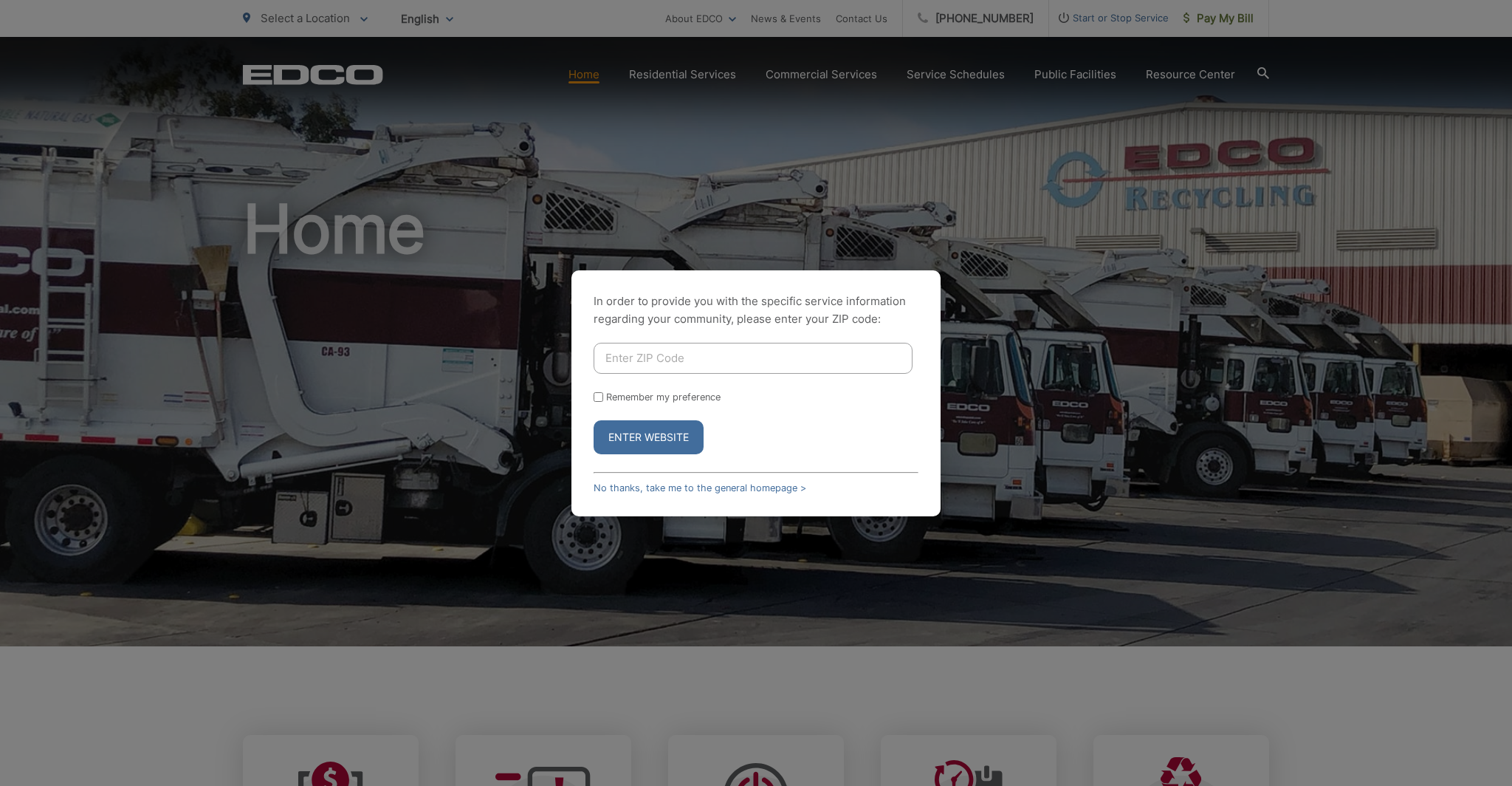click at bounding box center (753, 358) 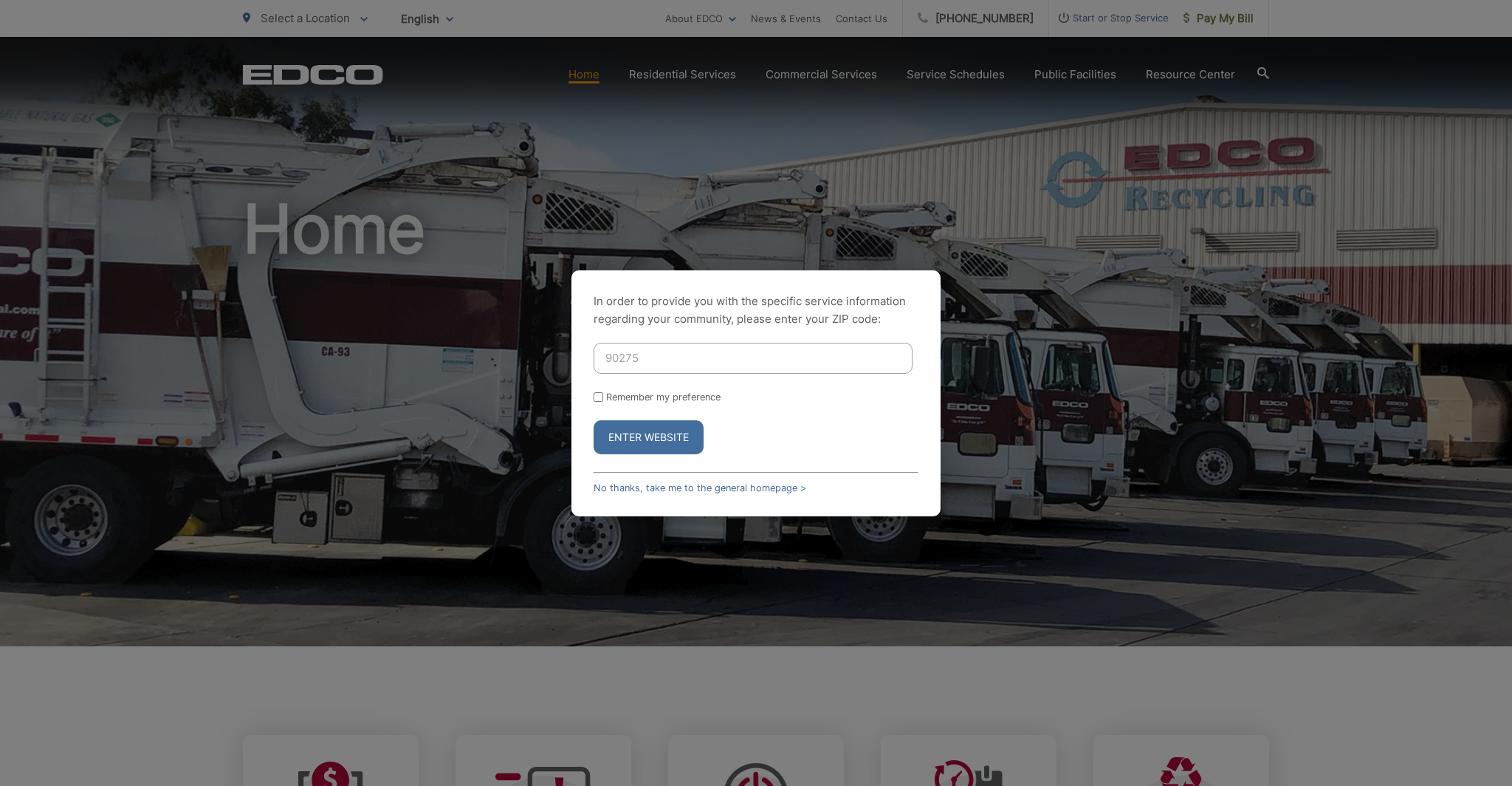type on "90275" 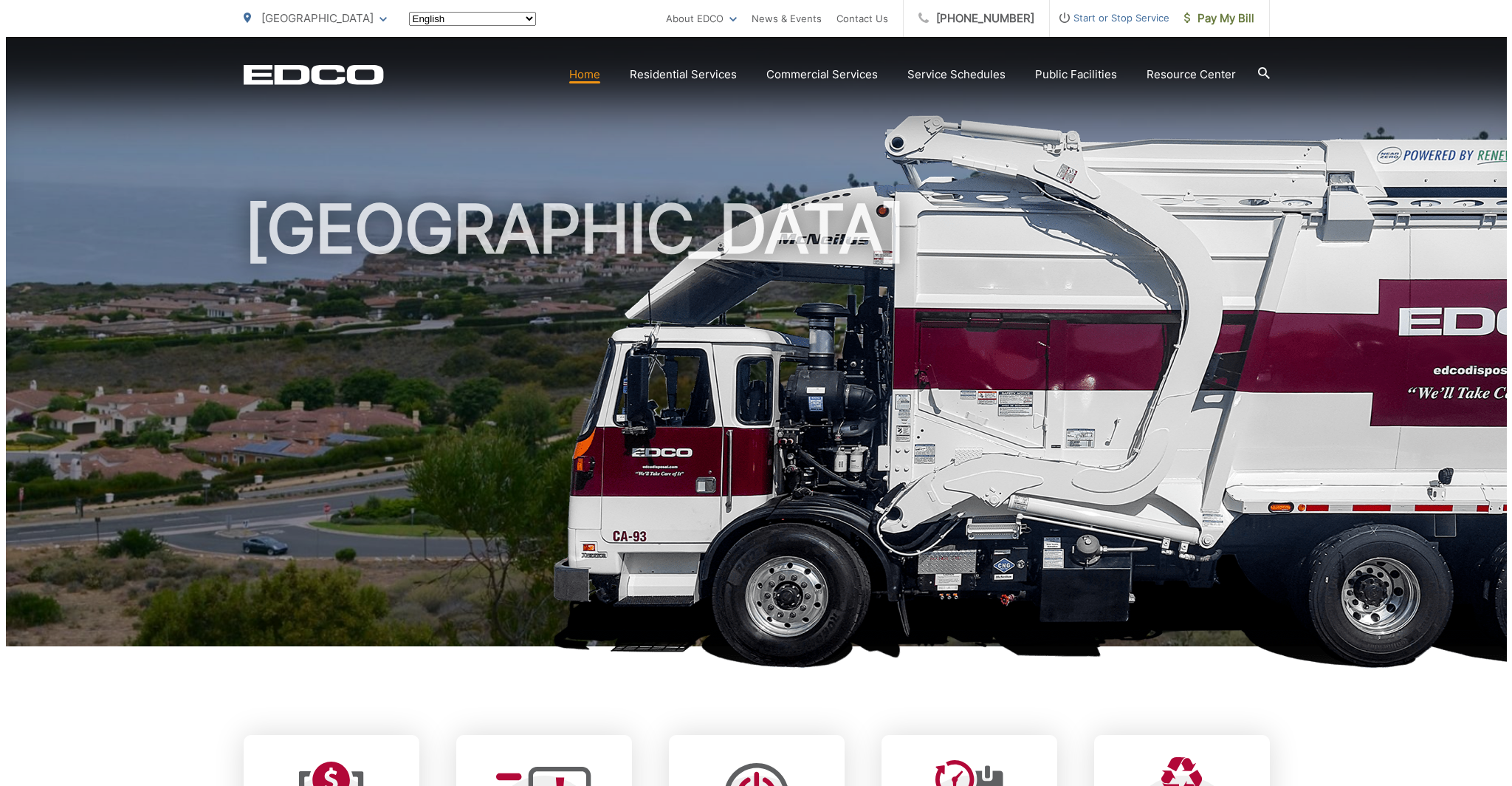 scroll, scrollTop: 0, scrollLeft: 0, axis: both 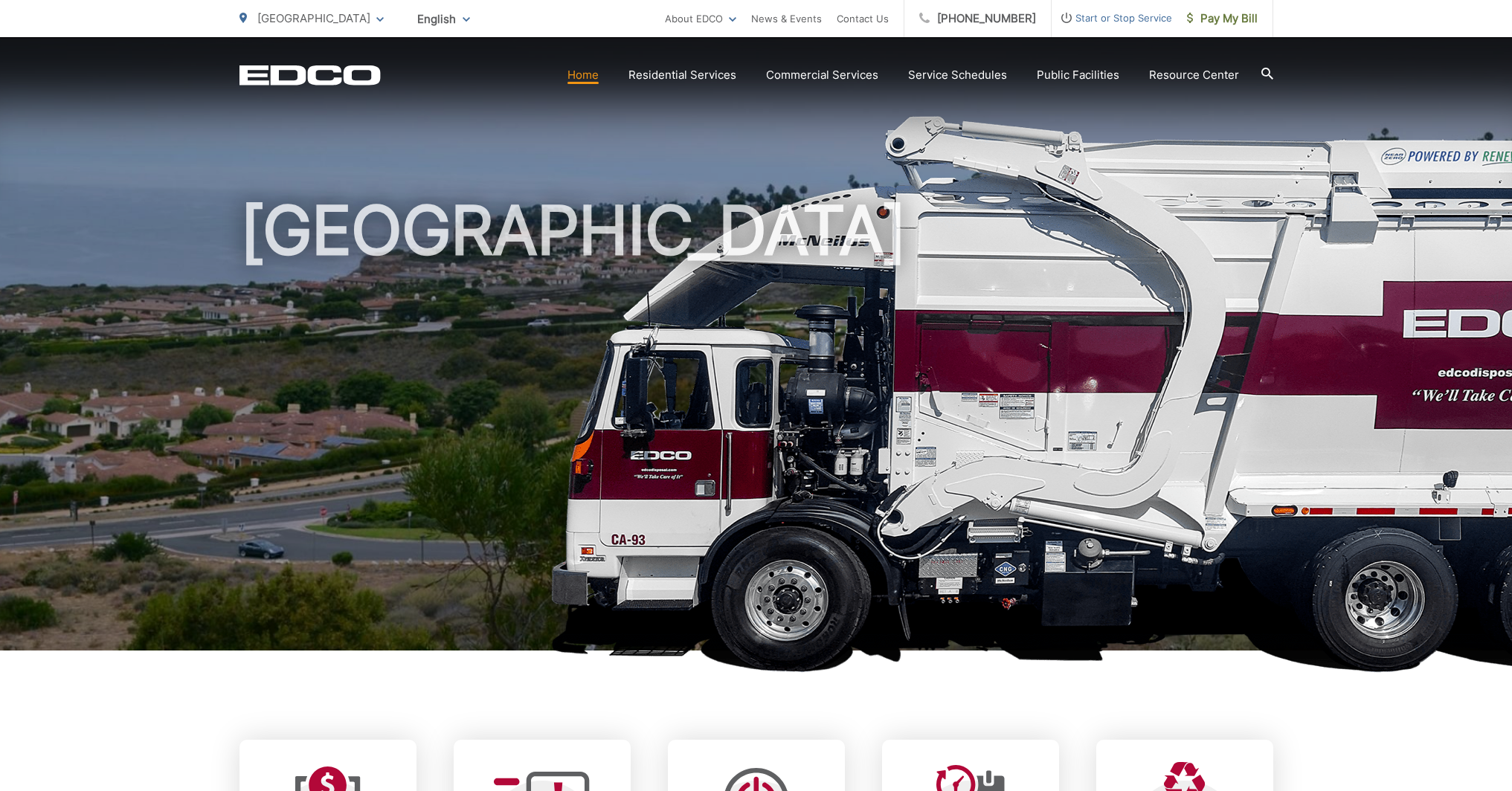click on "Start or Stop Service" at bounding box center [1112, 18] 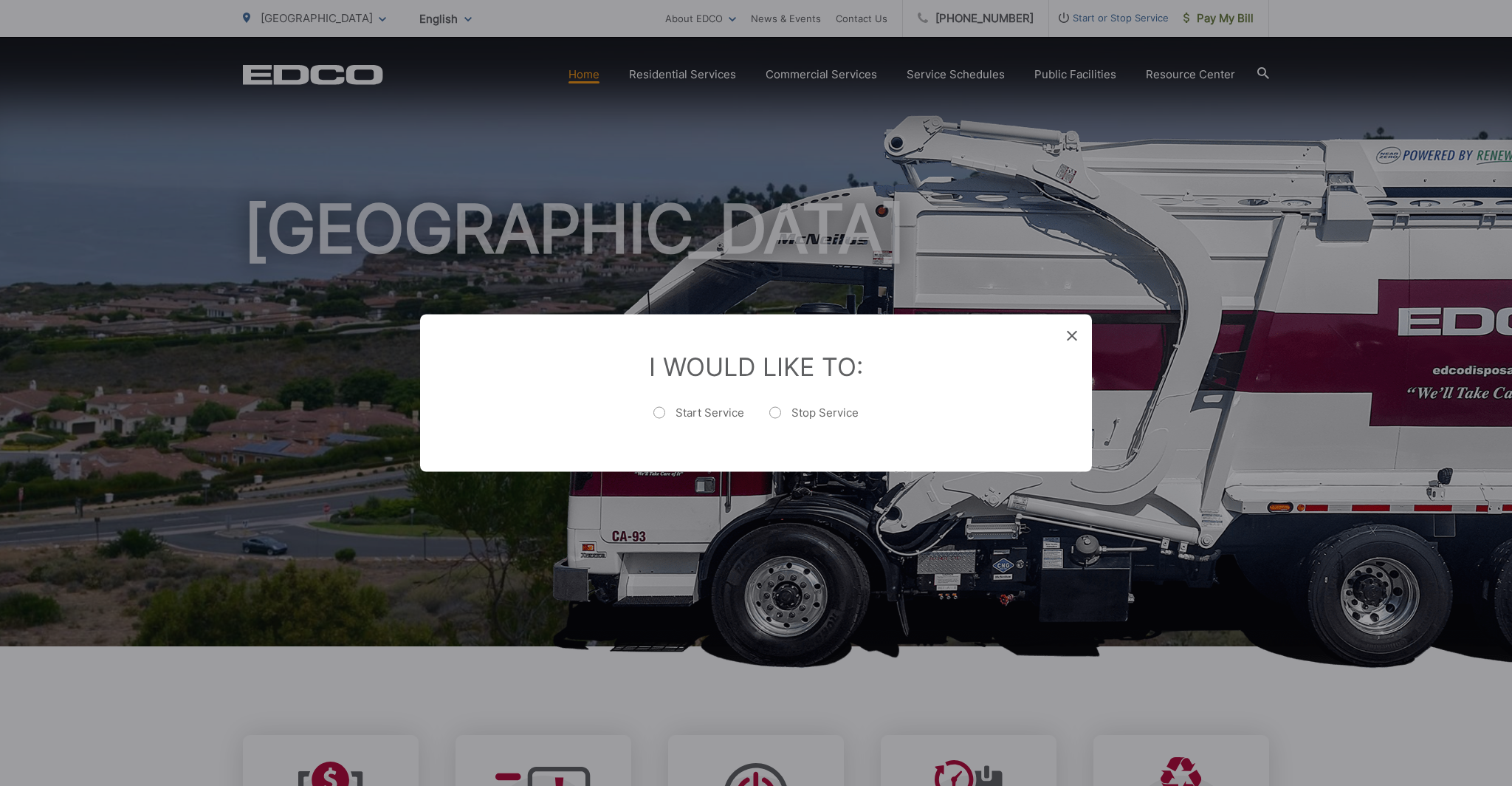 click on "Stop Service" at bounding box center [814, 420] 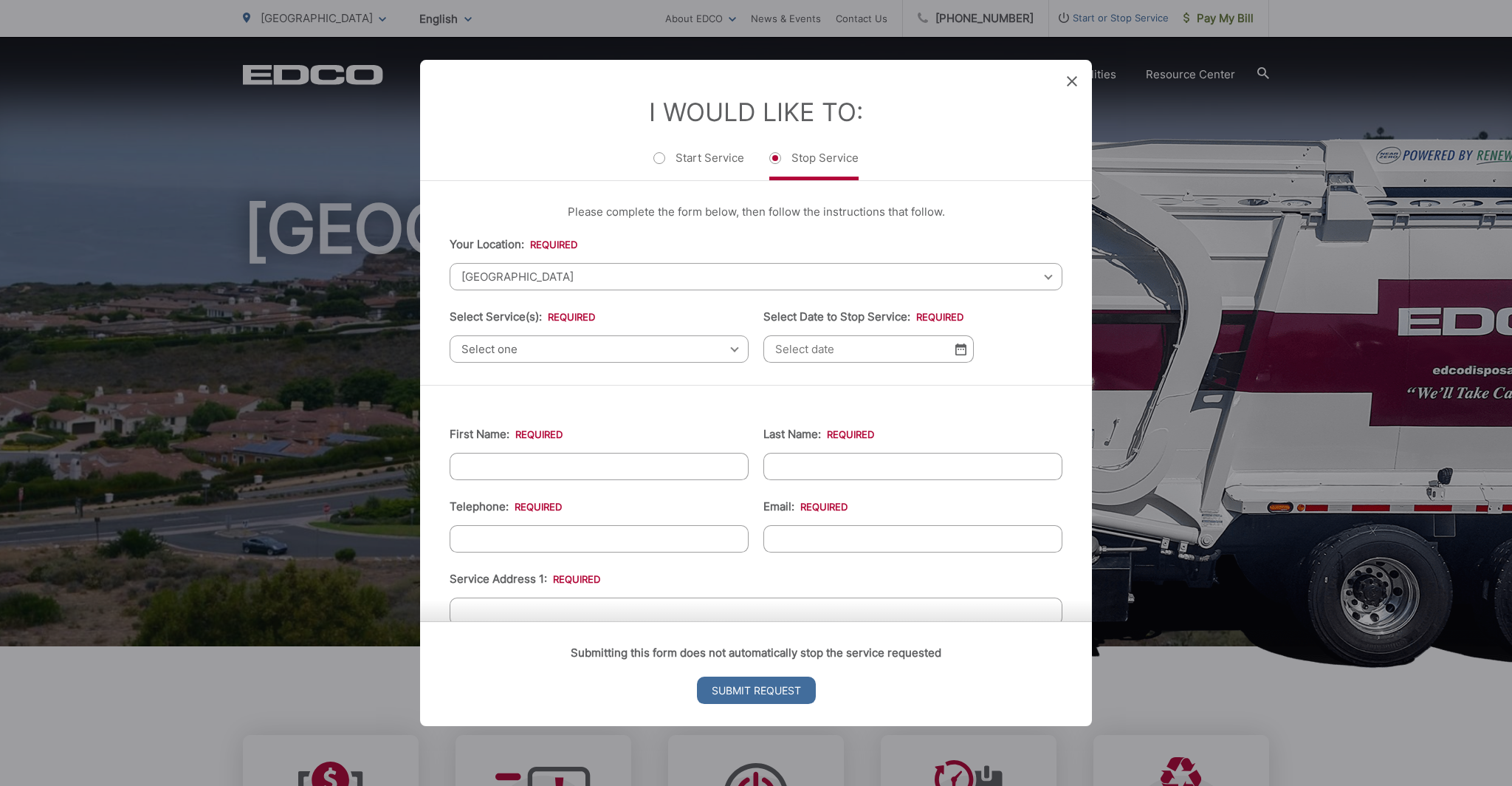 click on "Select one" at bounding box center (599, 349) 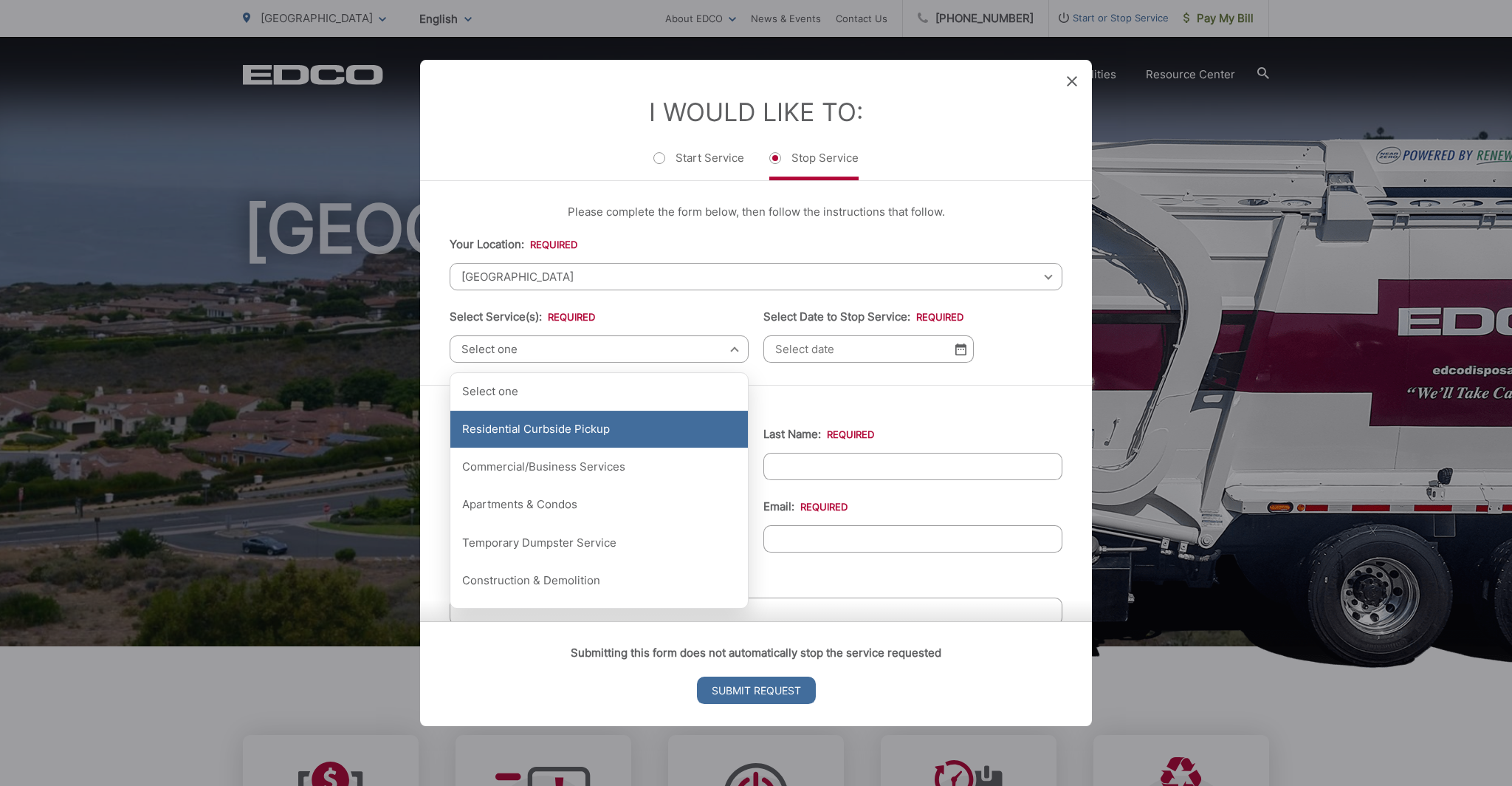 click on "Residential Curbside Pickup" at bounding box center [599, 429] 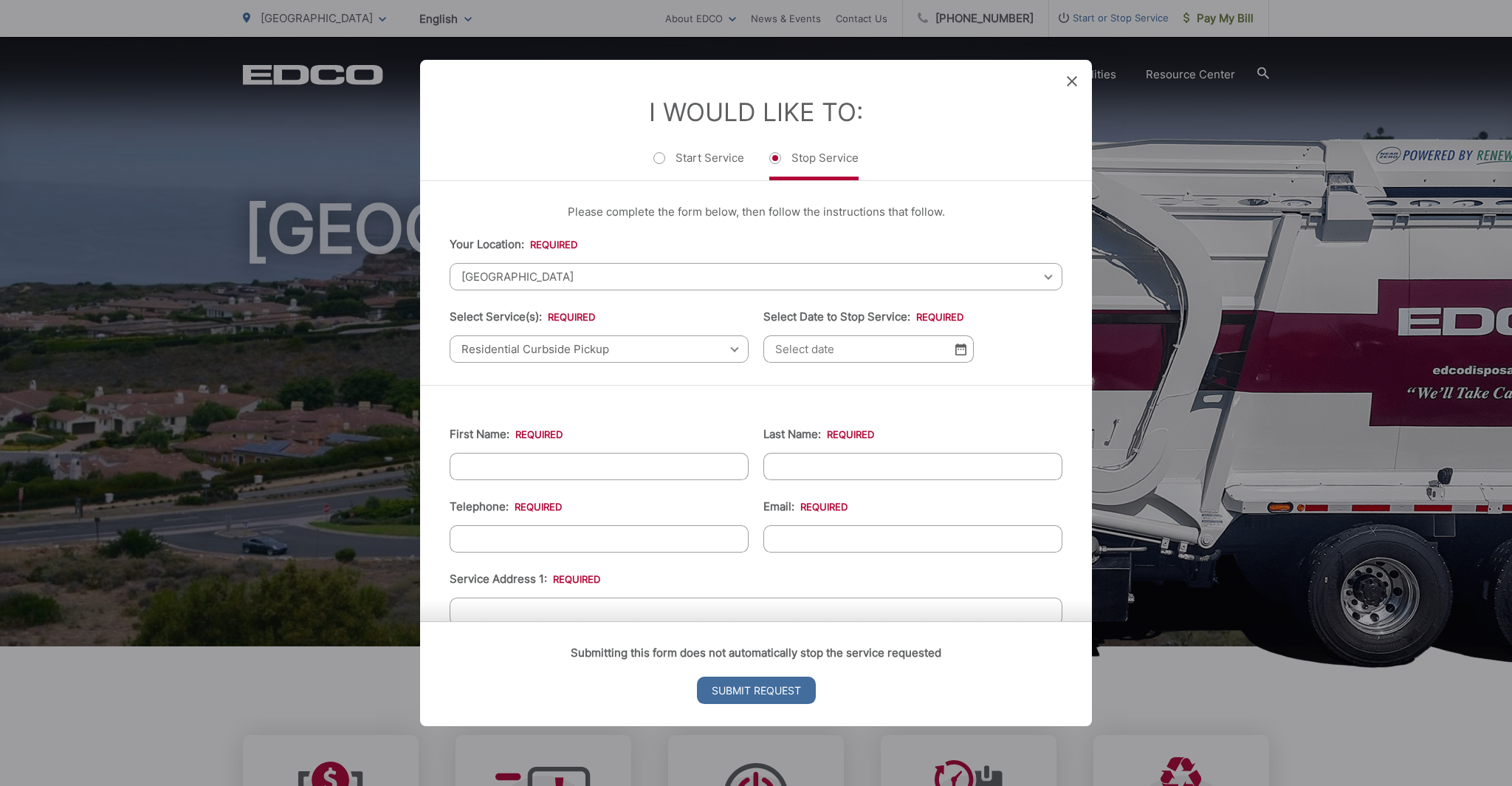 click on "Select Date to Stop Service: *" at bounding box center [868, 349] 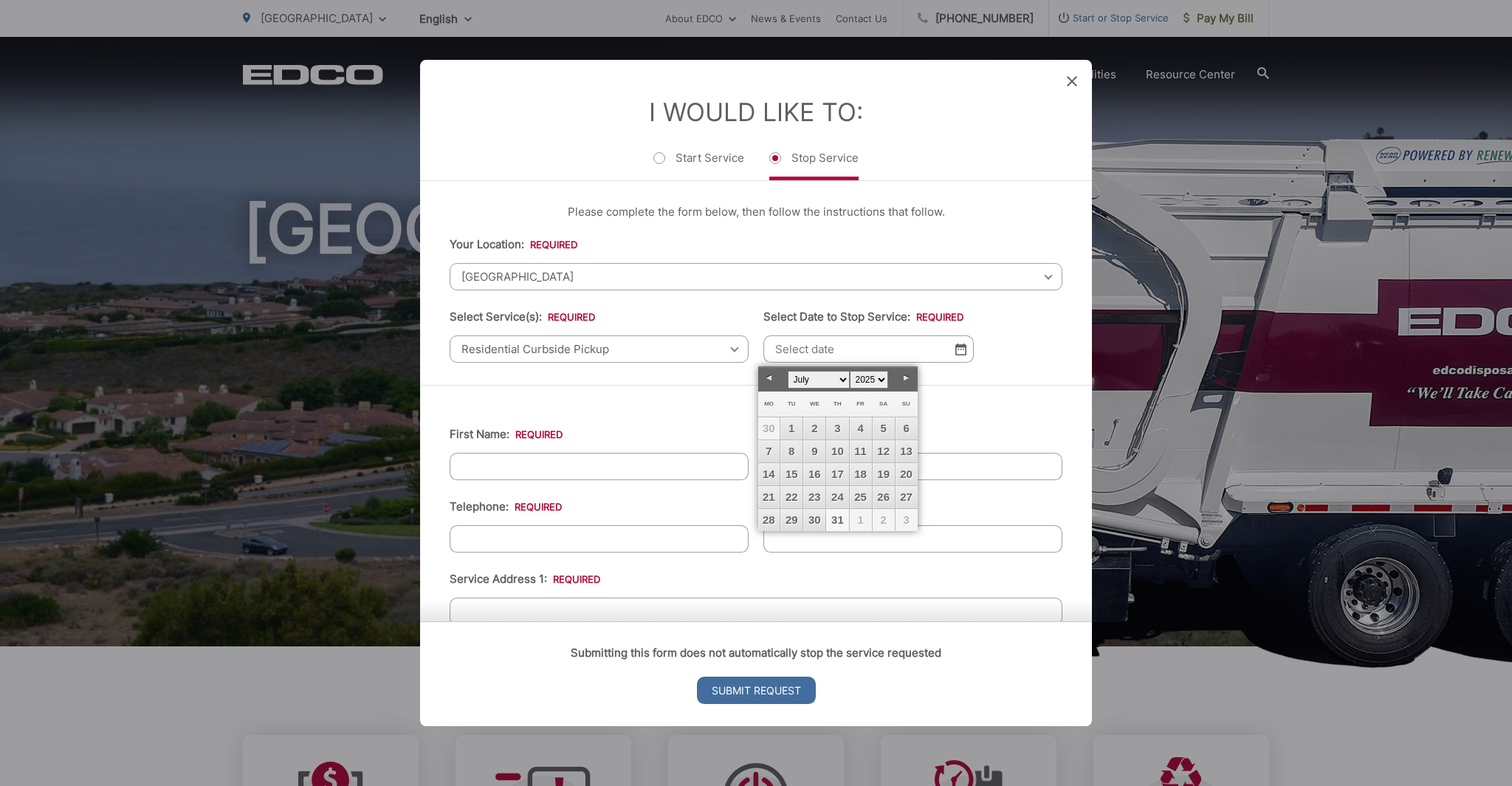 click on "31" at bounding box center (837, 520) 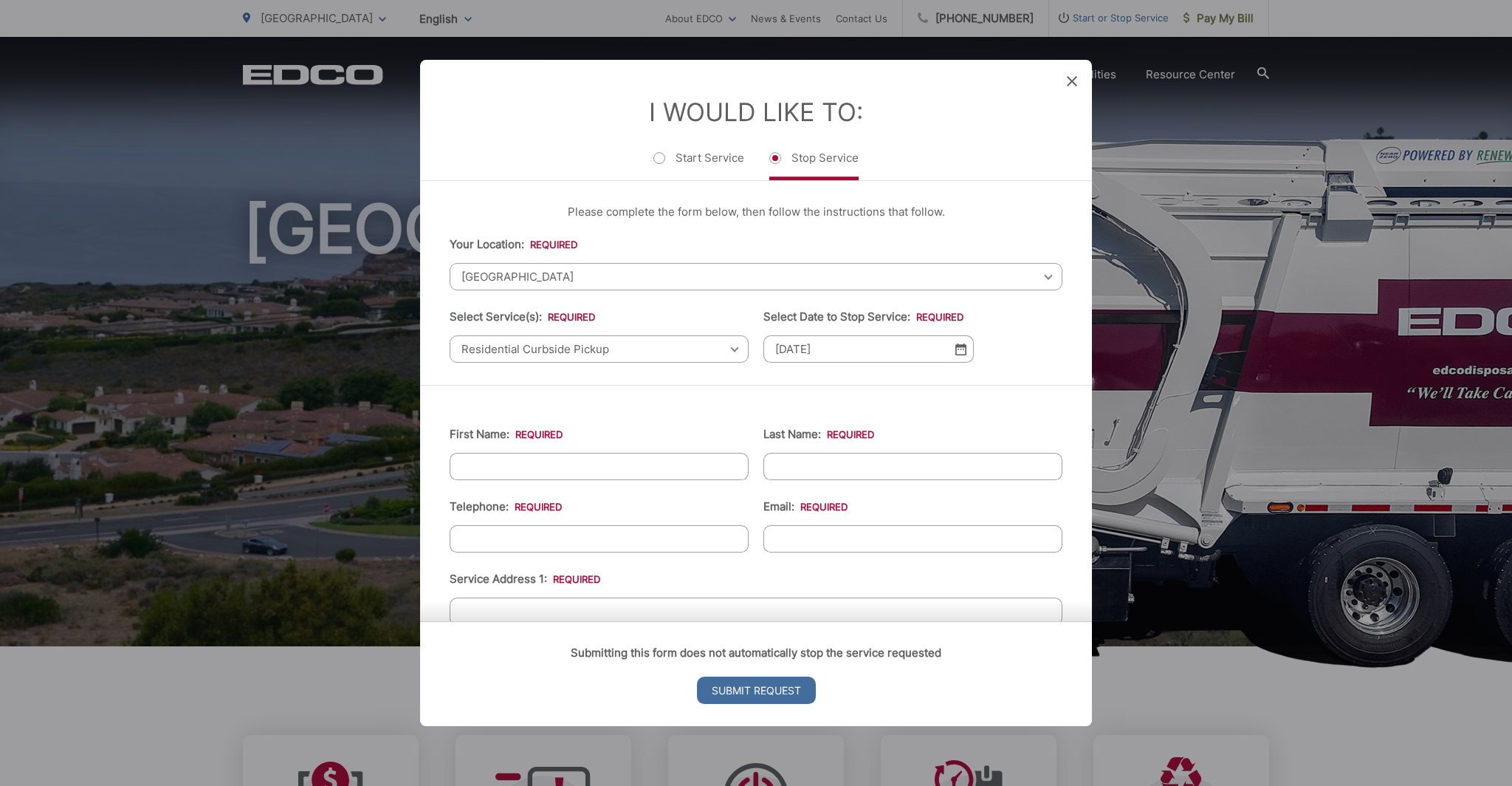 click on "First Name: *" at bounding box center [599, 466] 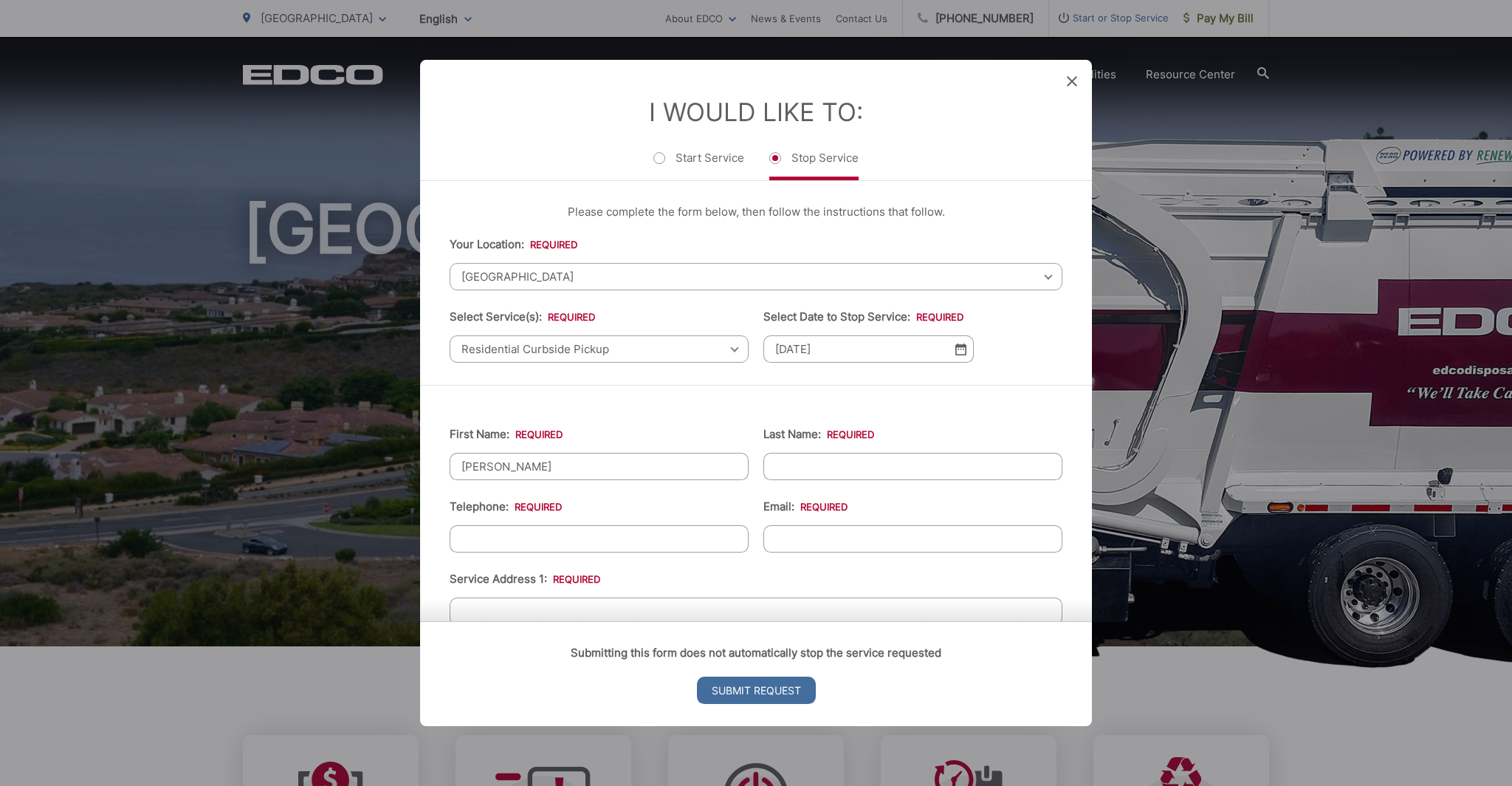 type on "[PERSON_NAME]" 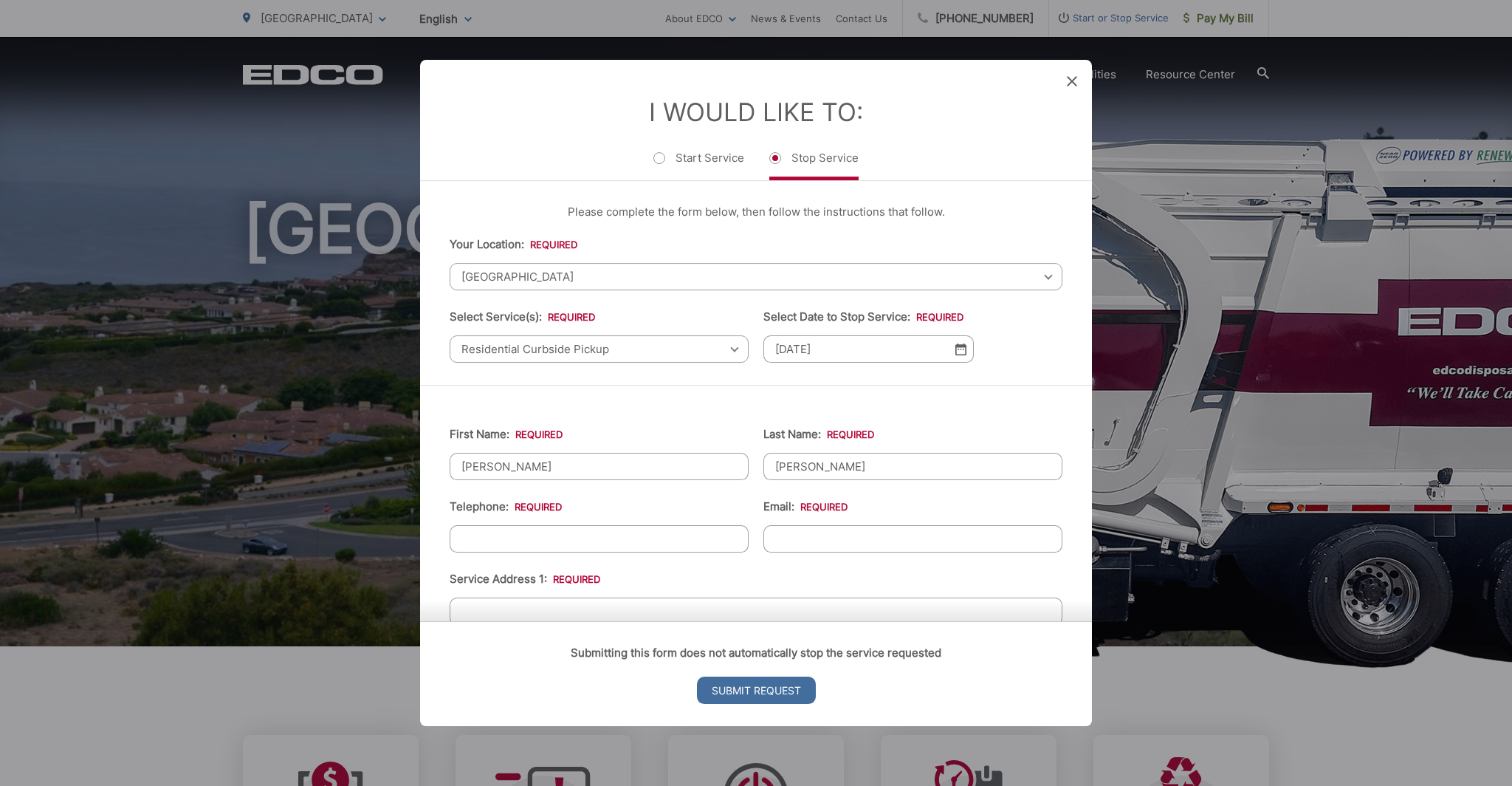 type on "[PERSON_NAME]" 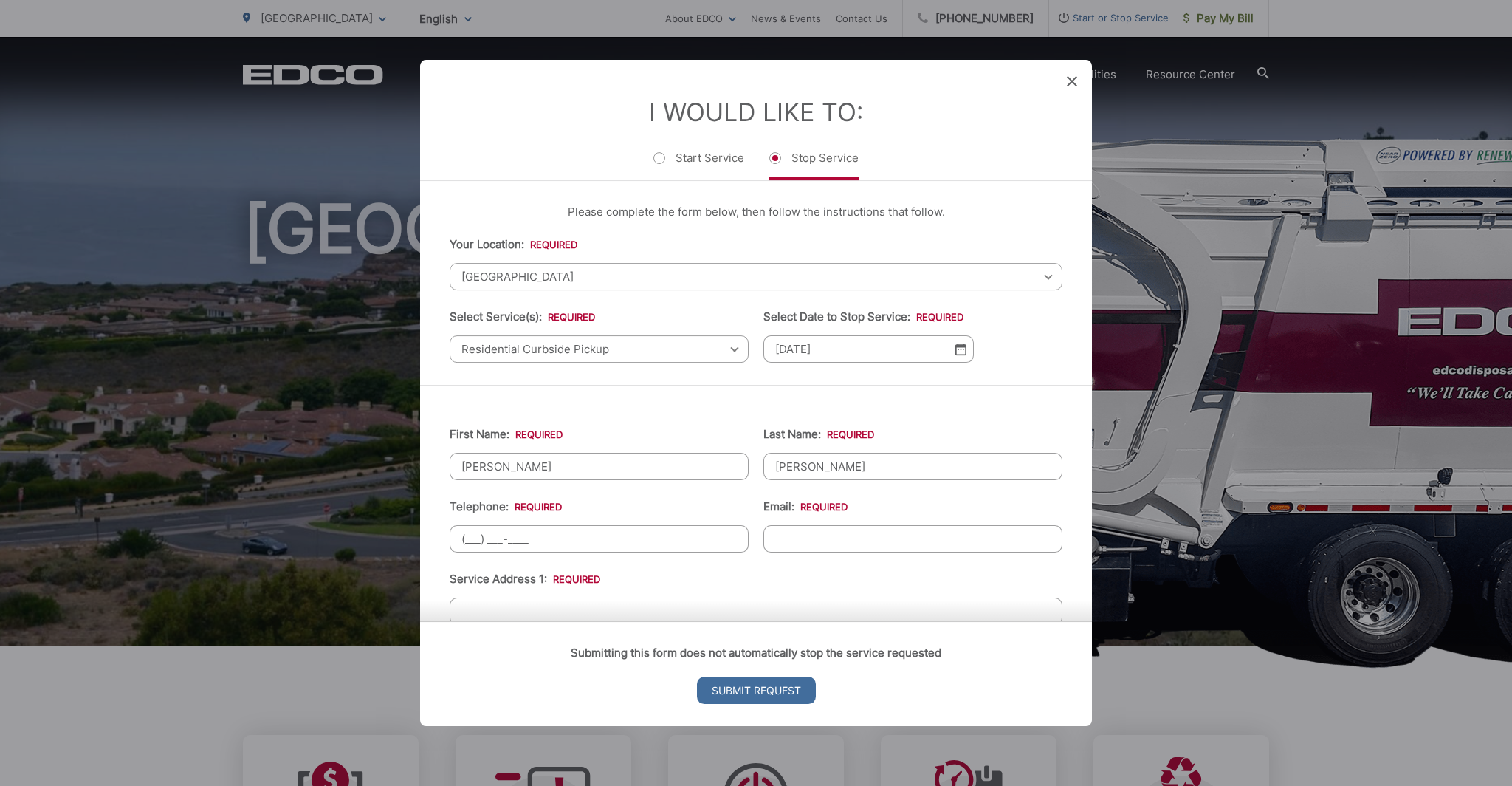 click on "(___) ___-____" at bounding box center [599, 539] 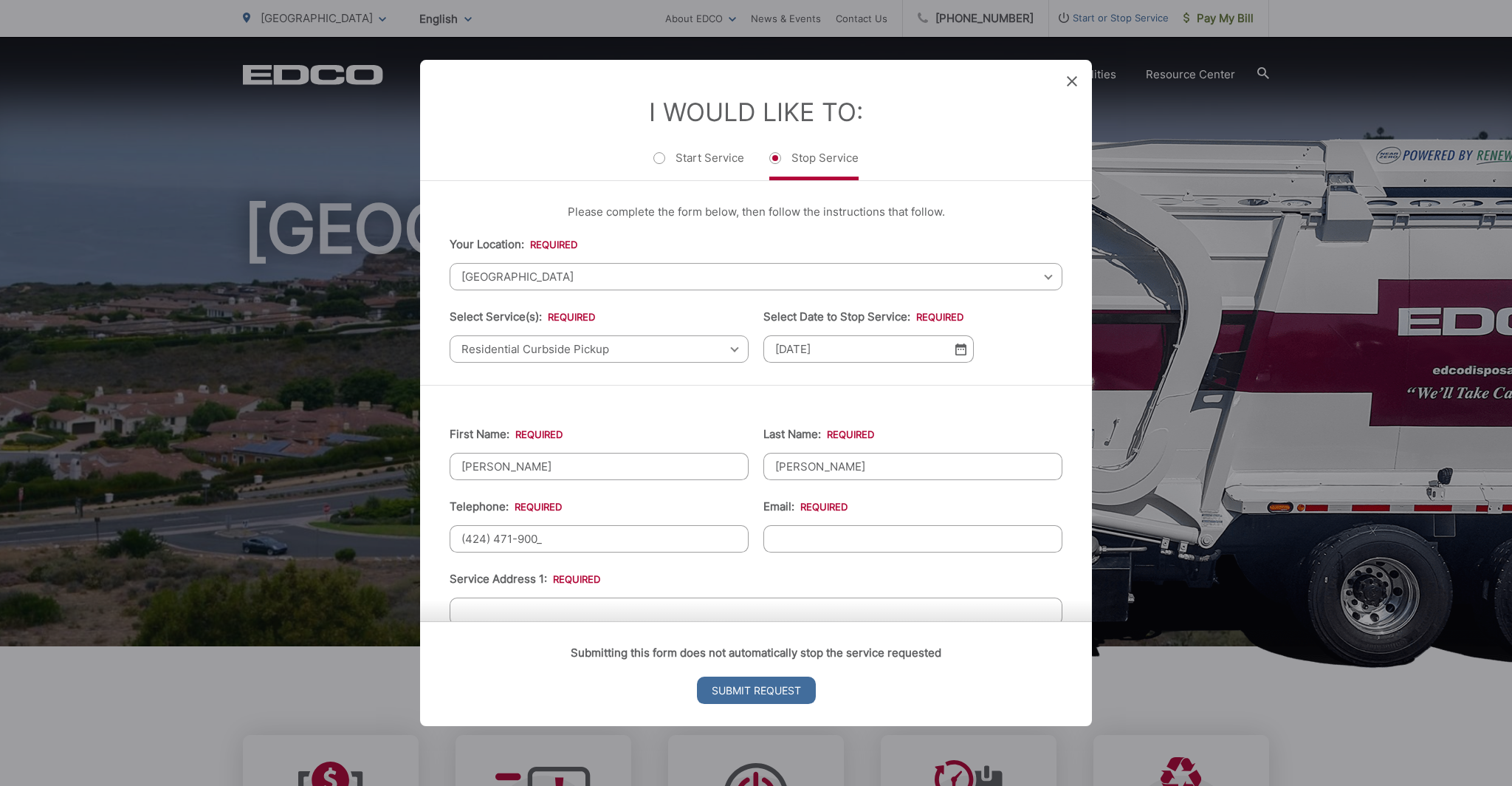 type on "[PHONE_NUMBER]" 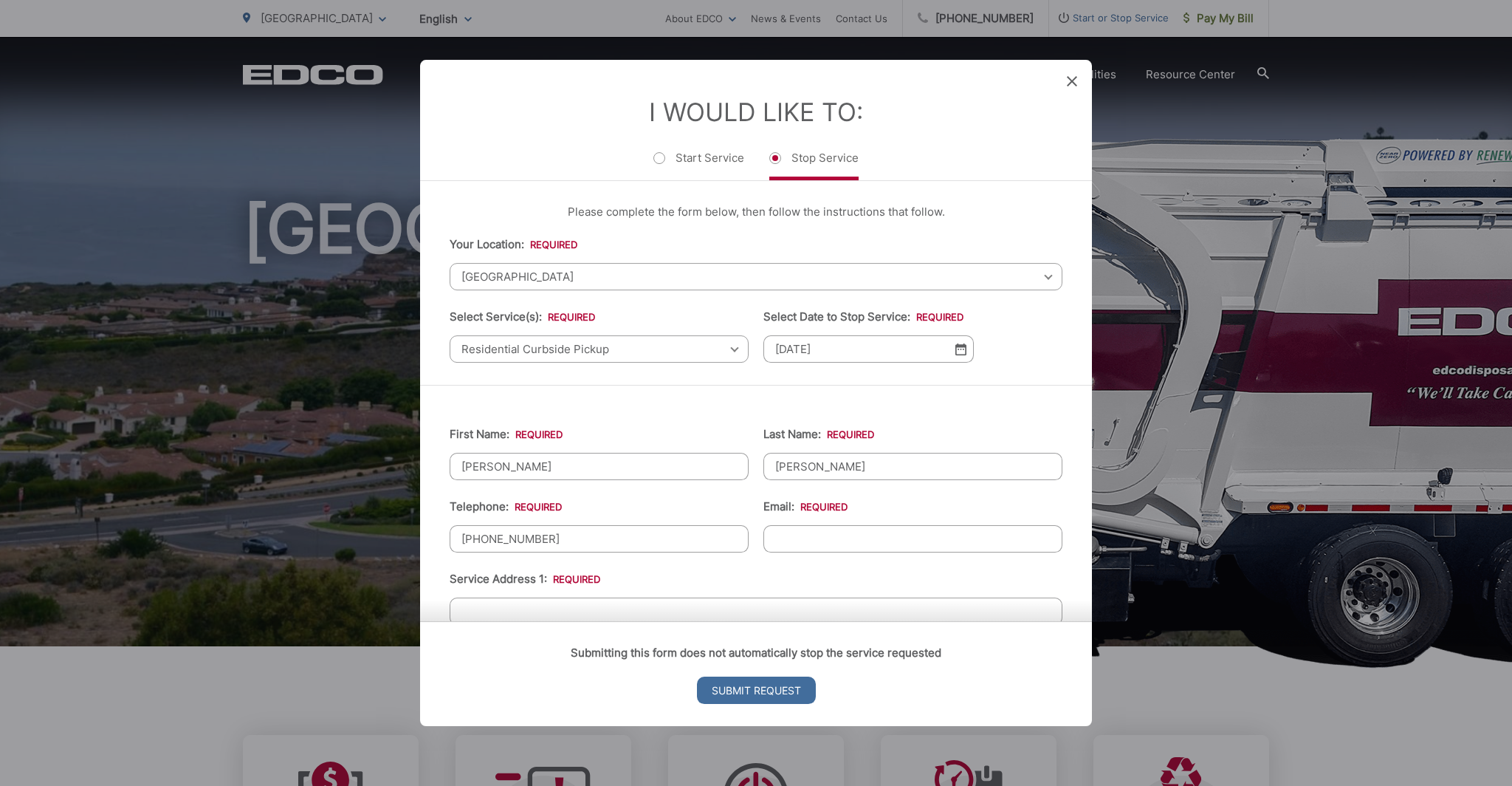 click on "Email: *" at bounding box center (913, 539) 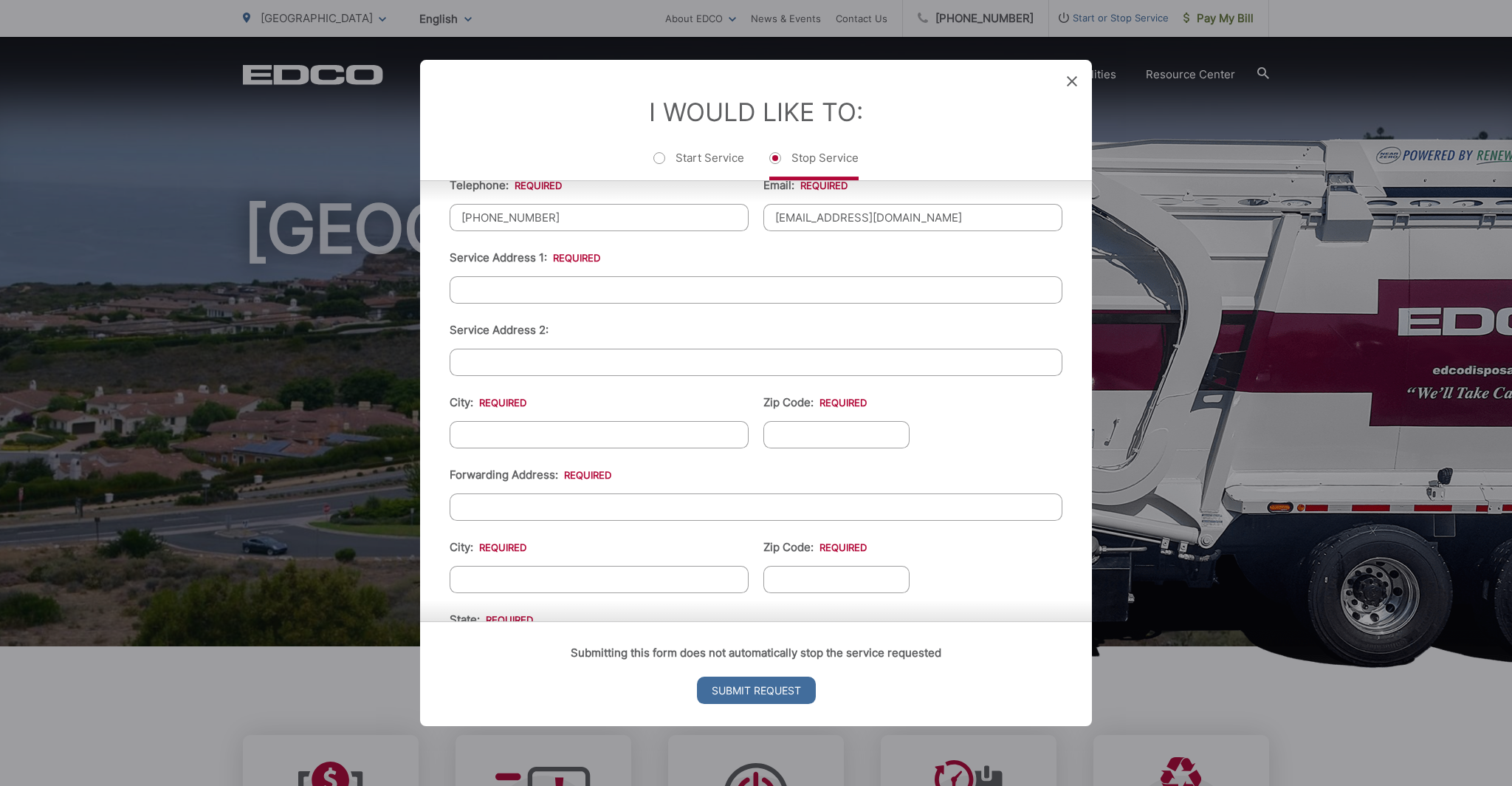 scroll, scrollTop: 287, scrollLeft: 0, axis: vertical 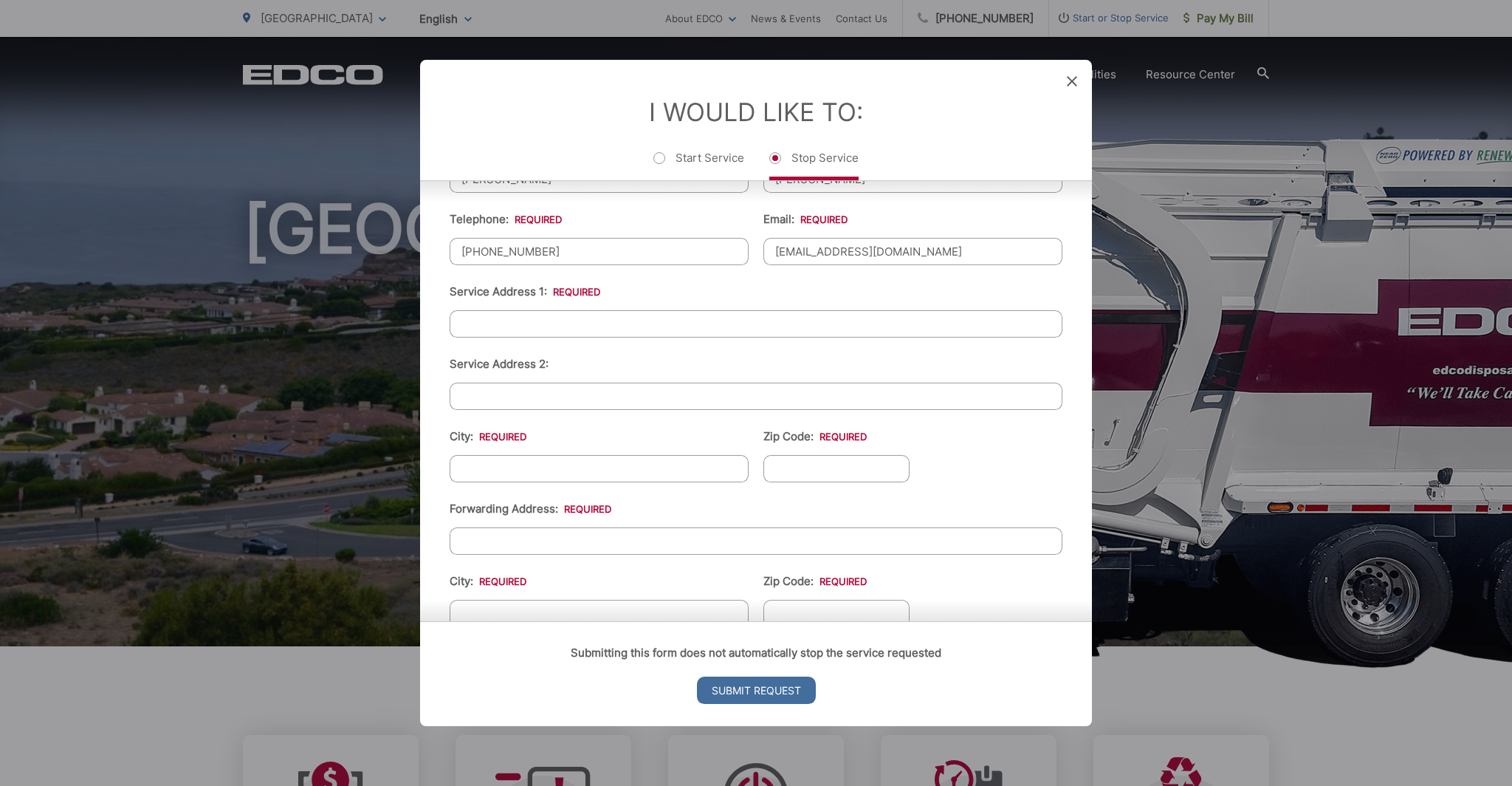 type on "[EMAIL_ADDRESS][DOMAIN_NAME]" 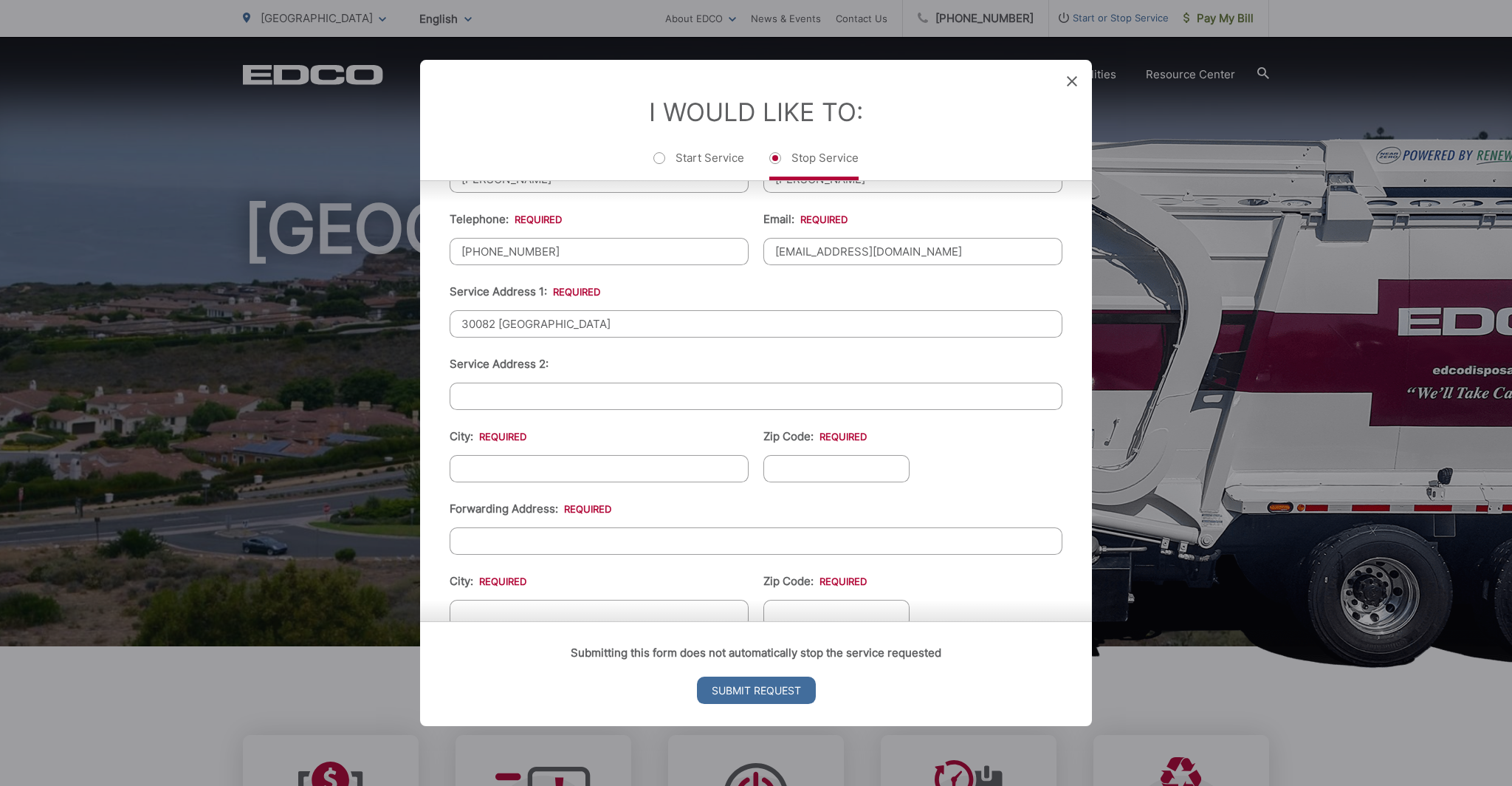 type on "30082 [GEOGRAPHIC_DATA]" 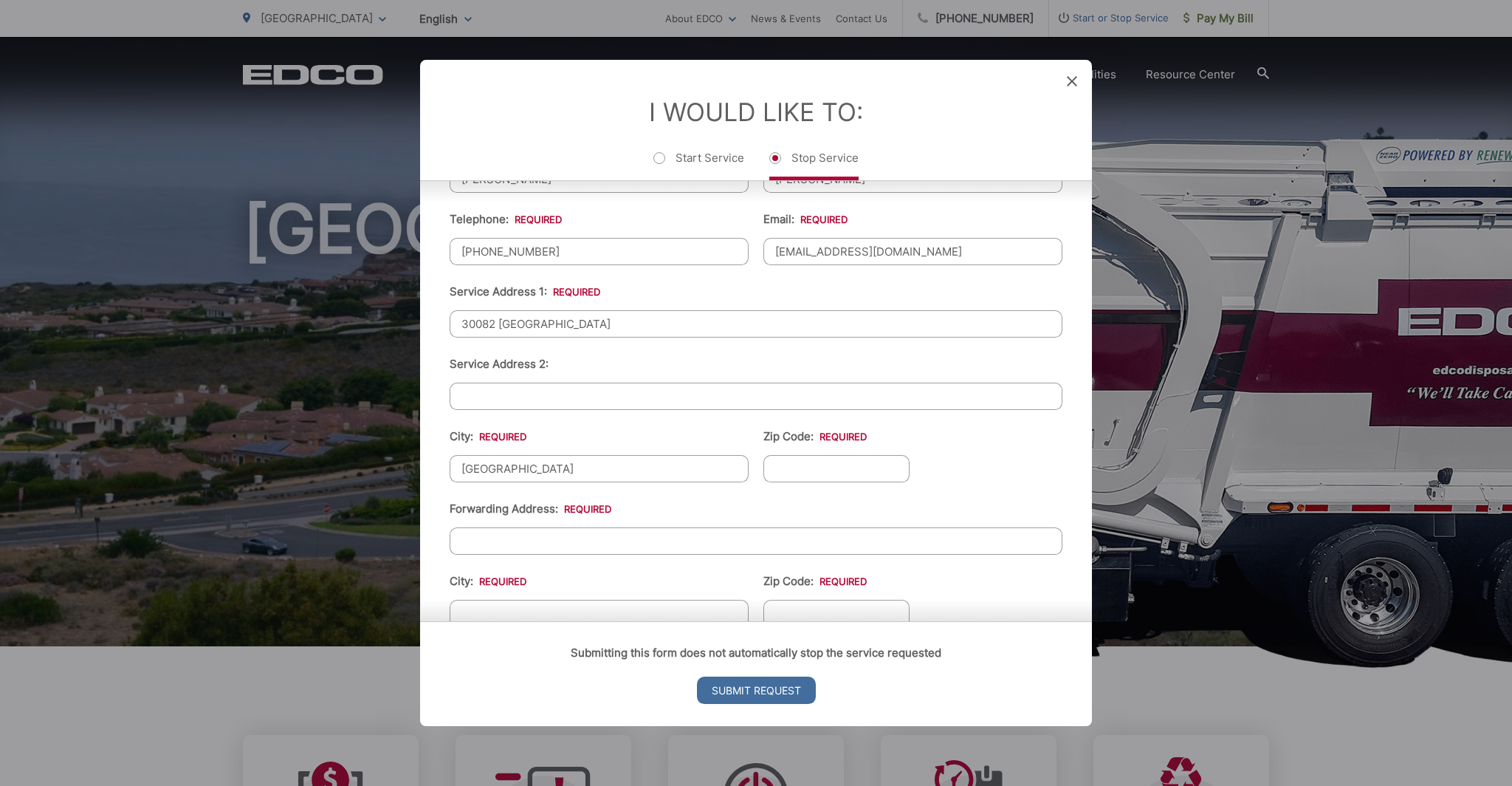type on "[GEOGRAPHIC_DATA]" 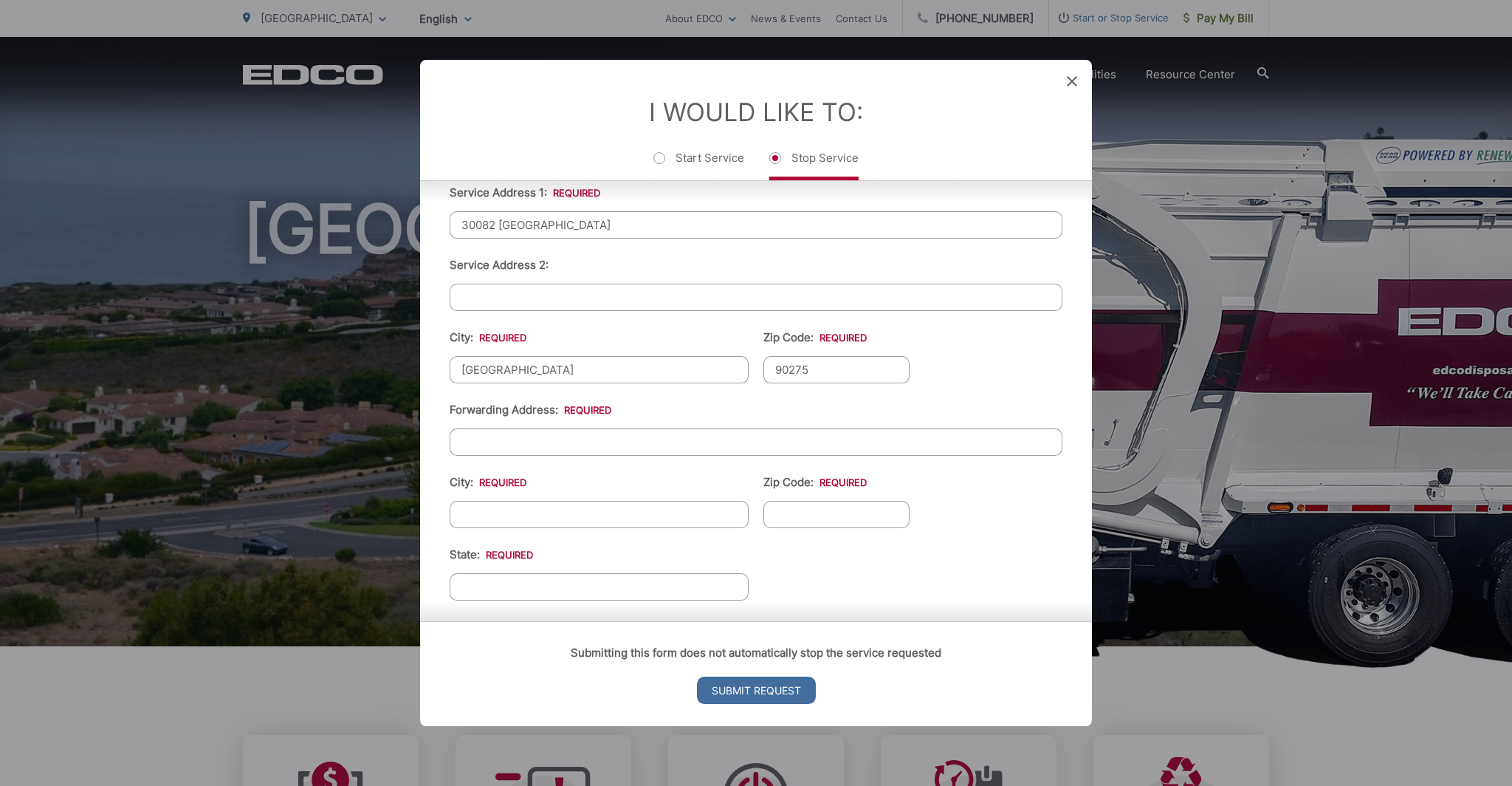 scroll, scrollTop: 389, scrollLeft: 0, axis: vertical 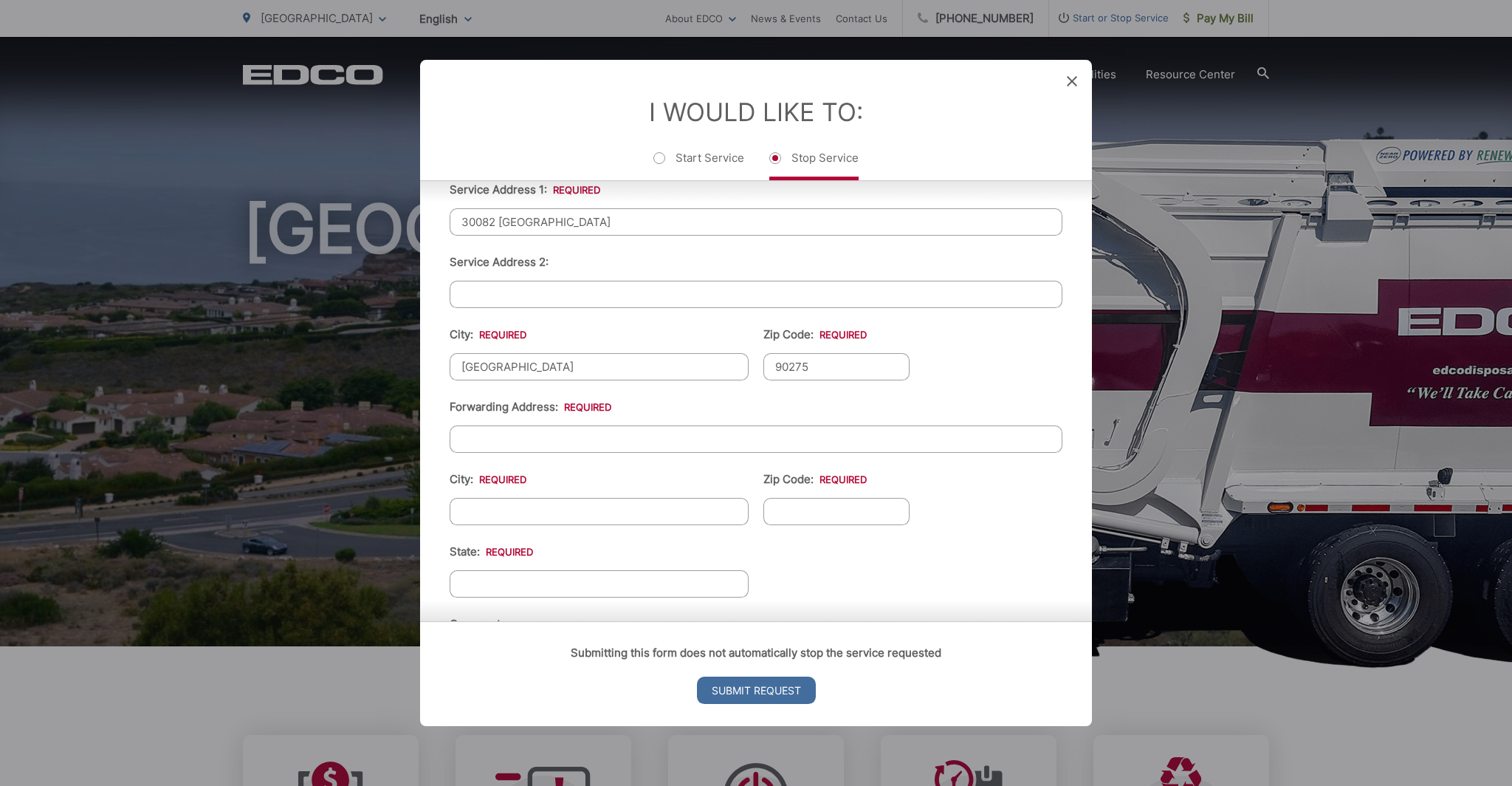 type on "90275" 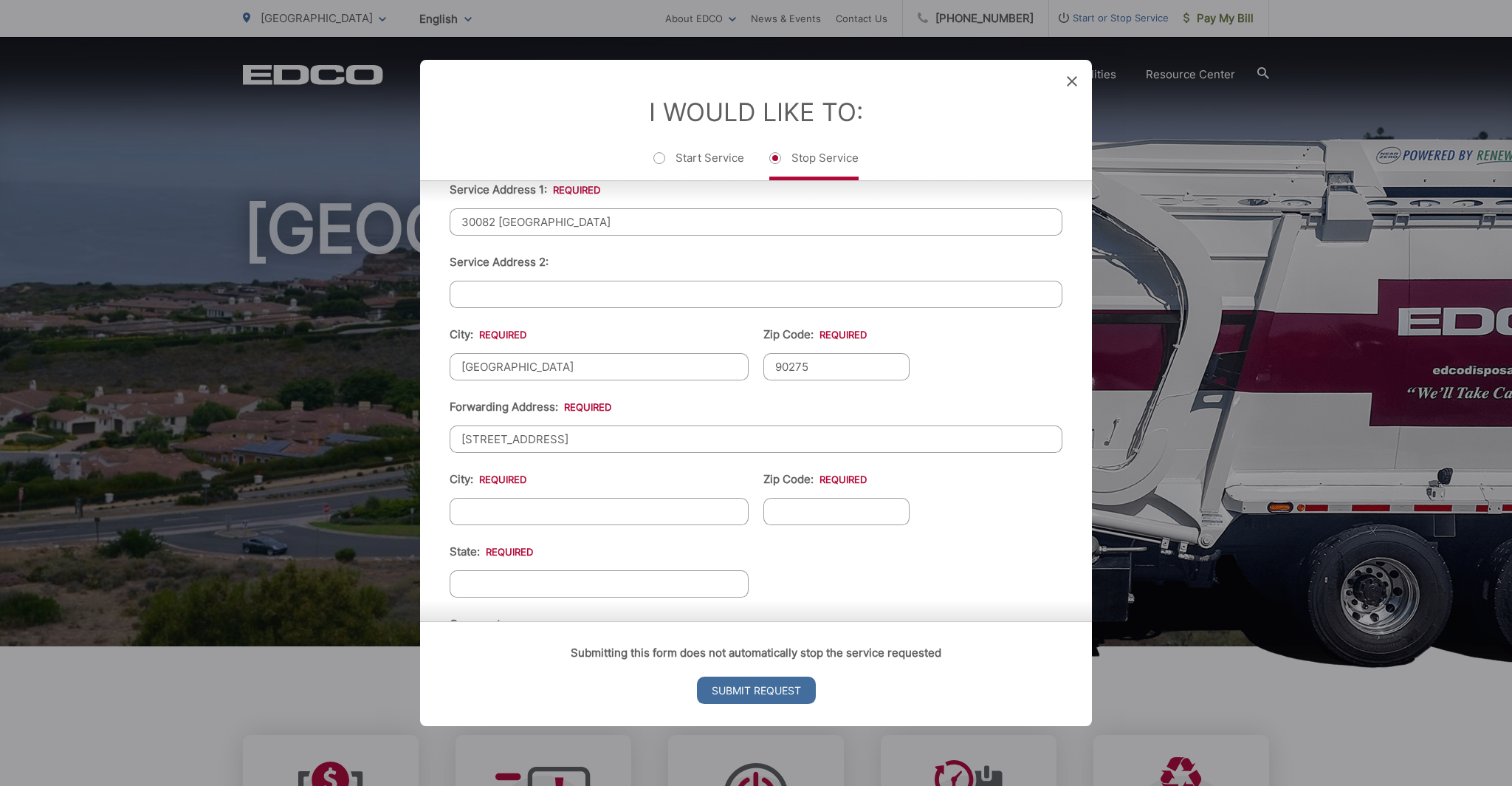 type on "[STREET_ADDRESS]" 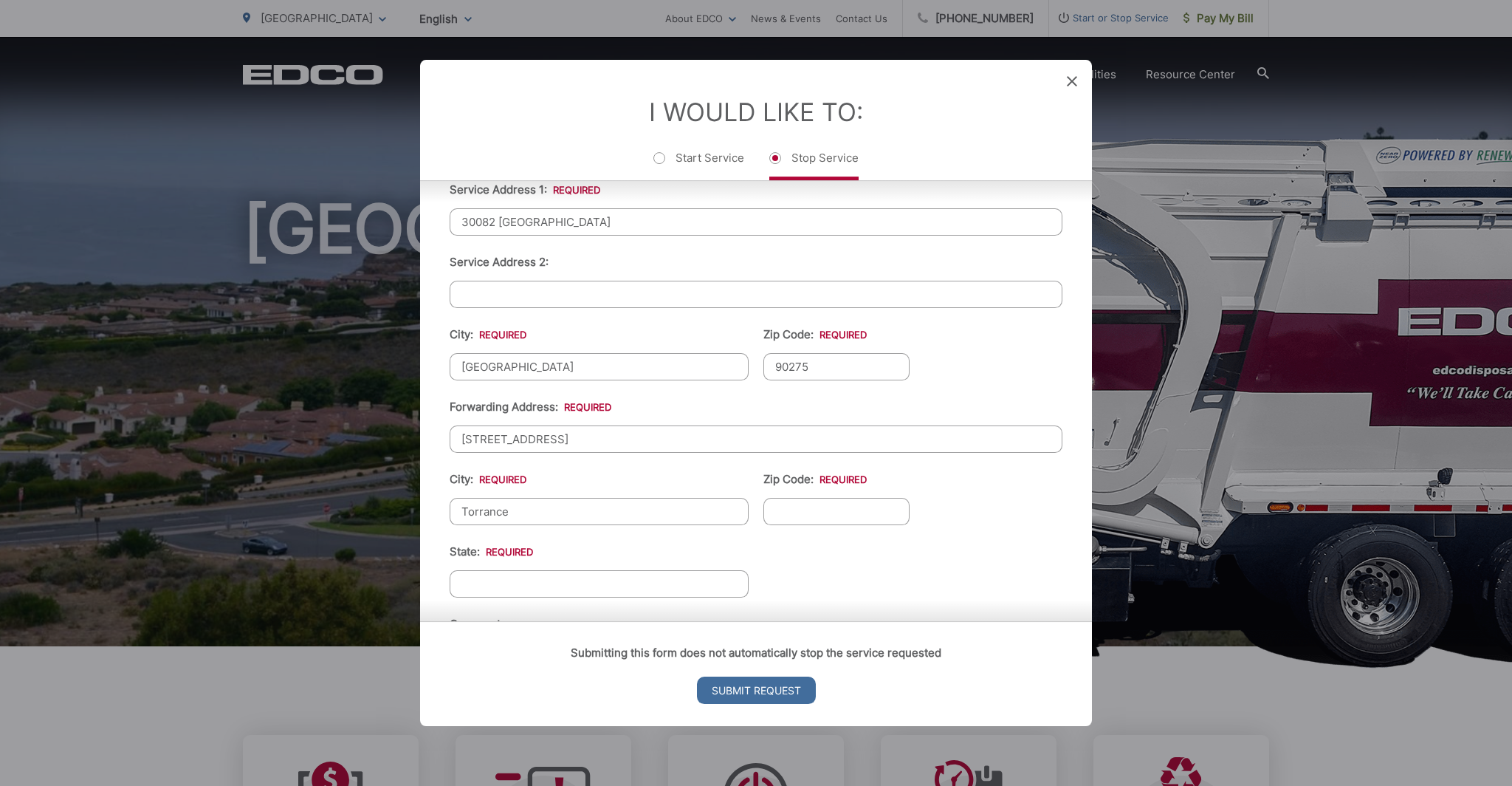 type on "Torrance" 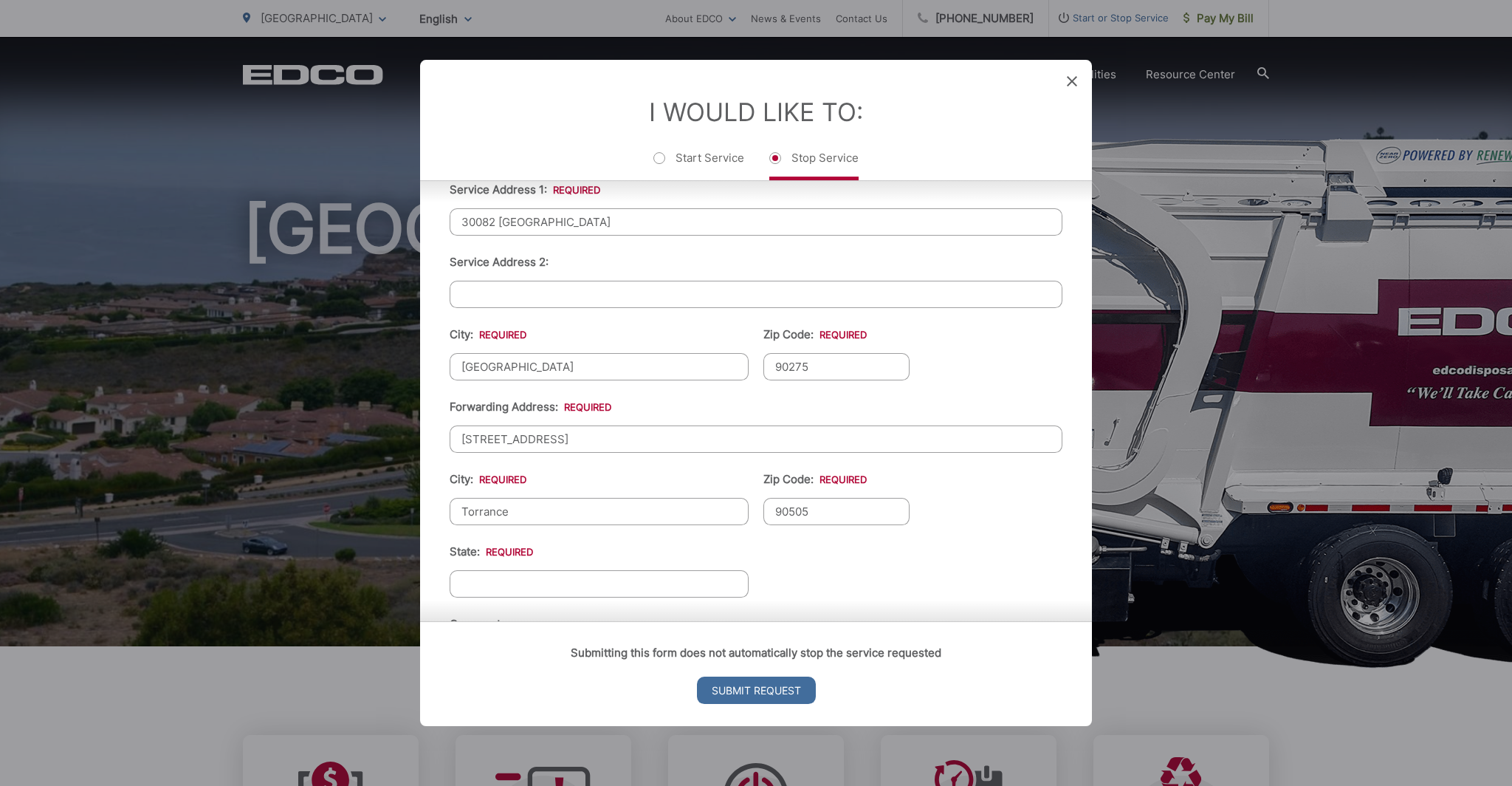 type on "90505" 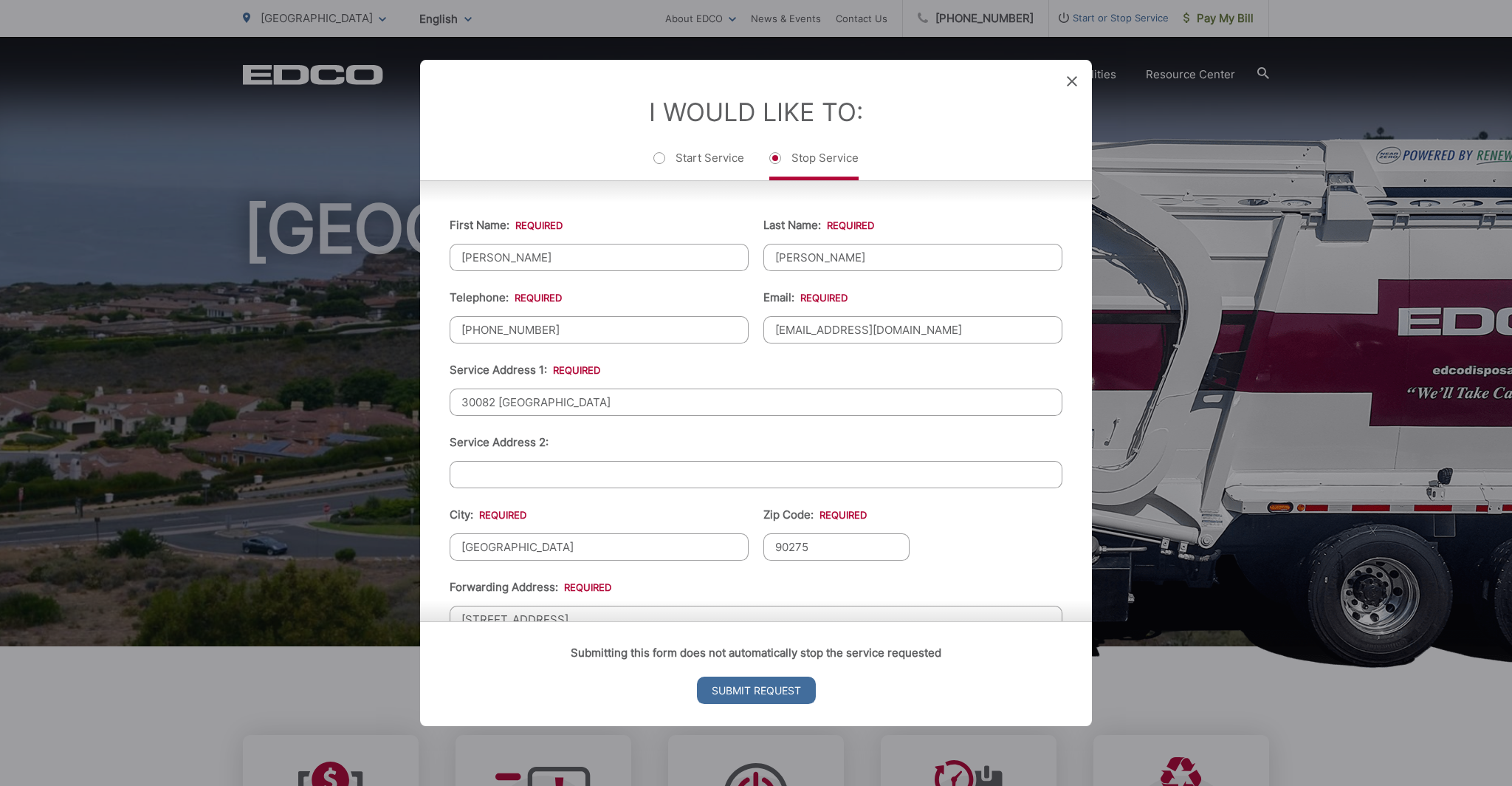 scroll, scrollTop: 287, scrollLeft: 0, axis: vertical 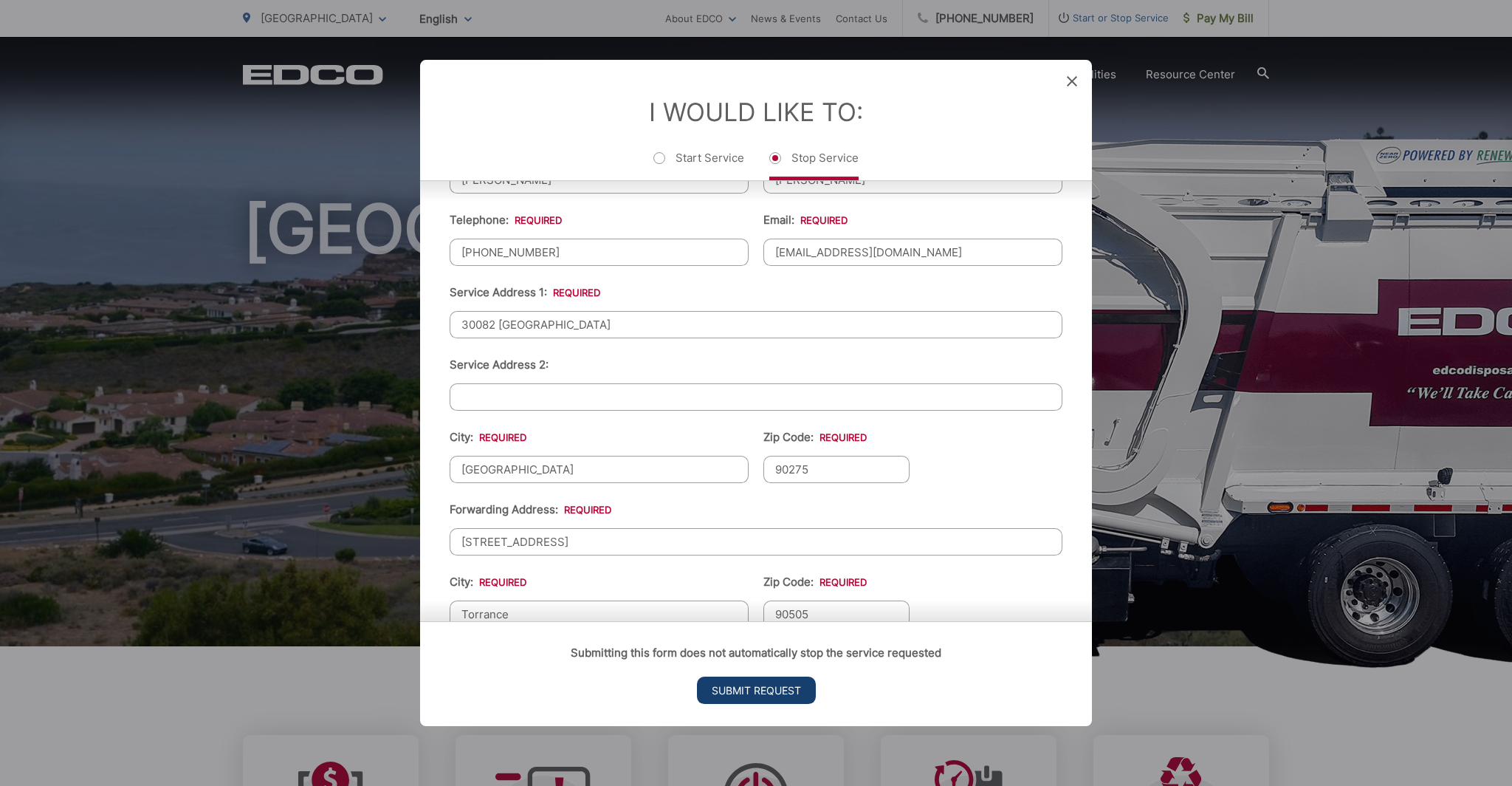 type on "CA" 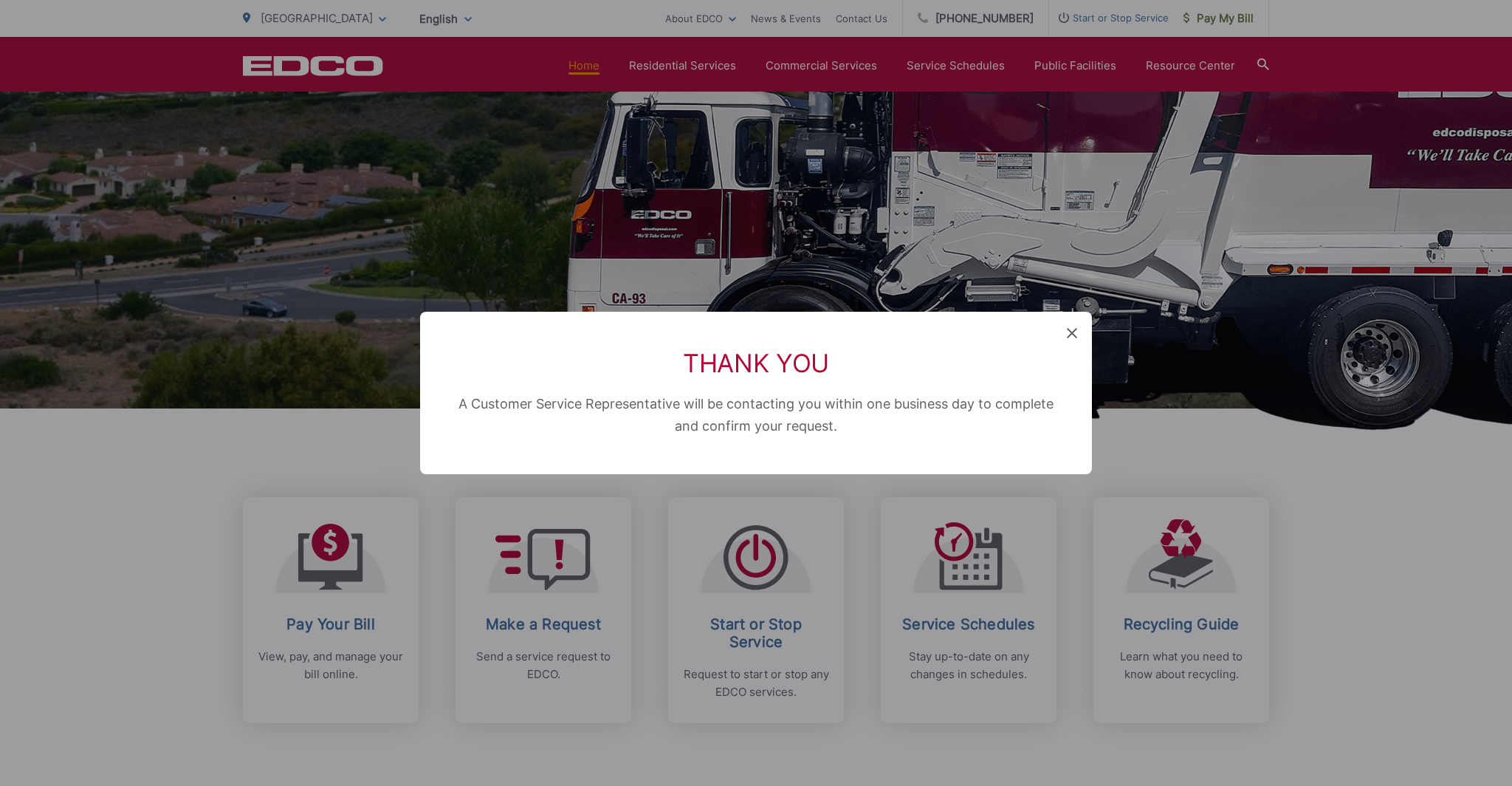 click on "Thank You
A Customer Service Representative will be contacting you within one business day to complete and confirm your request." at bounding box center [756, 393] 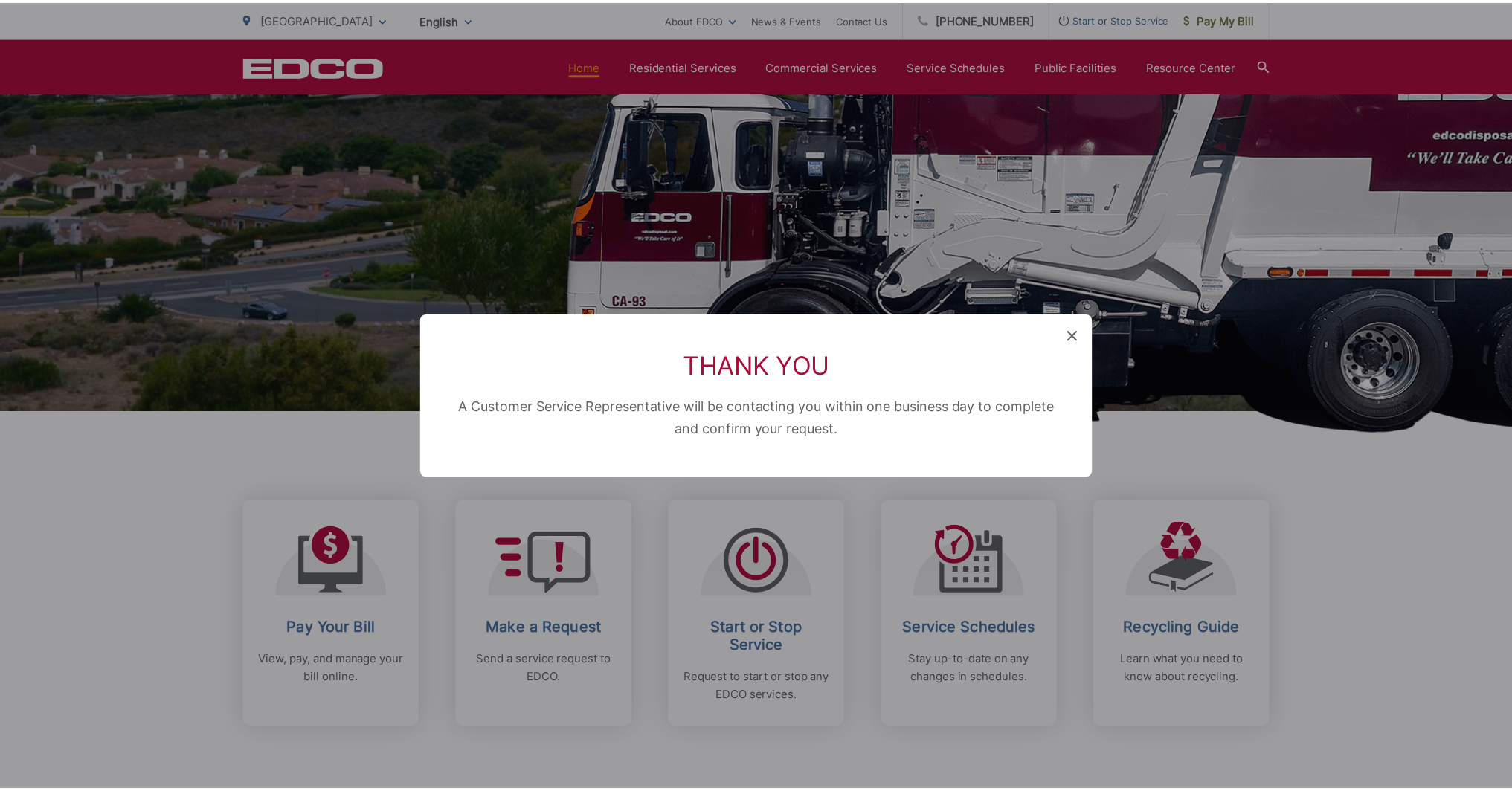 scroll, scrollTop: 0, scrollLeft: 0, axis: both 